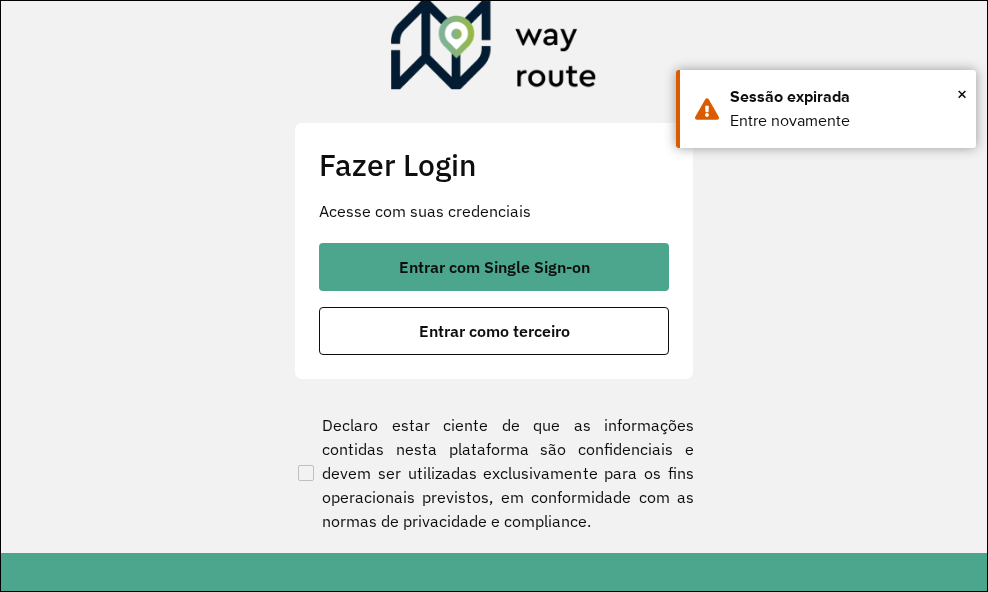 scroll, scrollTop: 0, scrollLeft: 0, axis: both 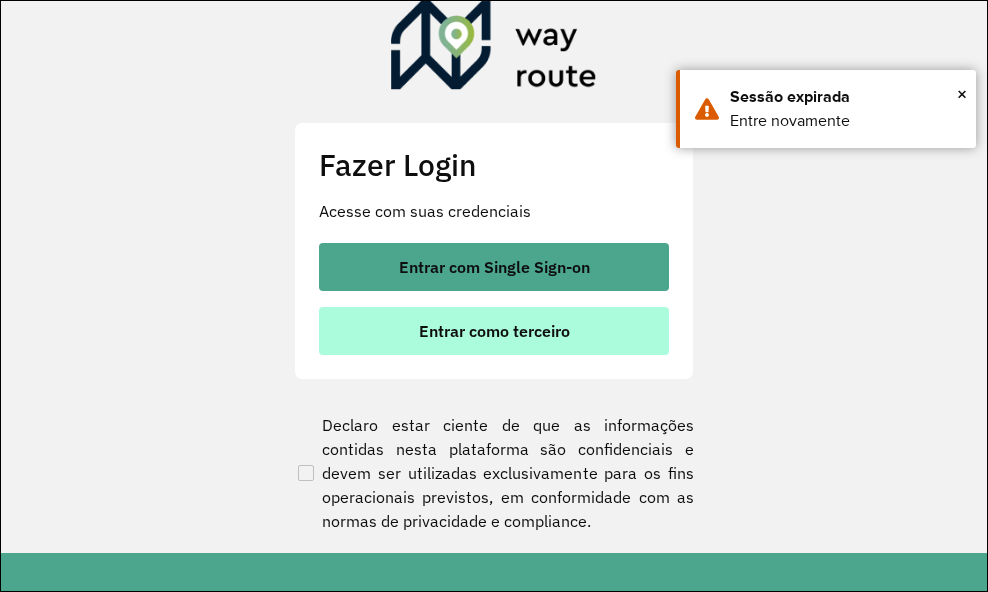 click on "Entrar como terceiro" at bounding box center [494, 331] 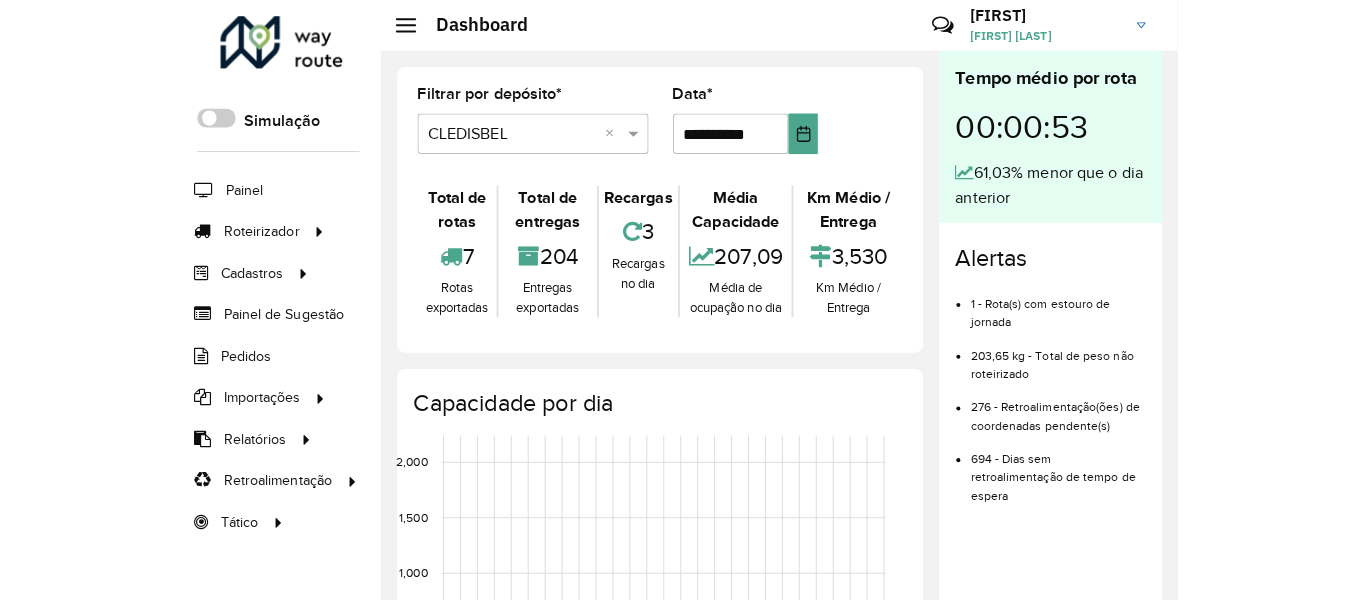 scroll, scrollTop: 0, scrollLeft: 0, axis: both 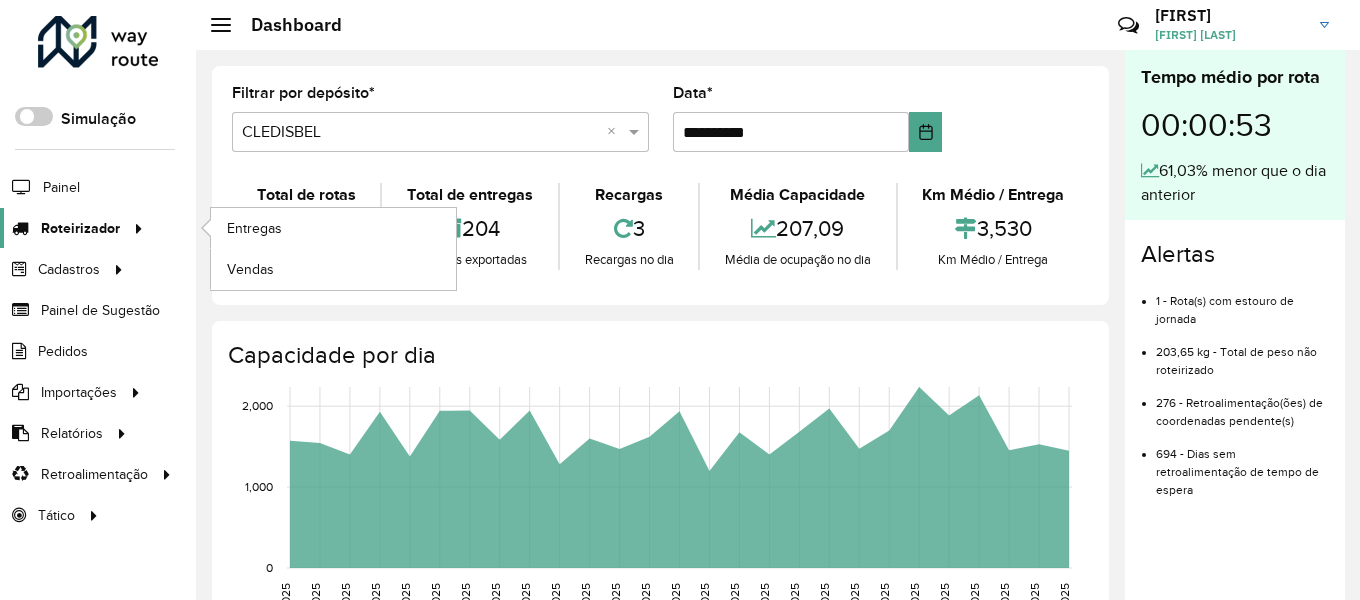 click 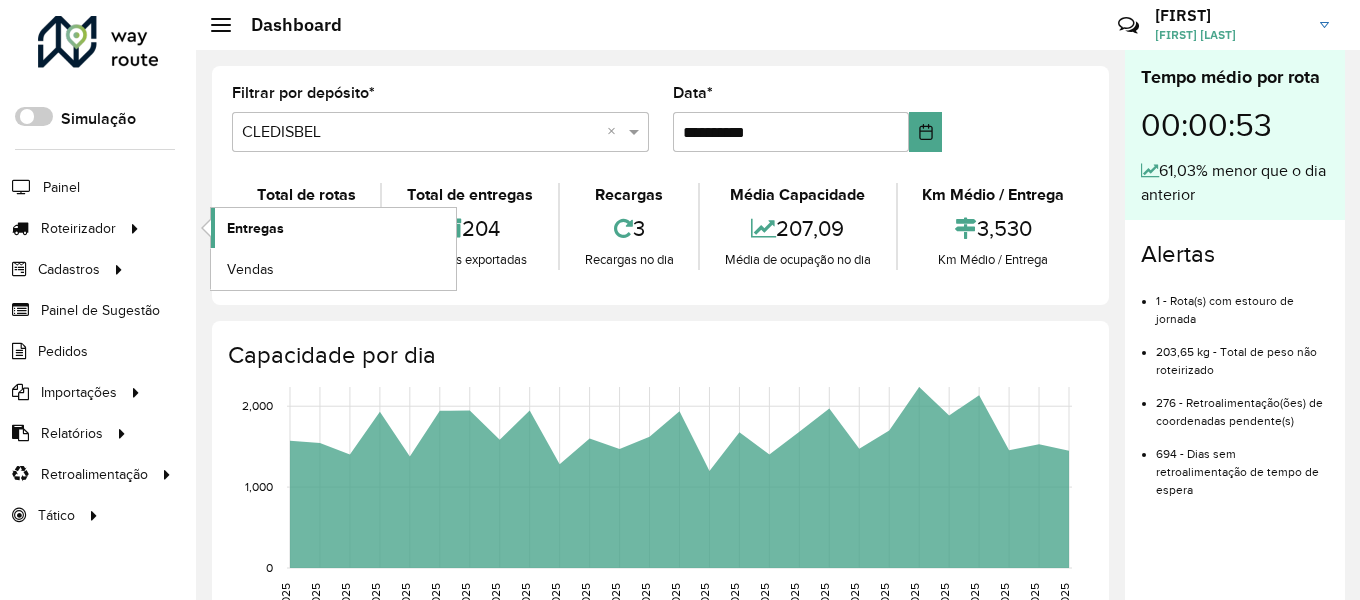 click on "Entregas" 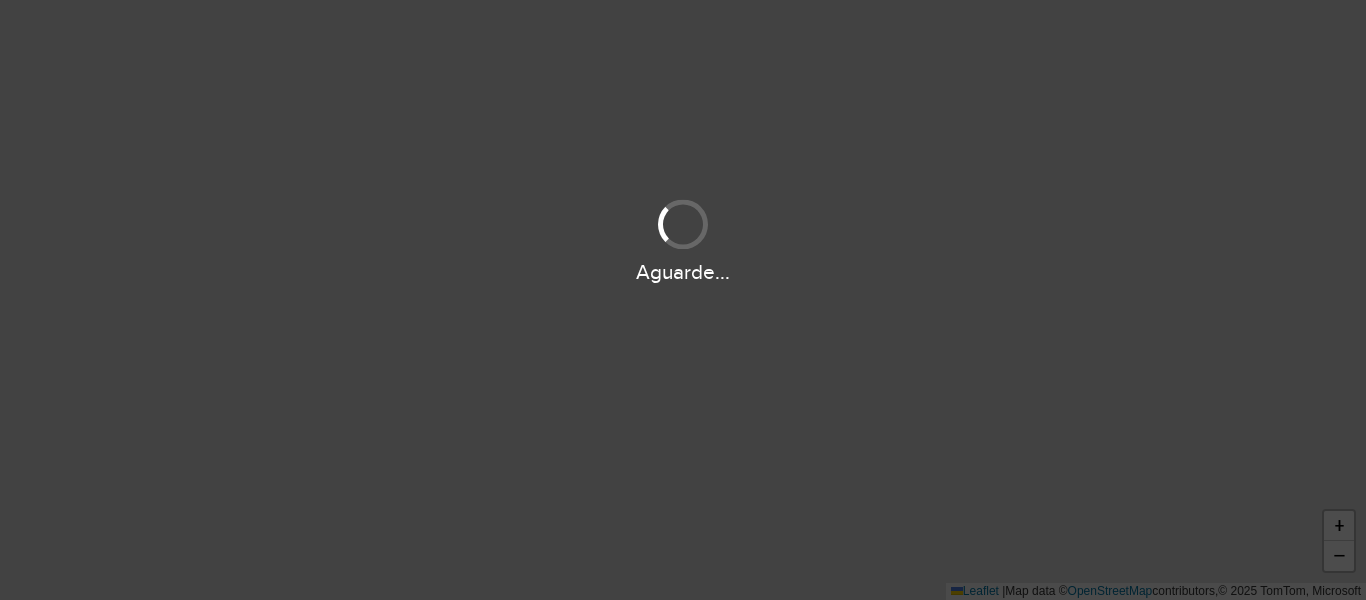 scroll, scrollTop: 0, scrollLeft: 0, axis: both 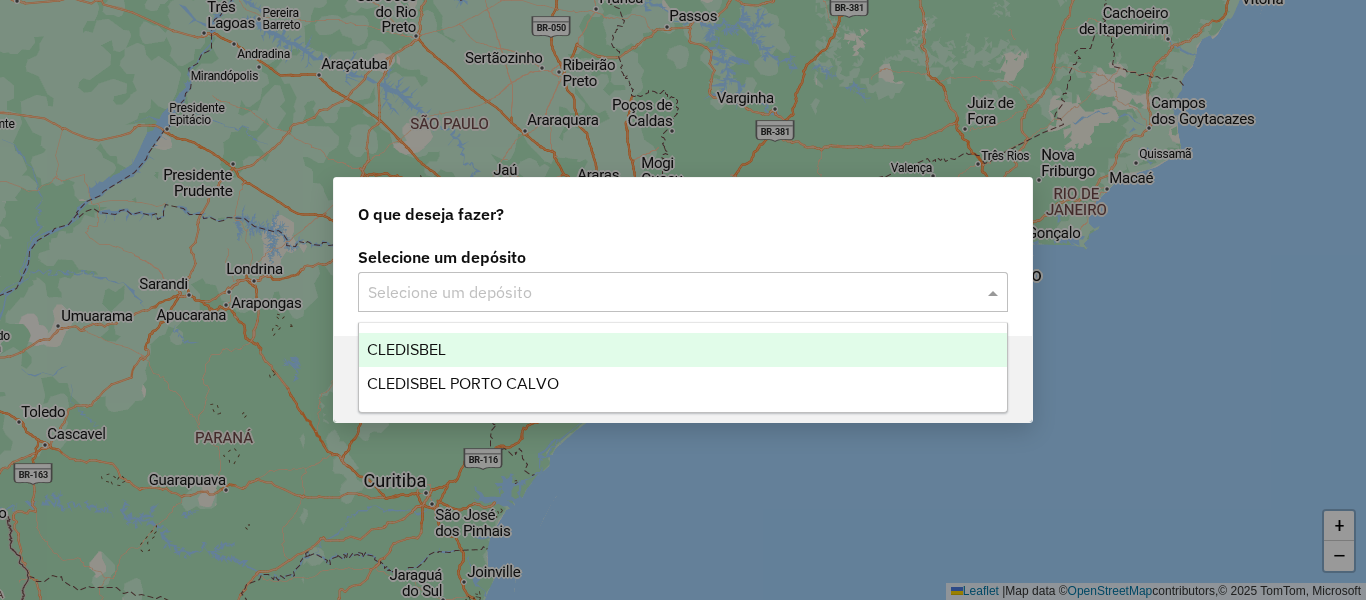 click 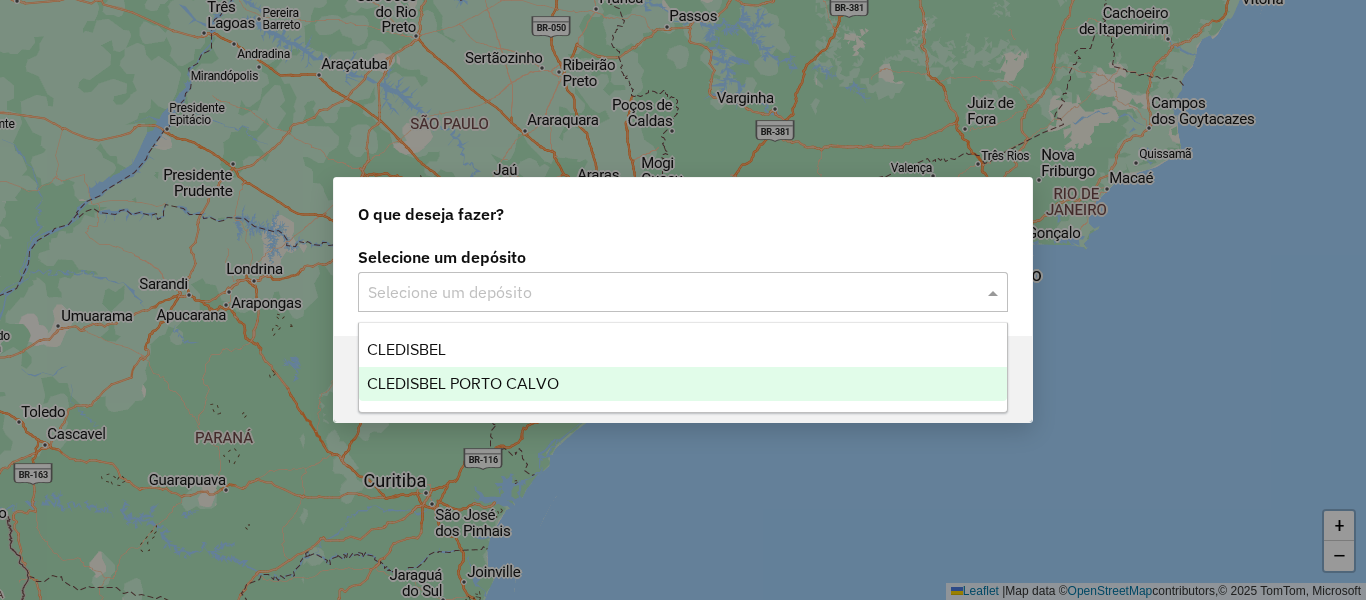 click on "CLEDISBEL PORTO CALVO" at bounding box center (683, 384) 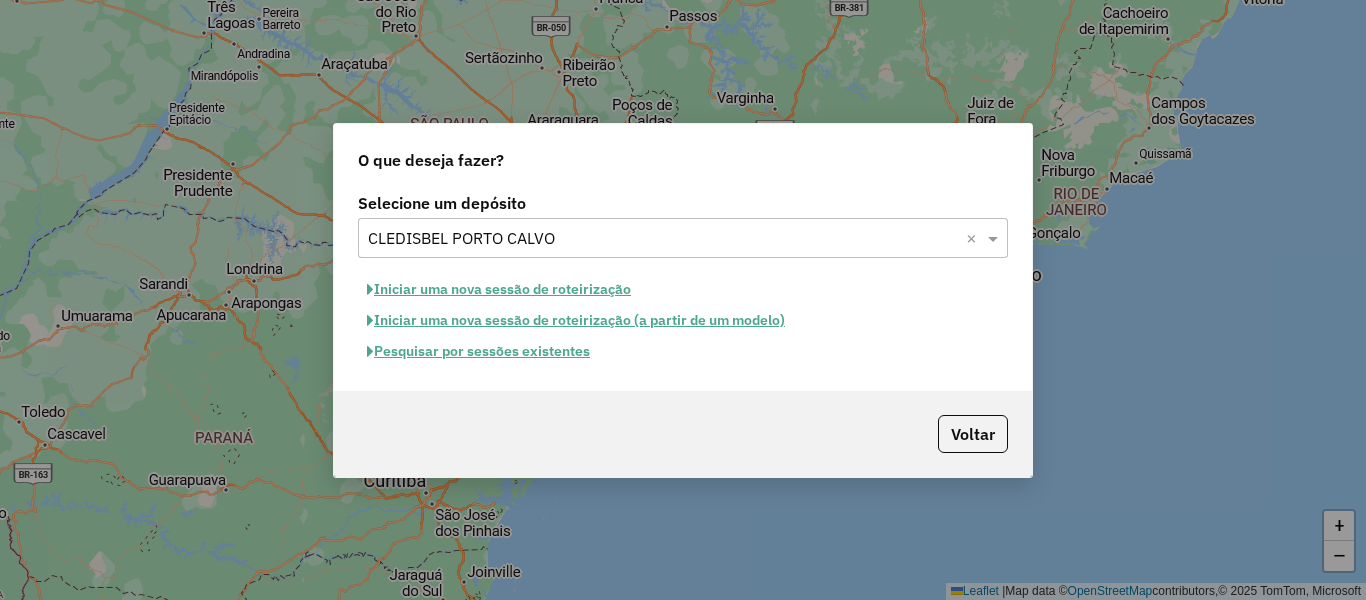 click on "Iniciar uma nova sessão de roteirização (a partir de um modelo)" 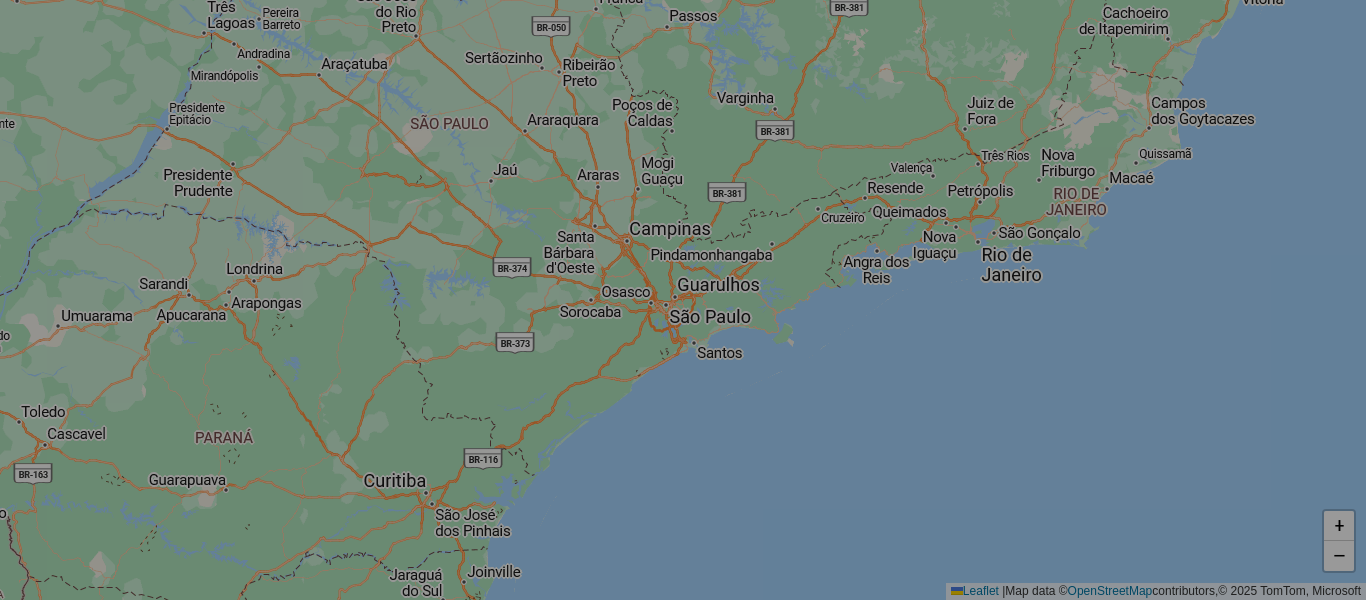 select on "*" 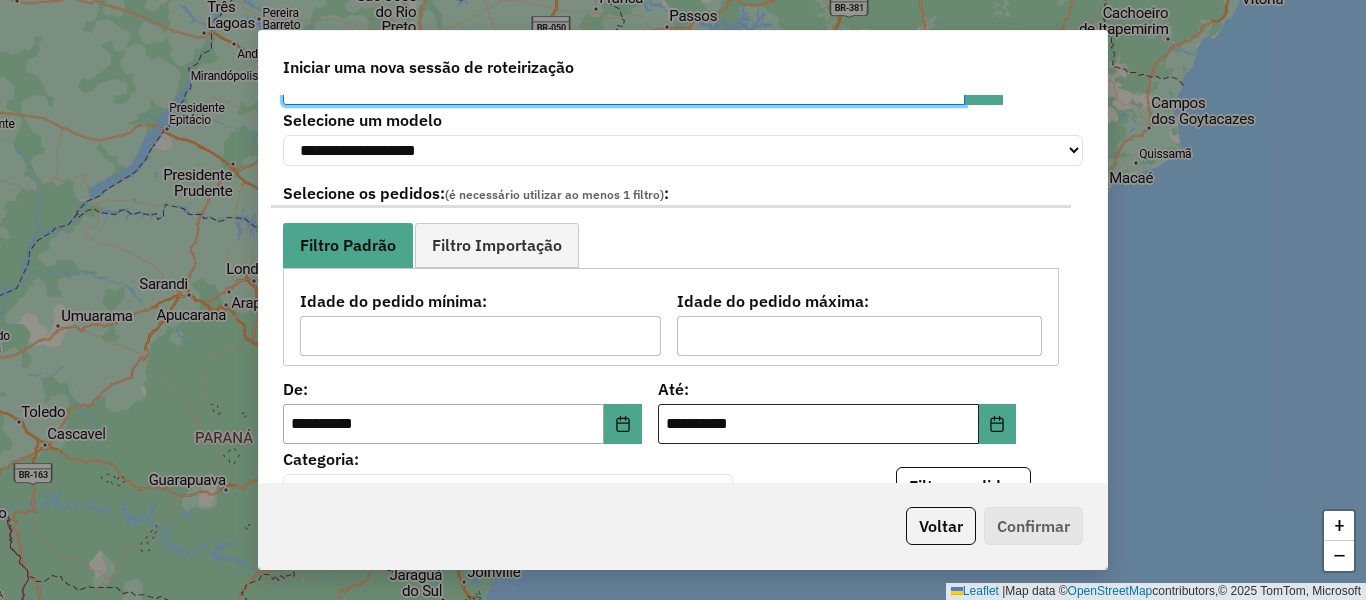 scroll, scrollTop: 200, scrollLeft: 0, axis: vertical 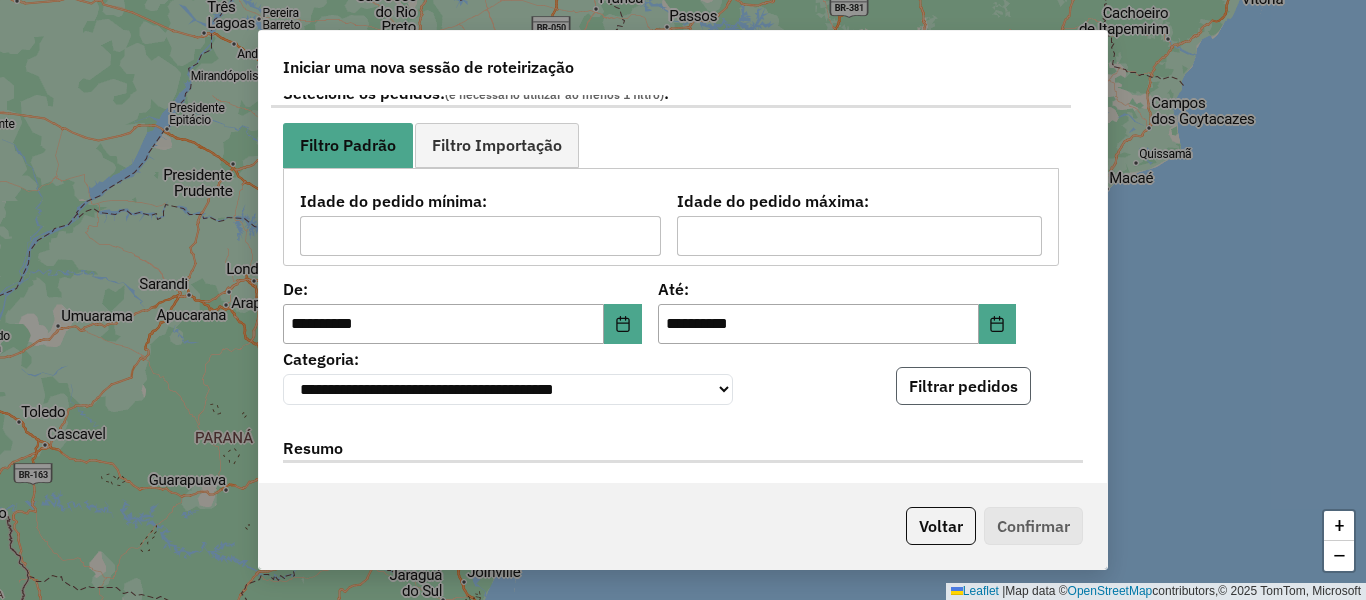 click on "Filtrar pedidos" 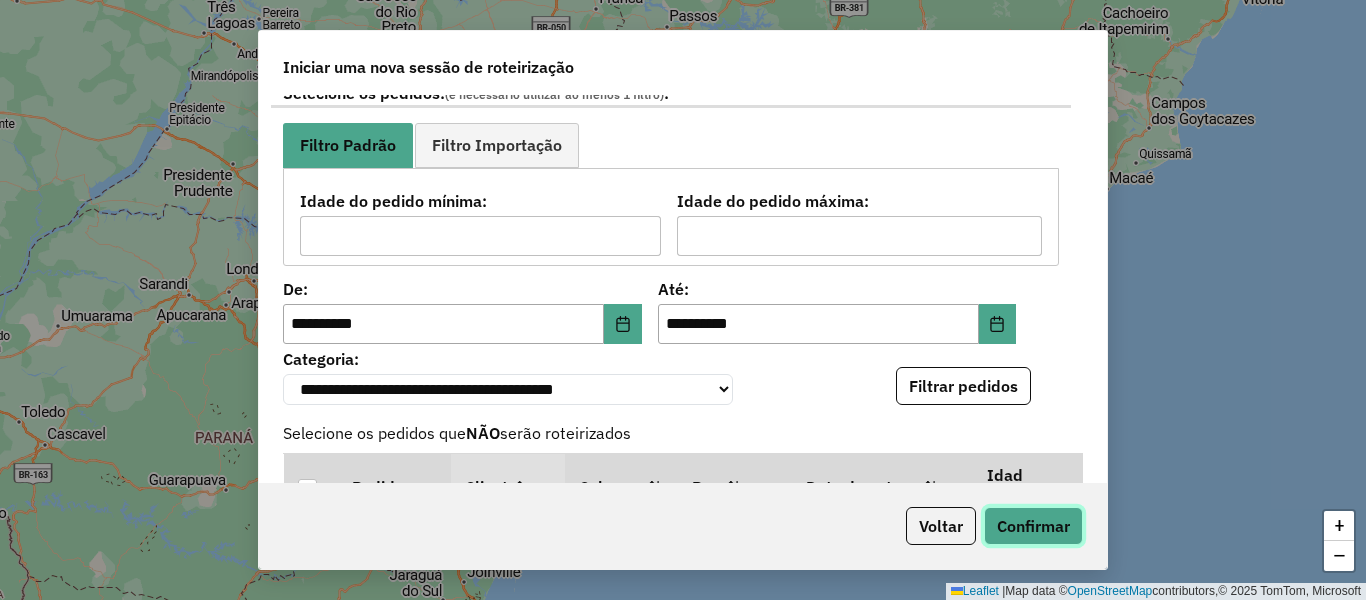 click on "Confirmar" 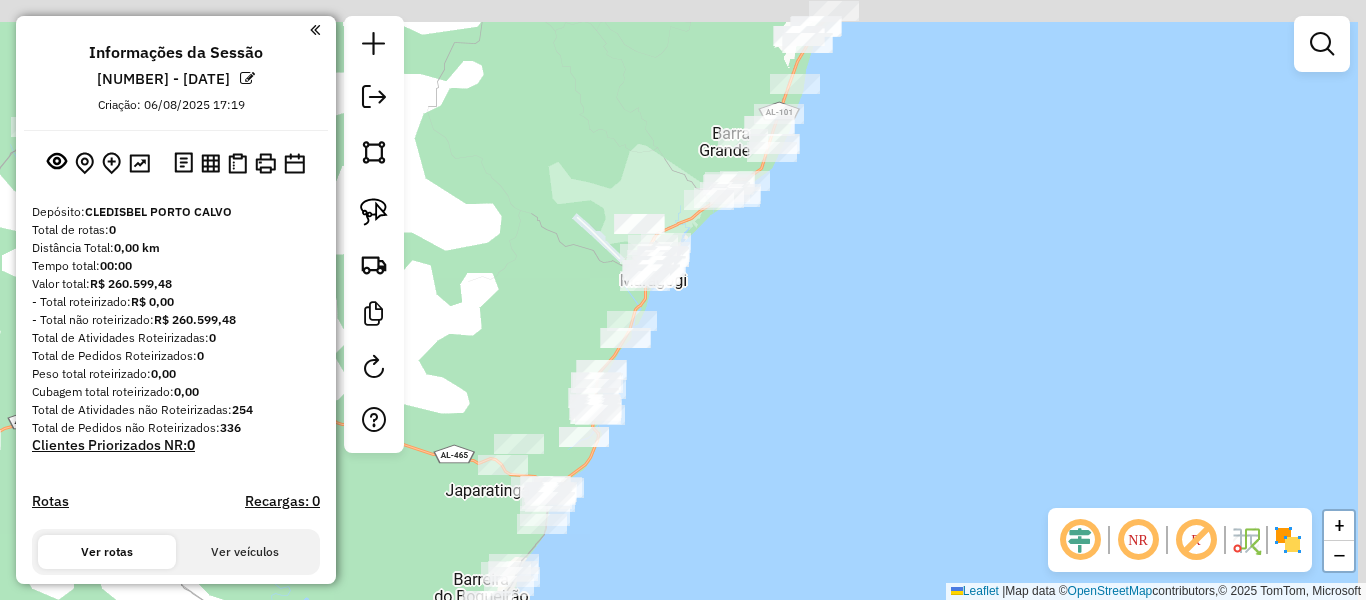drag, startPoint x: 831, startPoint y: 287, endPoint x: 769, endPoint y: 417, distance: 144.02777 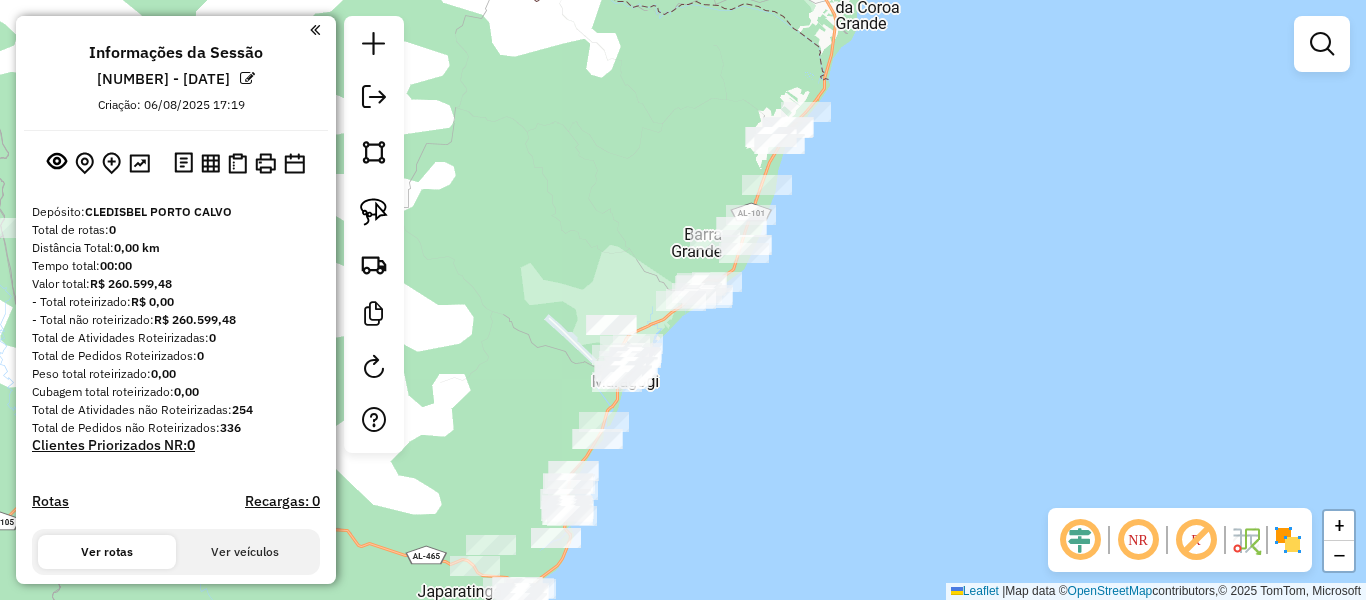 drag, startPoint x: 823, startPoint y: 298, endPoint x: 812, endPoint y: 372, distance: 74.8131 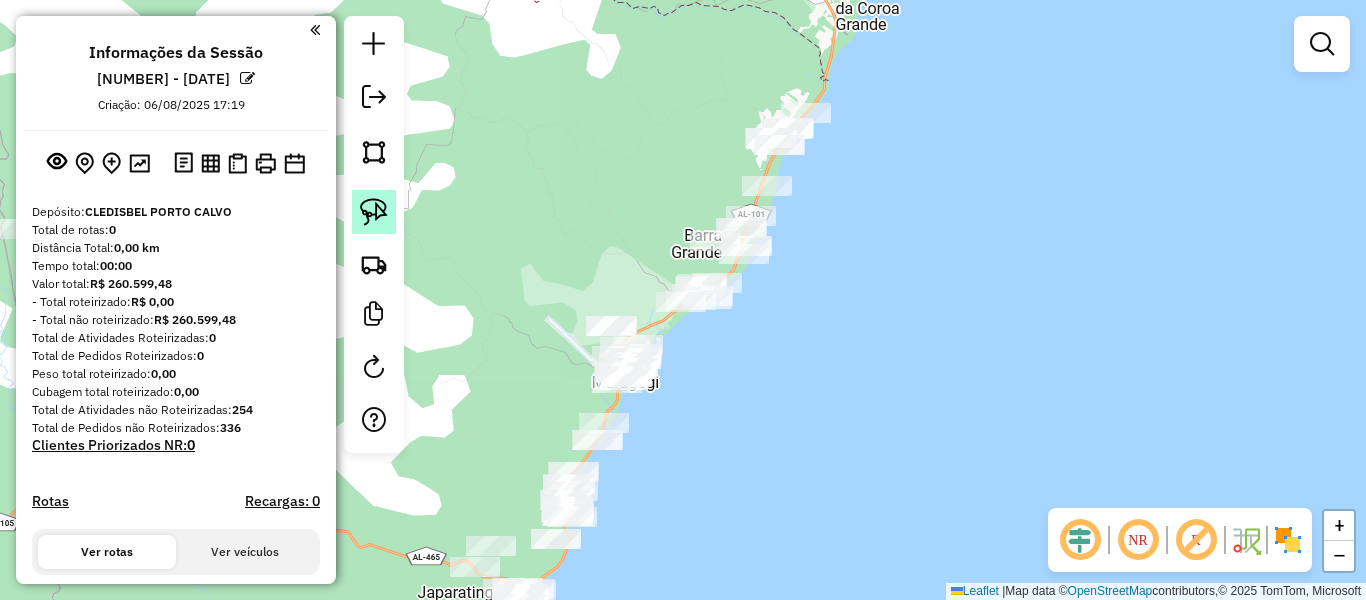 click 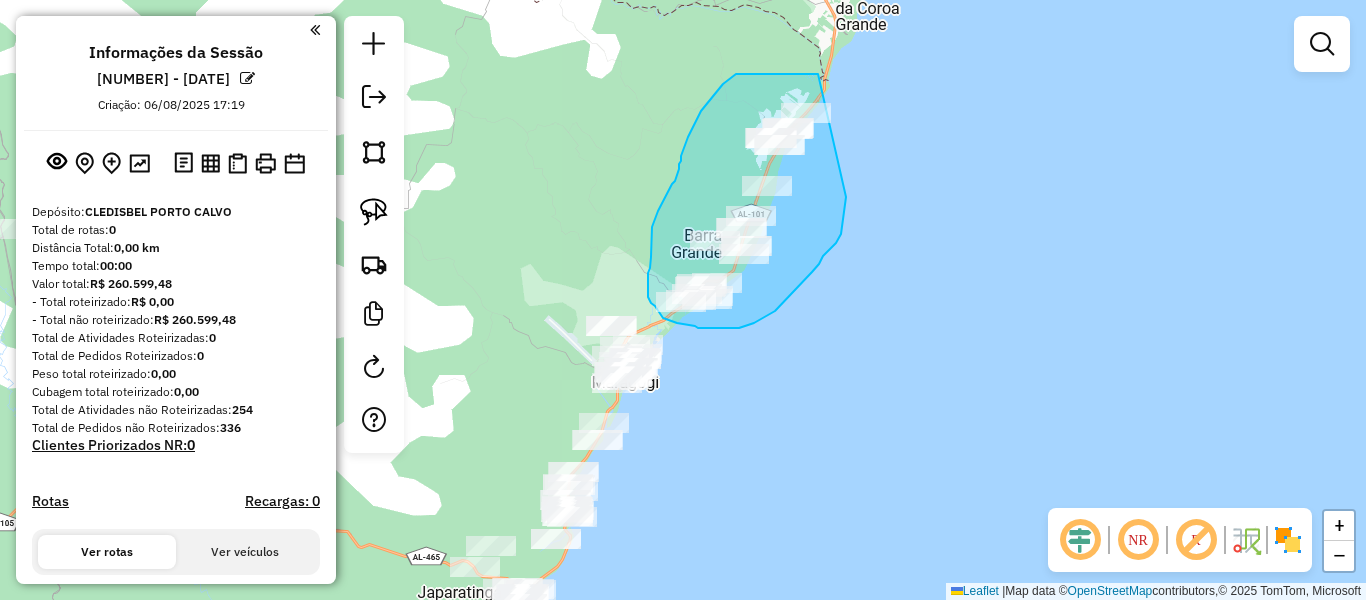 drag, startPoint x: 818, startPoint y: 74, endPoint x: 848, endPoint y: 176, distance: 106.320274 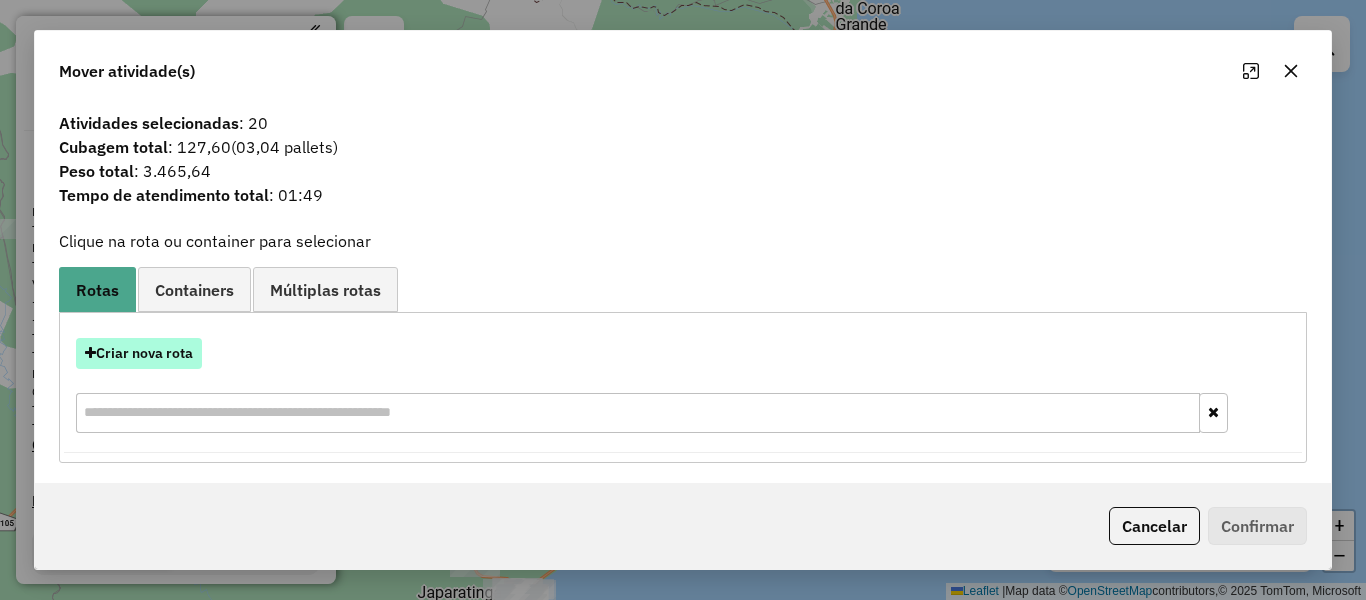 click on "Criar nova rota" at bounding box center [139, 353] 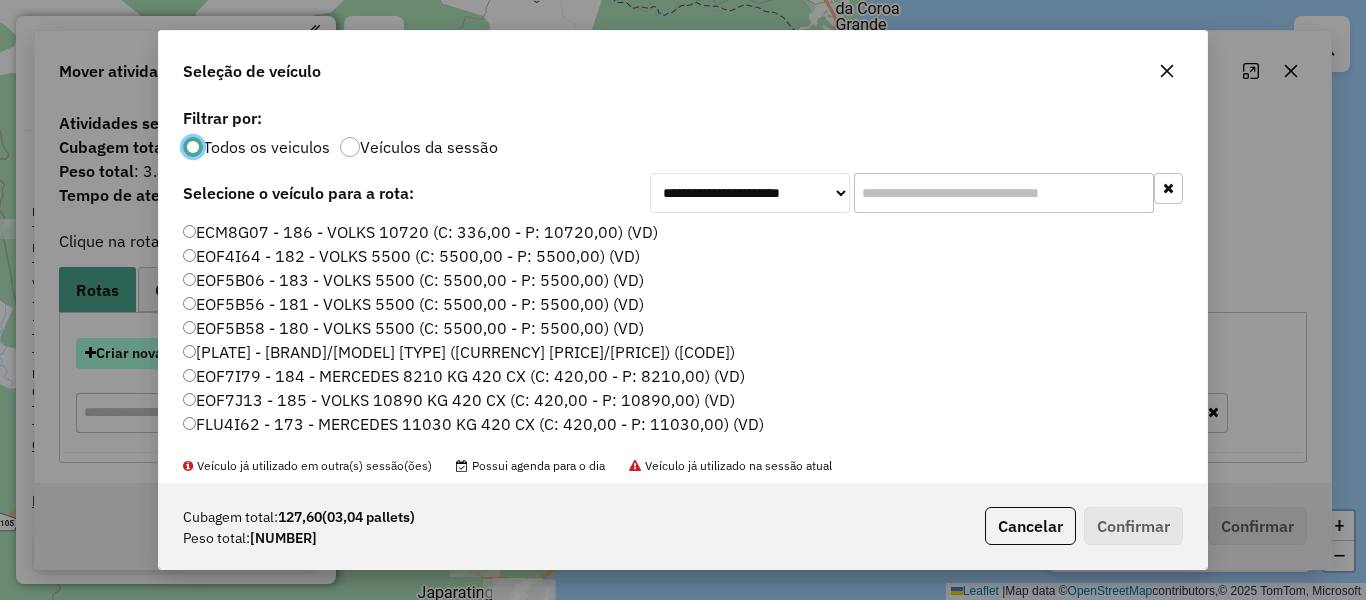 scroll, scrollTop: 11, scrollLeft: 6, axis: both 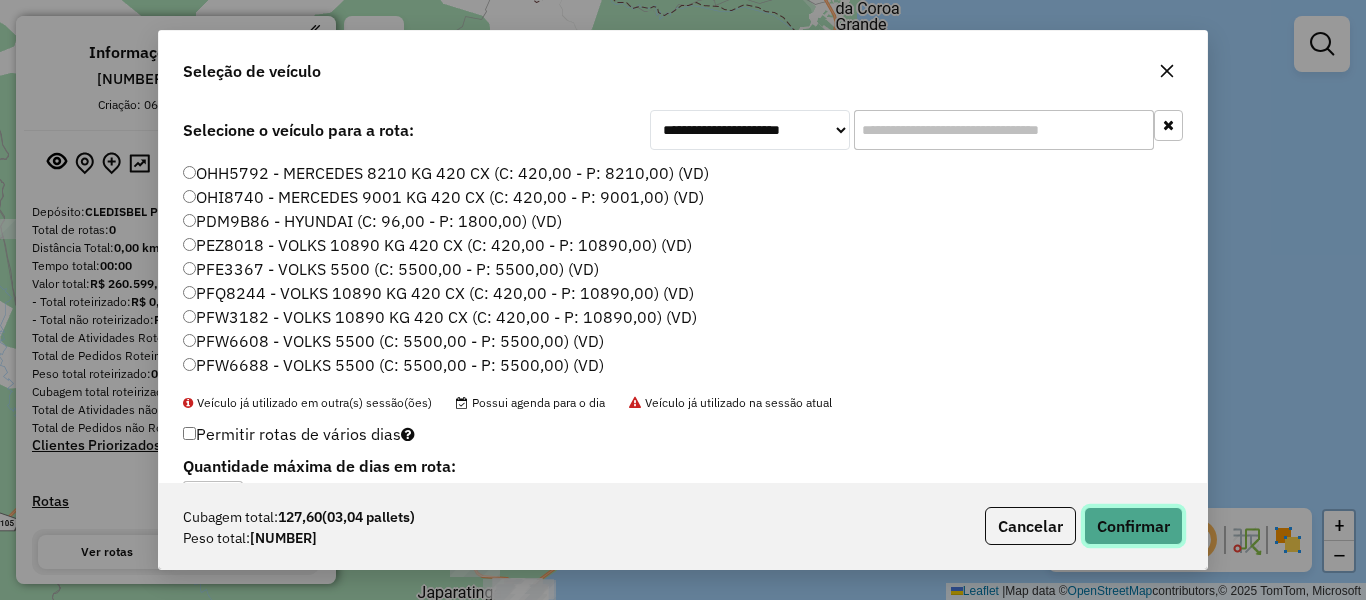click on "Confirmar" 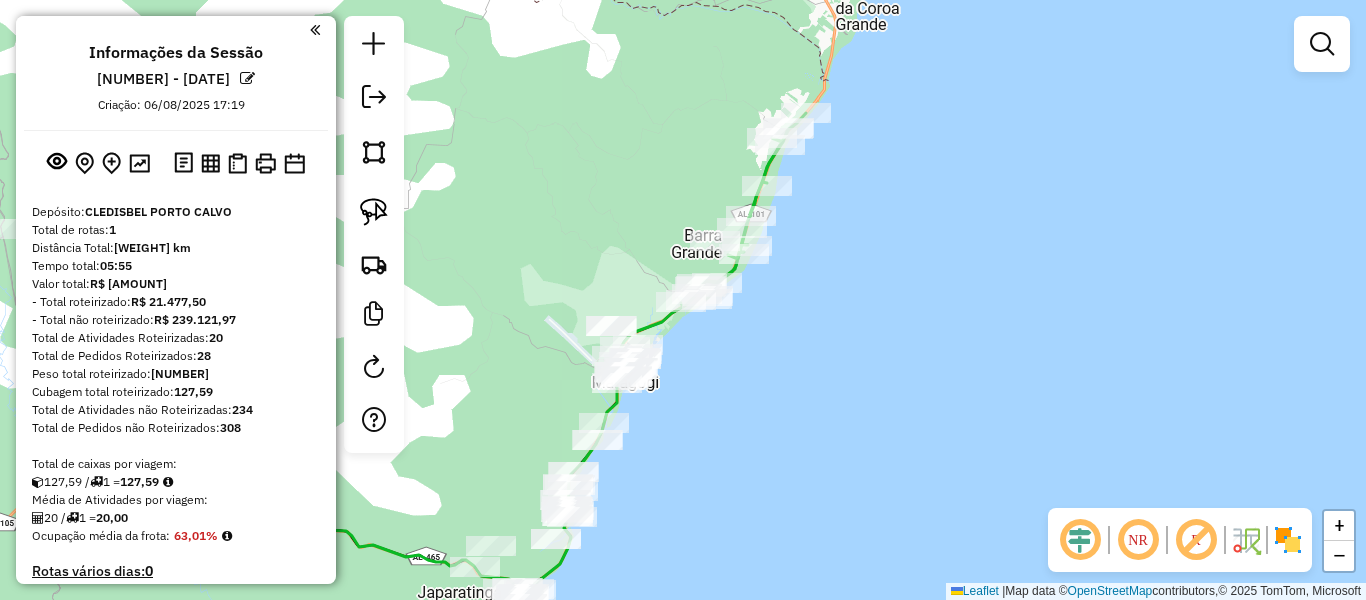 scroll, scrollTop: 0, scrollLeft: 0, axis: both 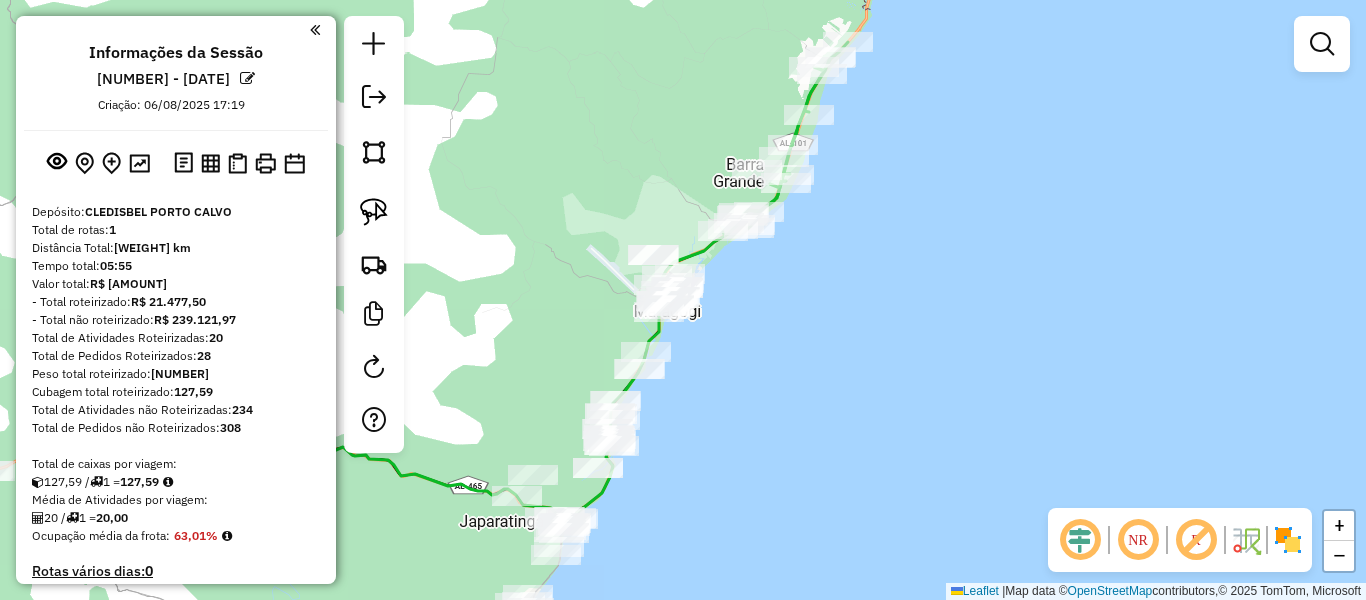 drag, startPoint x: 718, startPoint y: 418, endPoint x: 760, endPoint y: 347, distance: 82.492424 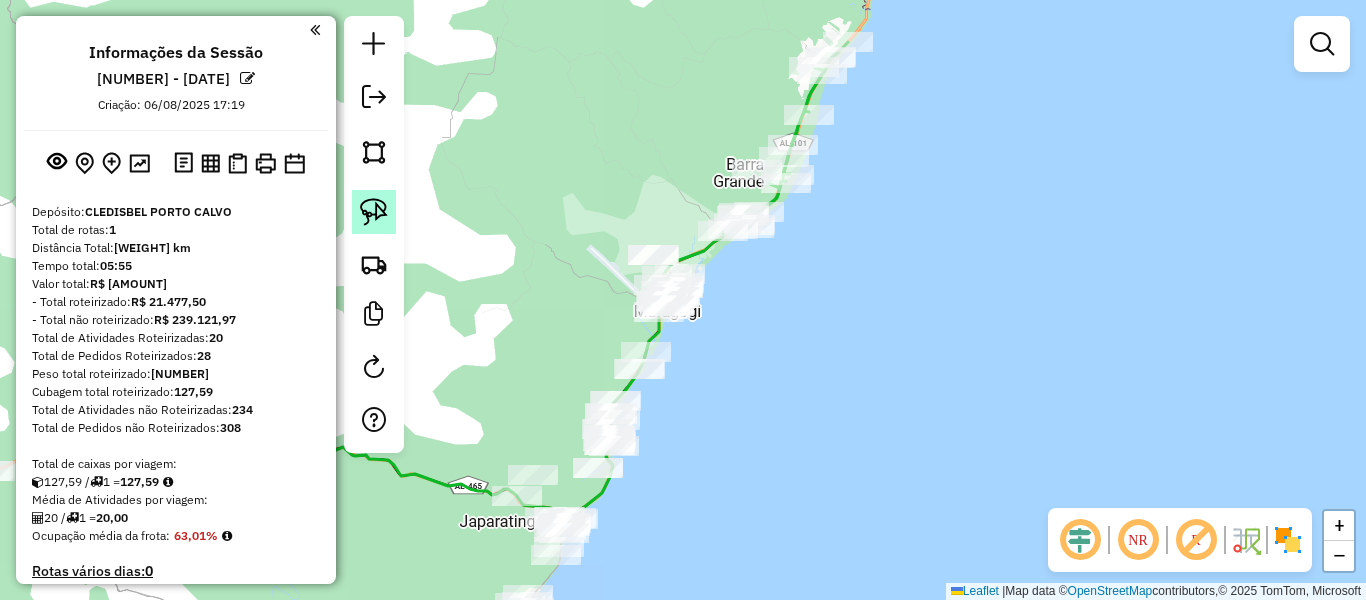 click 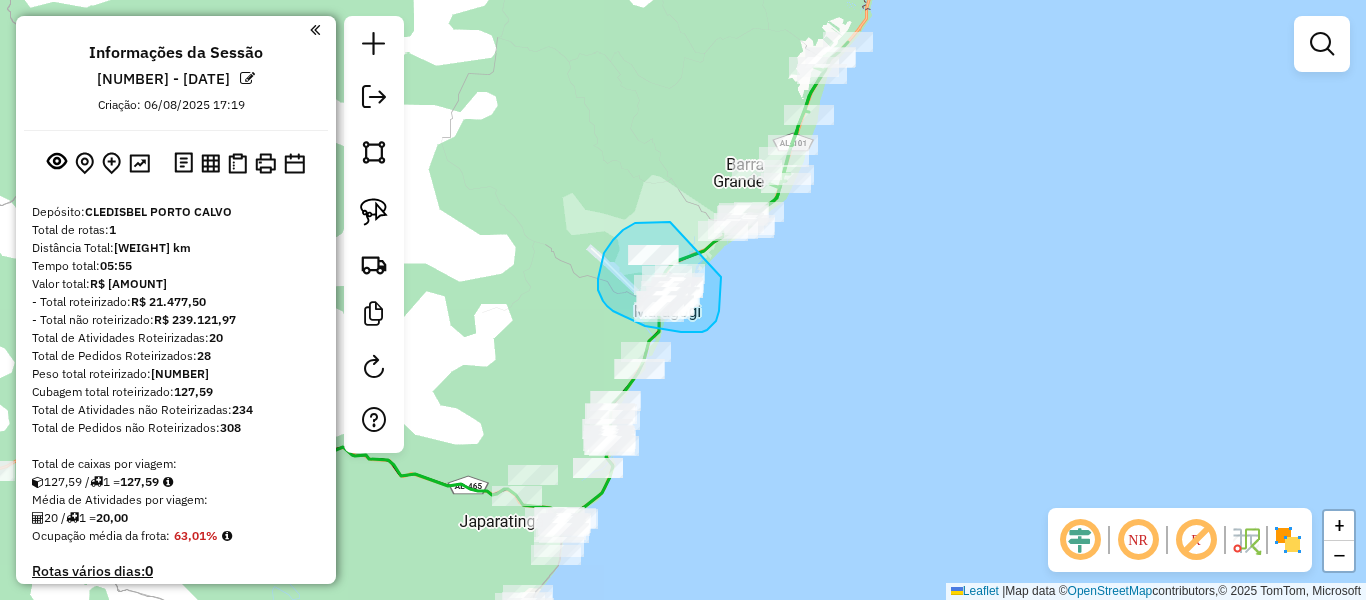 drag, startPoint x: 670, startPoint y: 222, endPoint x: 721, endPoint y: 277, distance: 75.00667 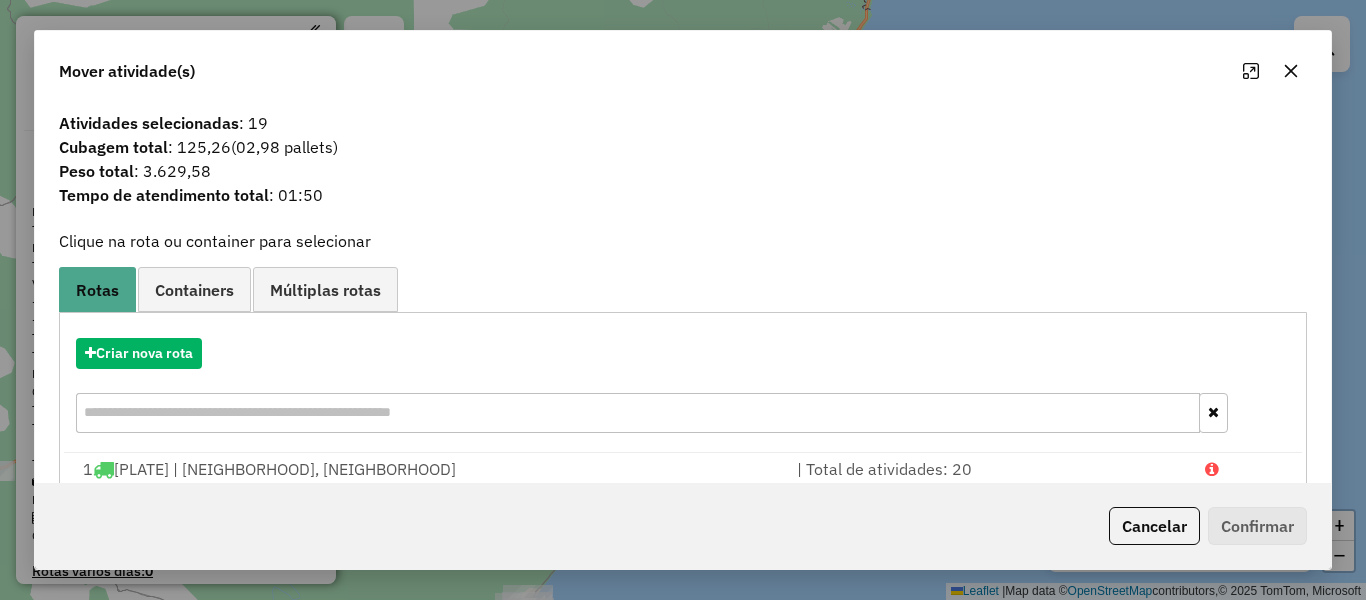click 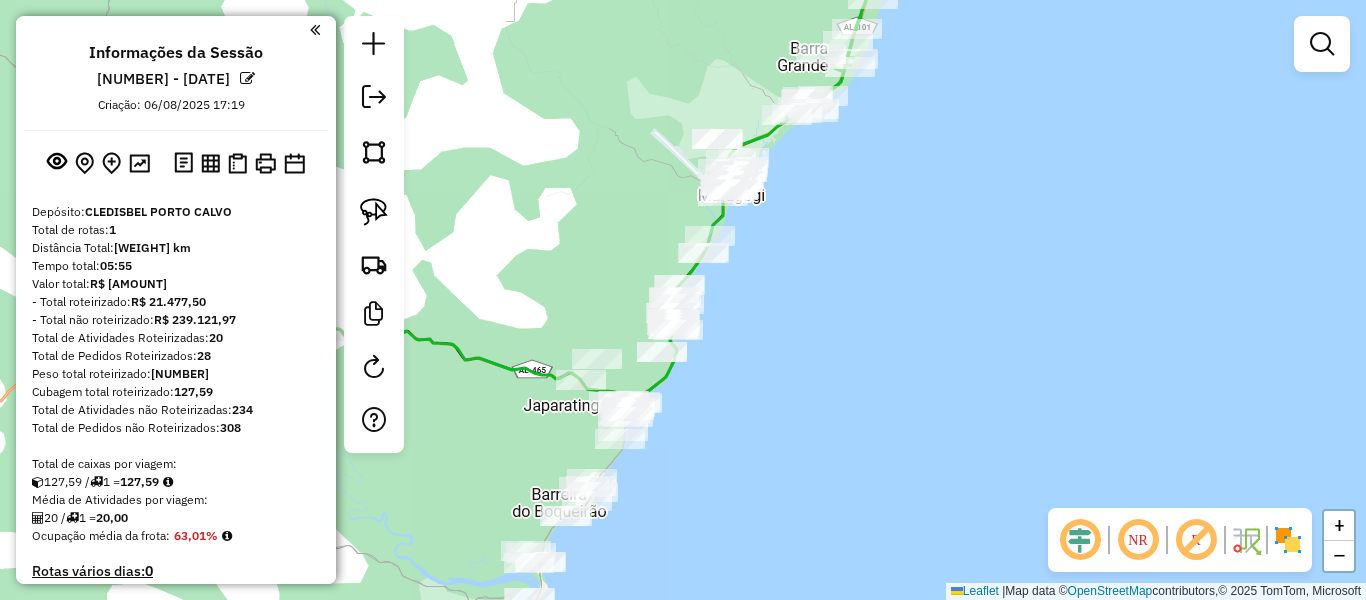 drag, startPoint x: 724, startPoint y: 387, endPoint x: 776, endPoint y: 286, distance: 113.600174 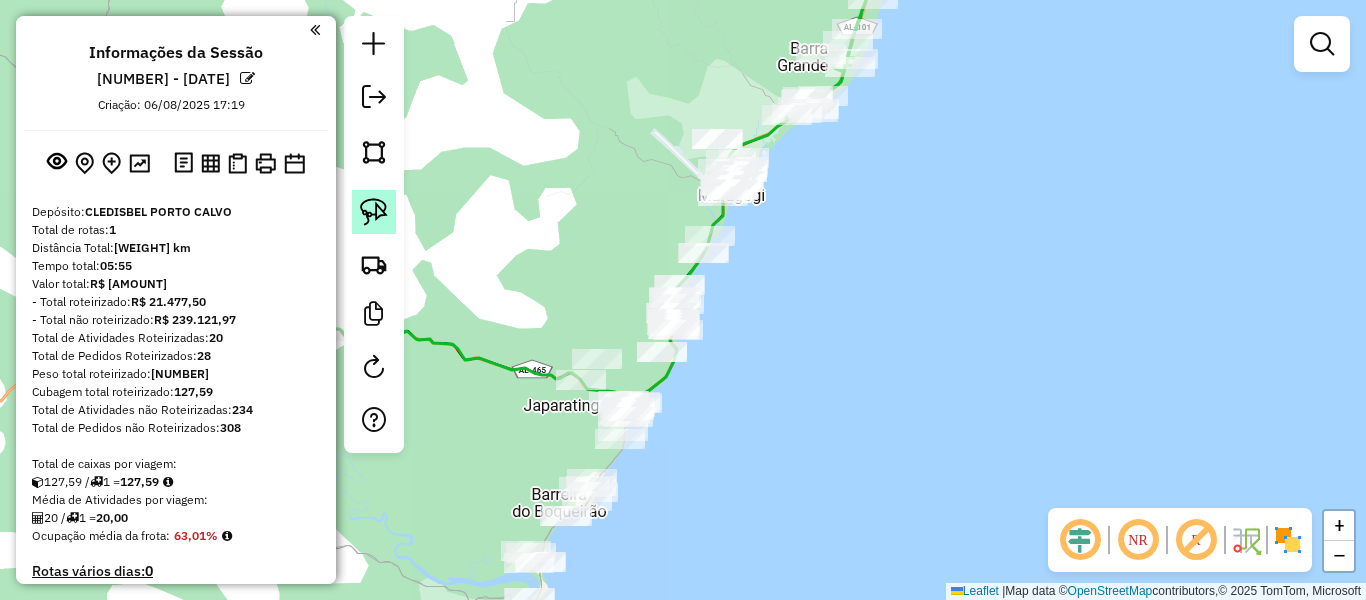 click 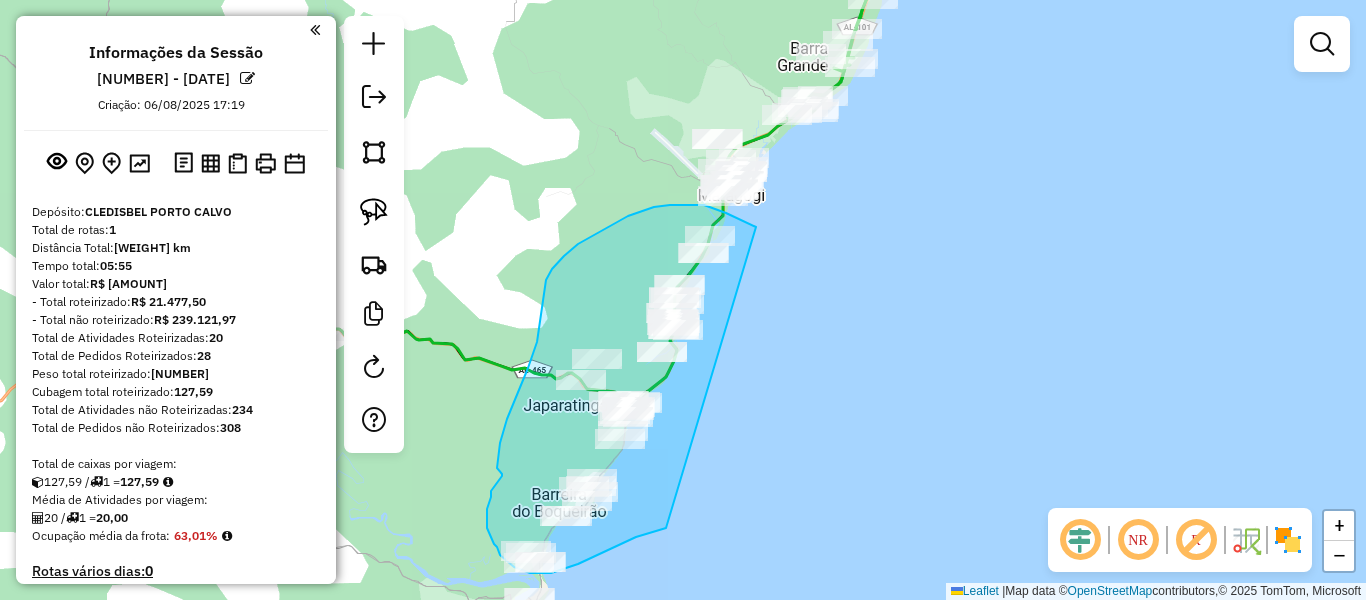 drag, startPoint x: 756, startPoint y: 227, endPoint x: 676, endPoint y: 525, distance: 308.55145 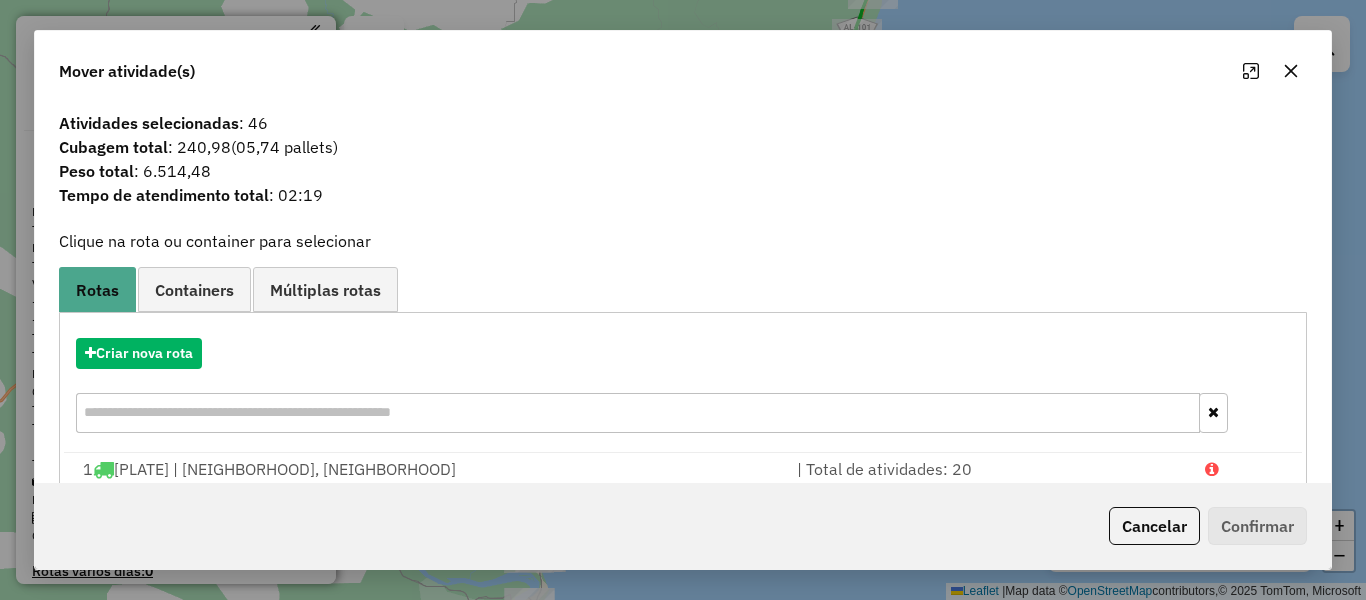 click 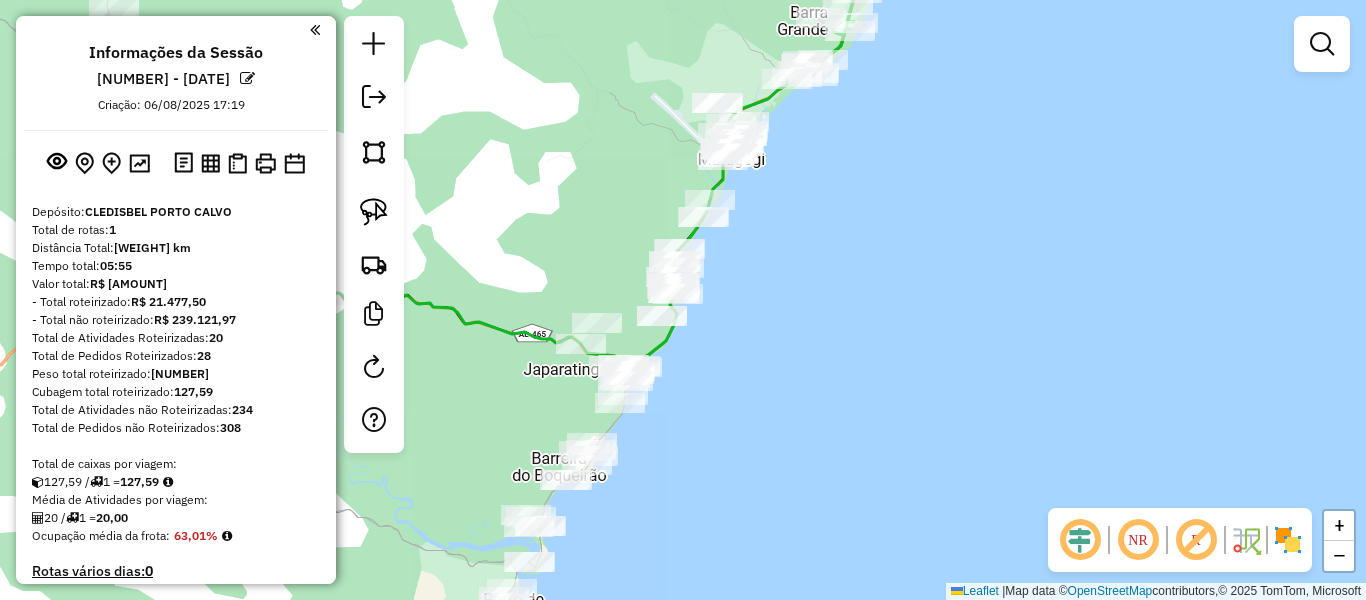 drag, startPoint x: 795, startPoint y: 290, endPoint x: 798, endPoint y: 250, distance: 40.112343 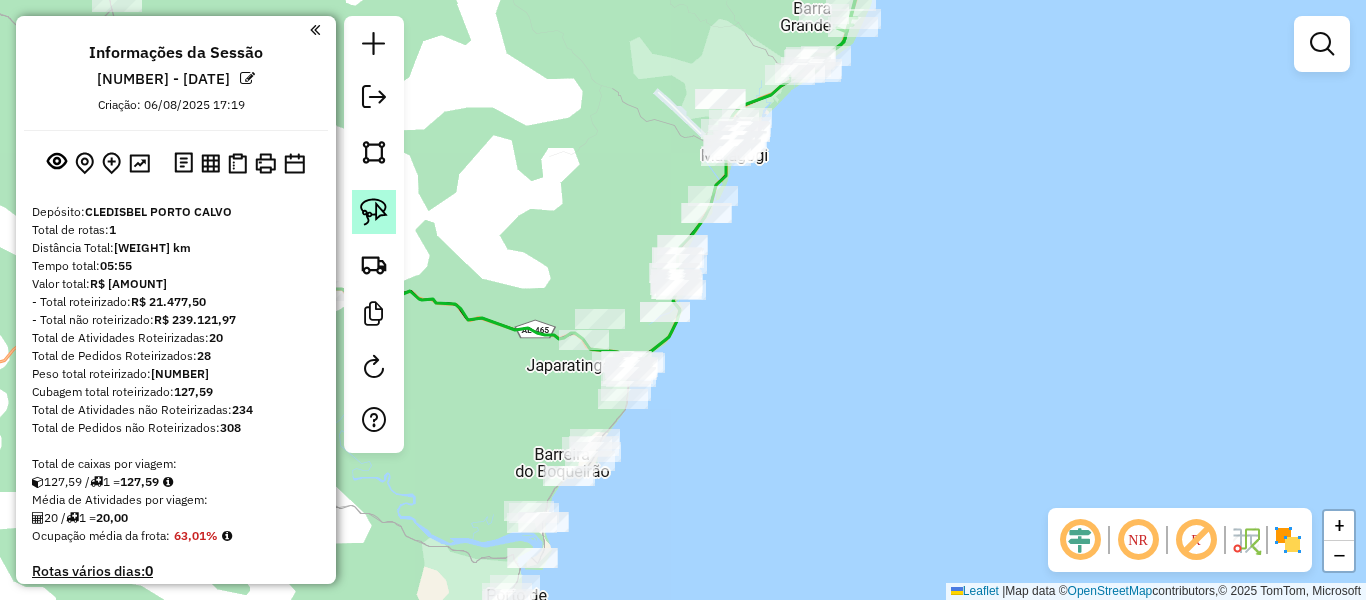 click 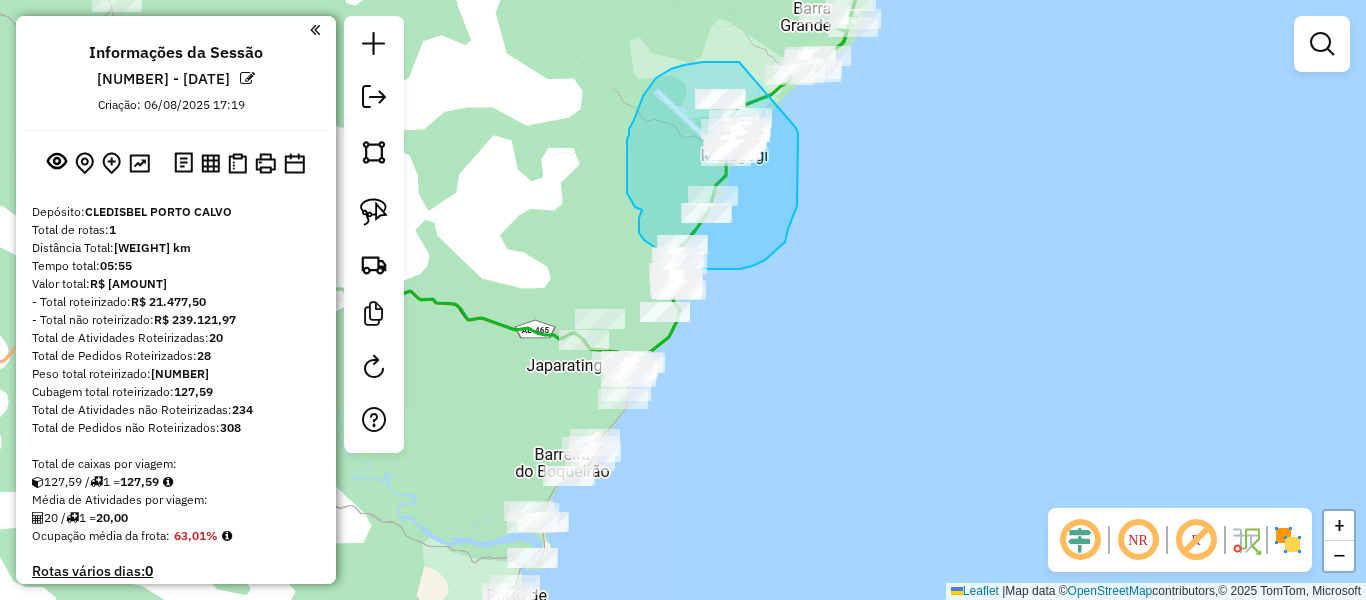 drag, startPoint x: 739, startPoint y: 62, endPoint x: 796, endPoint y: 128, distance: 87.20665 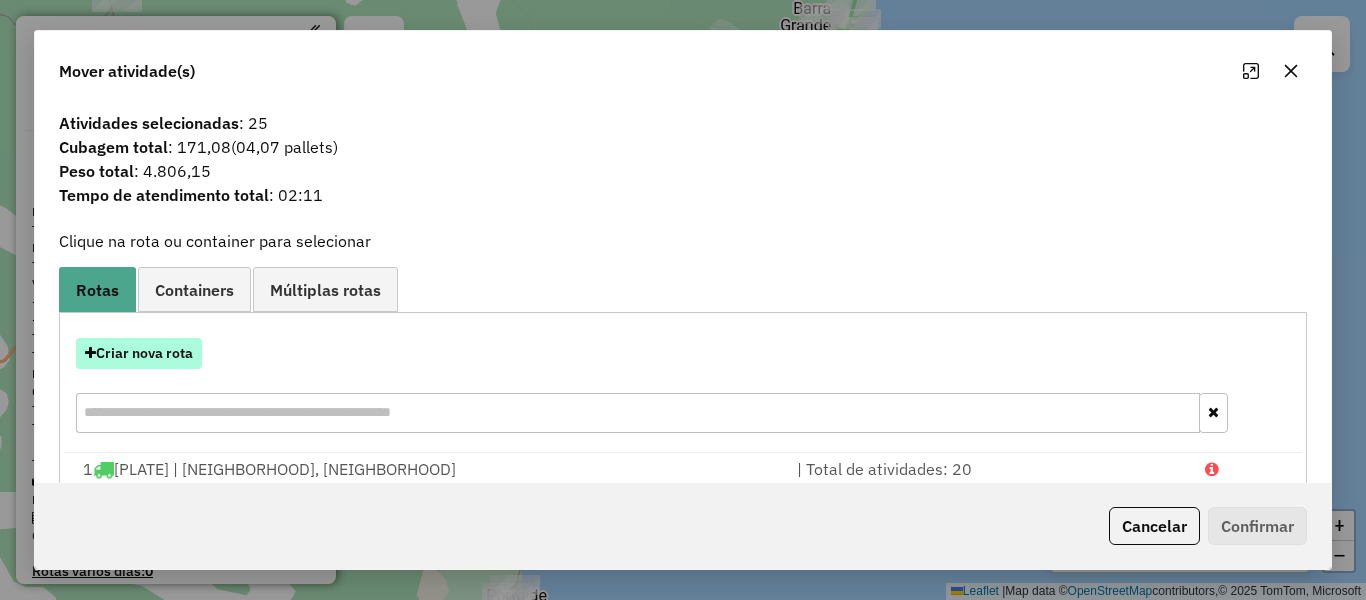 click on "Criar nova rota" at bounding box center [139, 353] 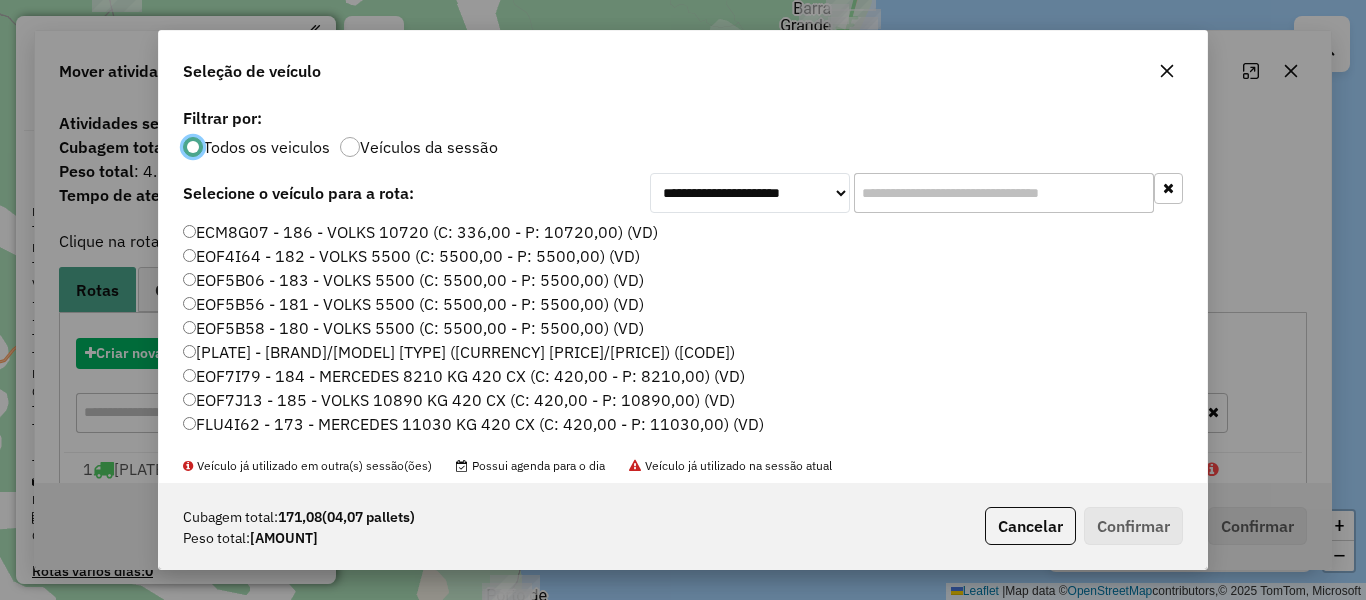 scroll, scrollTop: 11, scrollLeft: 6, axis: both 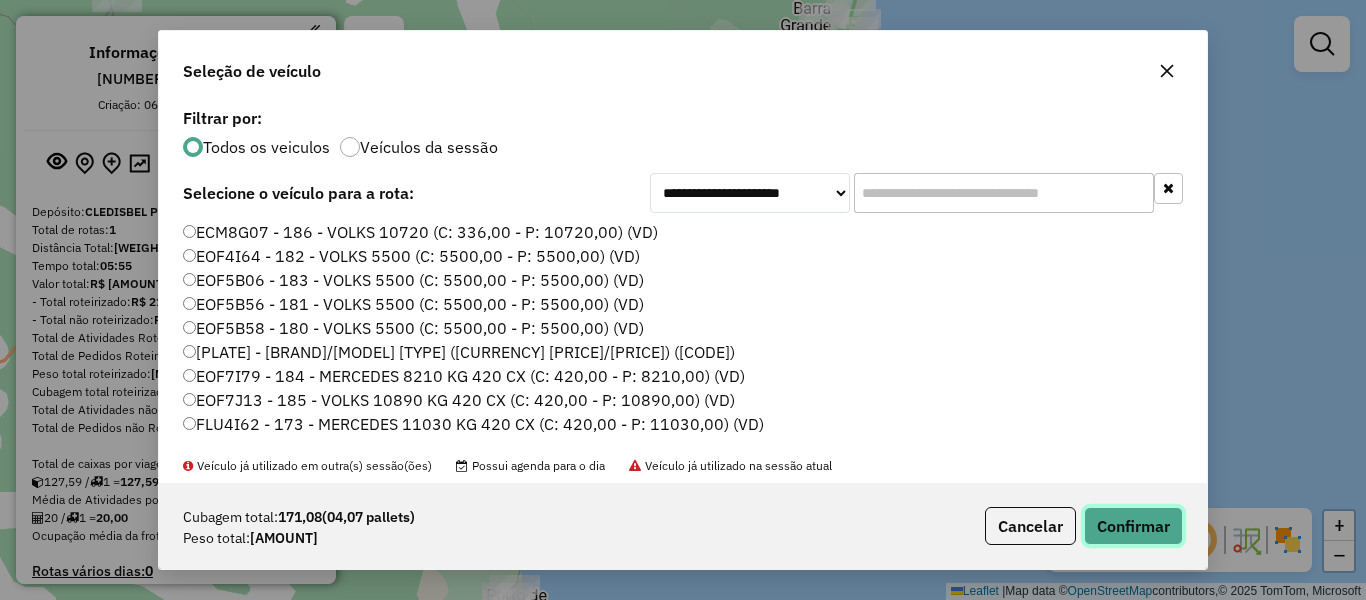 click on "Confirmar" 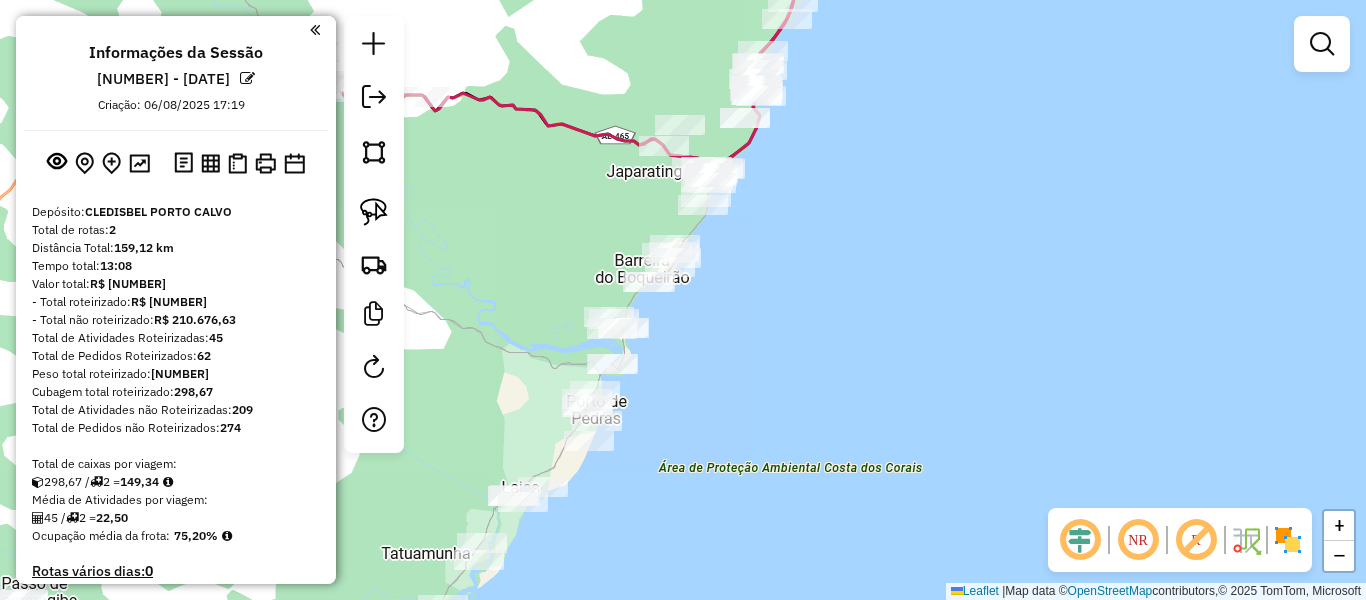 drag, startPoint x: 632, startPoint y: 223, endPoint x: 712, endPoint y: 29, distance: 209.84756 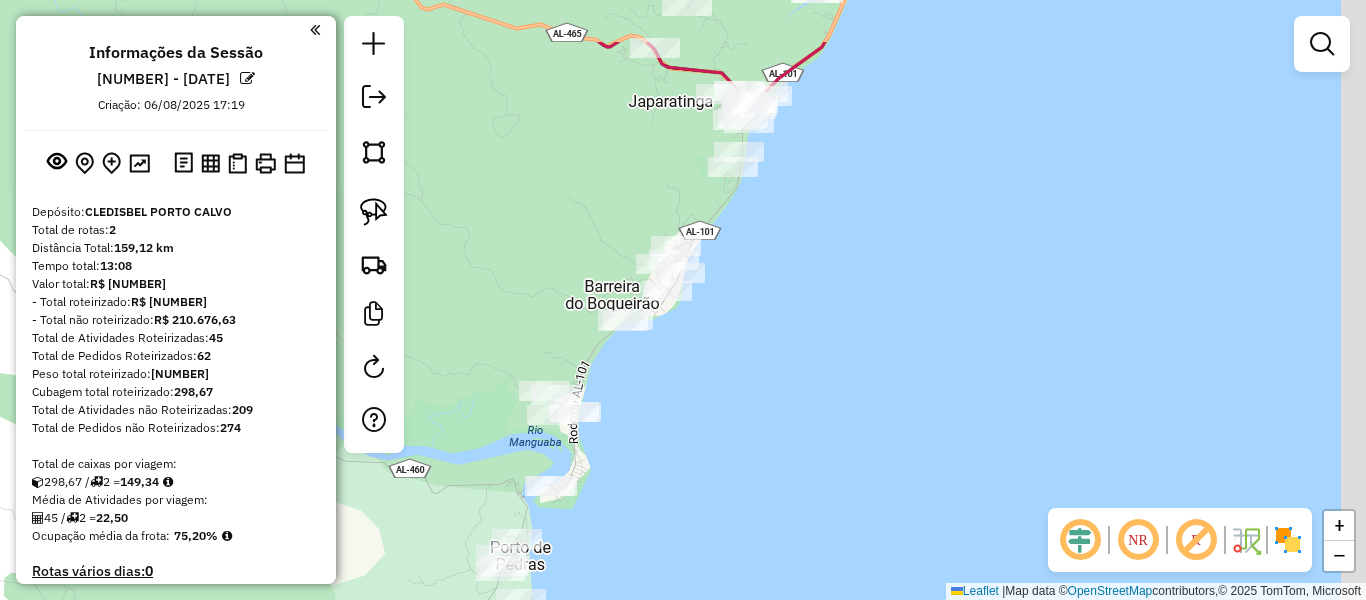 drag, startPoint x: 698, startPoint y: 343, endPoint x: 673, endPoint y: 448, distance: 107.935165 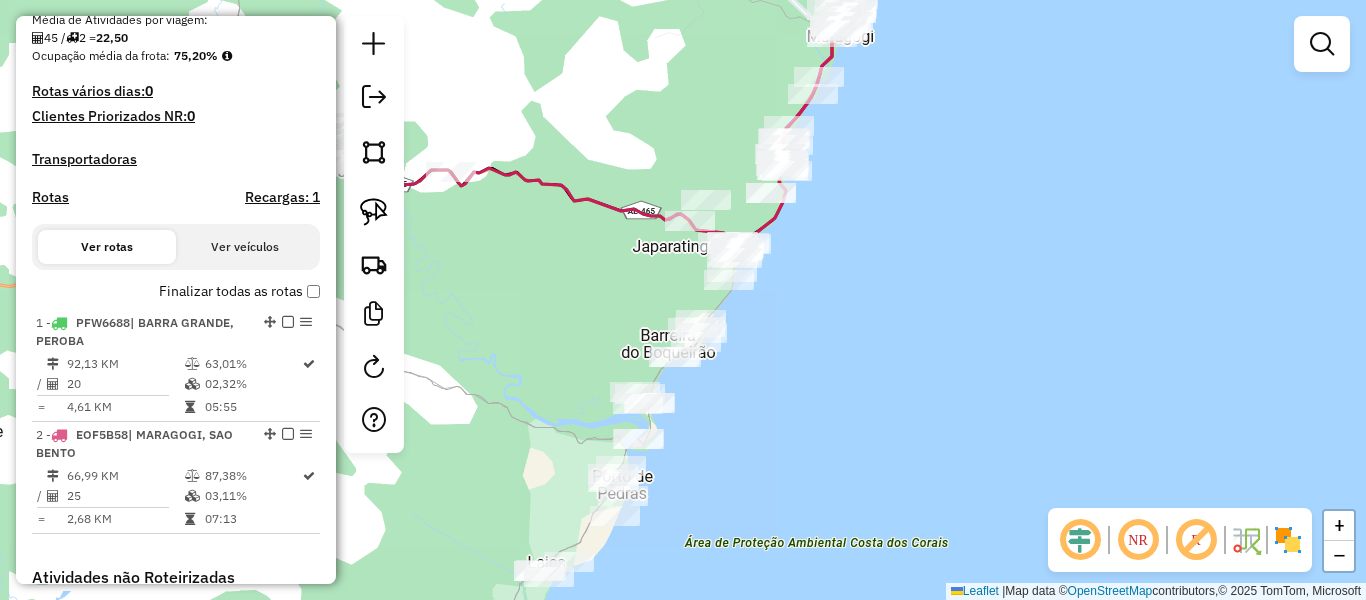 scroll, scrollTop: 600, scrollLeft: 0, axis: vertical 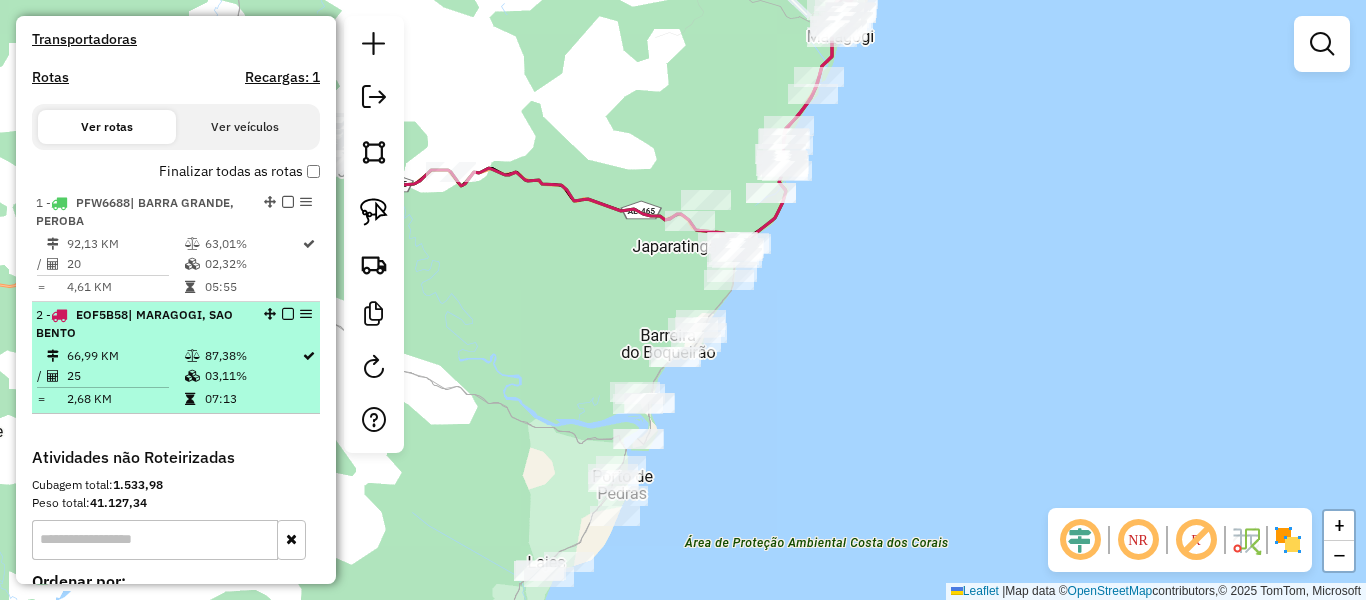 click at bounding box center [288, 314] 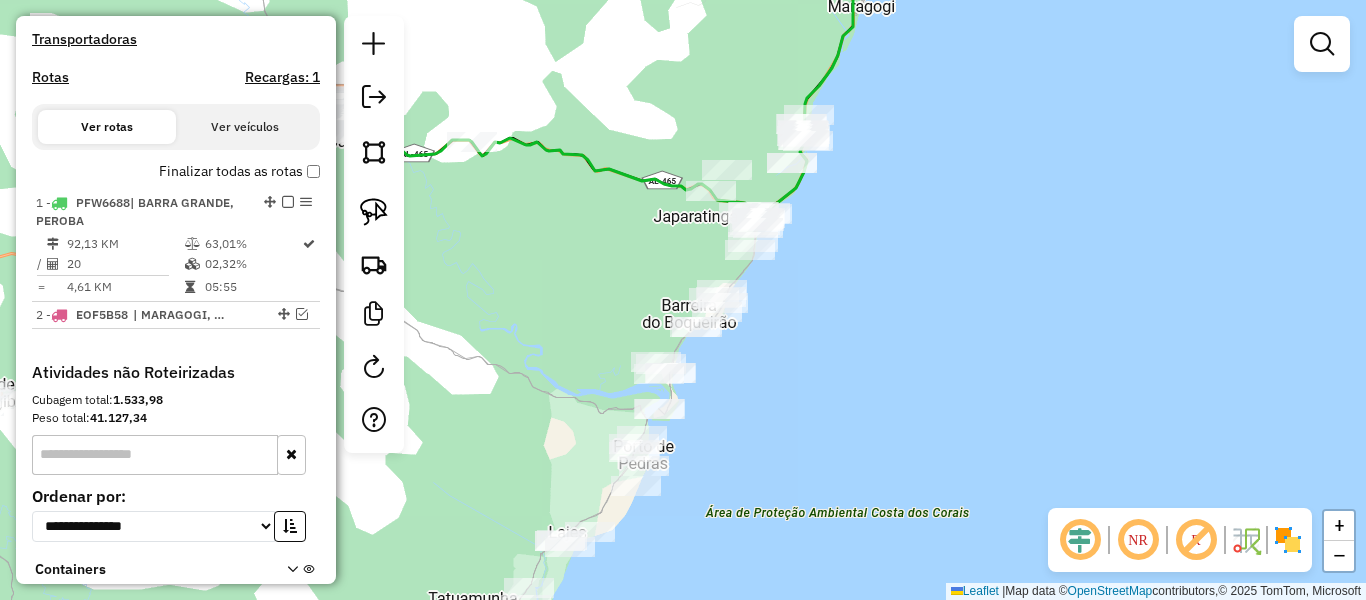 drag, startPoint x: 574, startPoint y: 283, endPoint x: 595, endPoint y: 253, distance: 36.619667 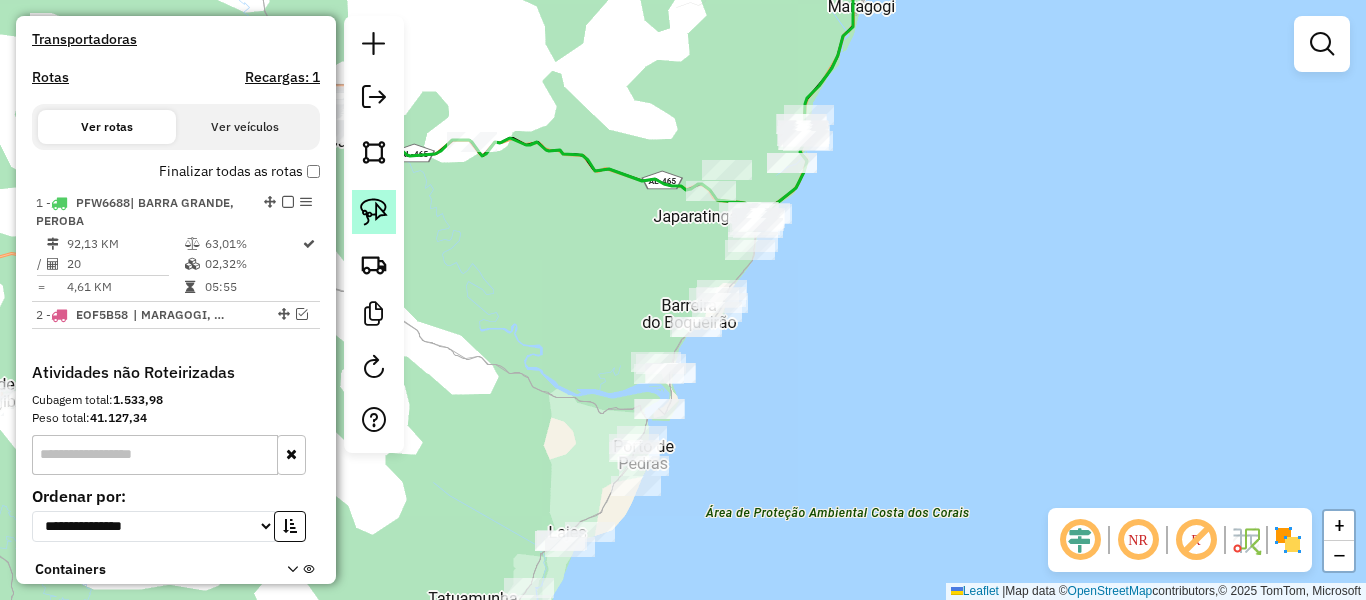 click 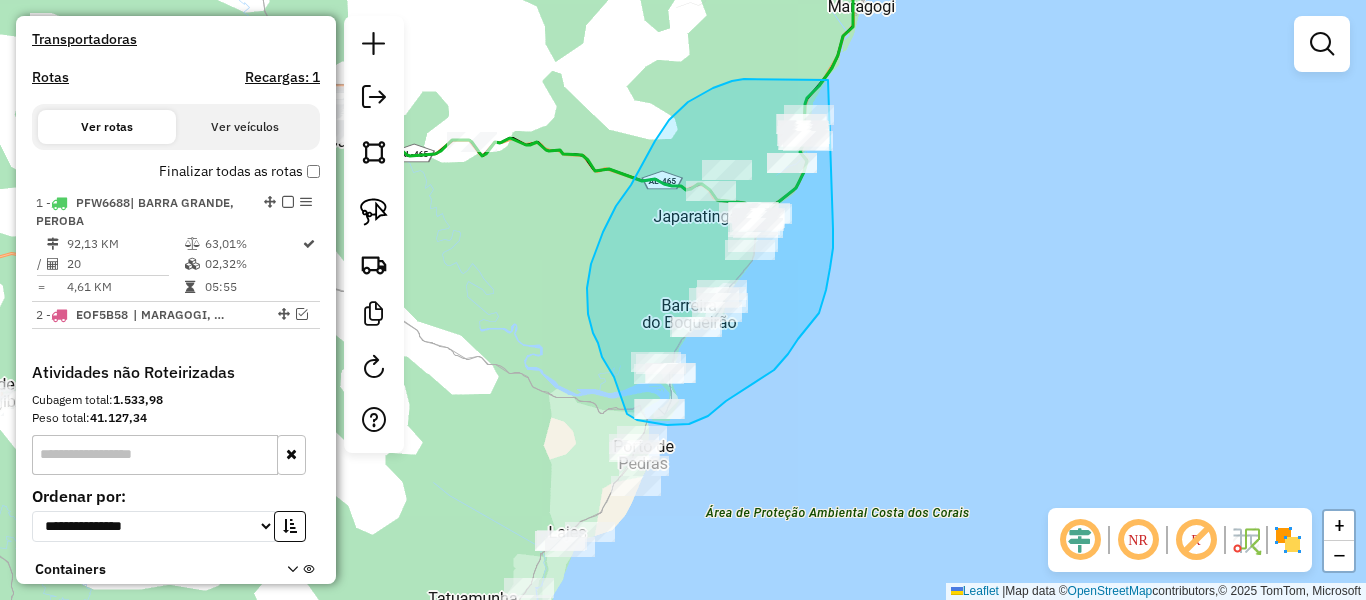 drag, startPoint x: 828, startPoint y: 80, endPoint x: 833, endPoint y: 210, distance: 130.09612 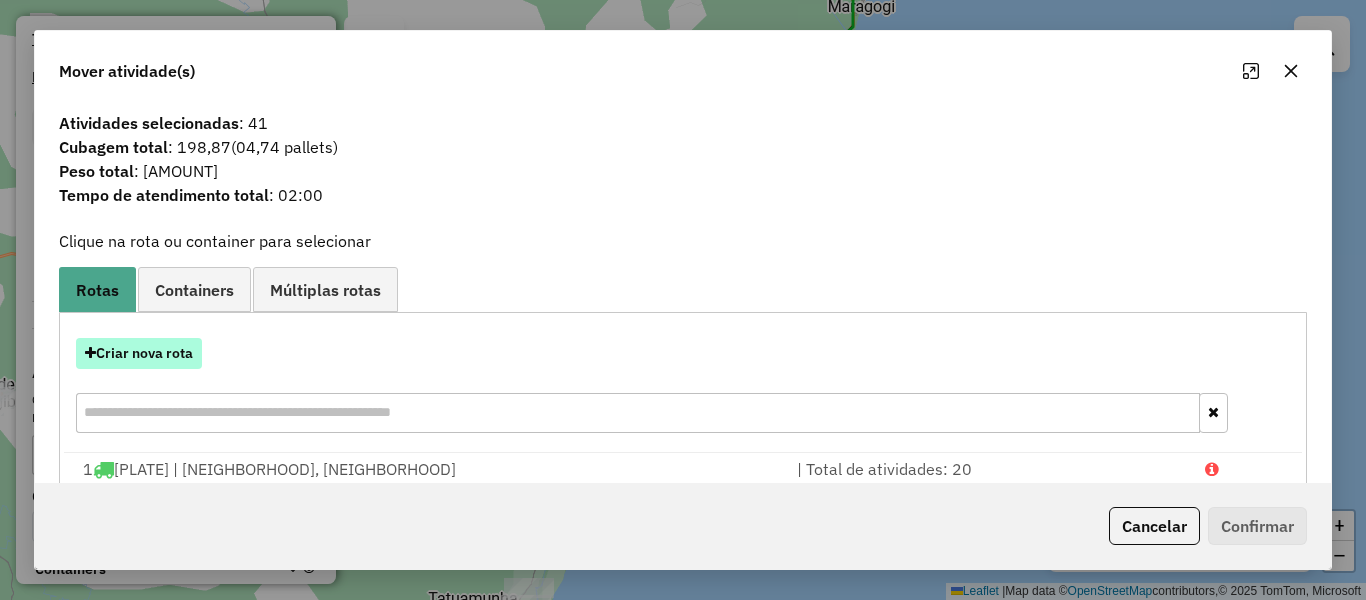 click on "Criar nova rota" at bounding box center (139, 353) 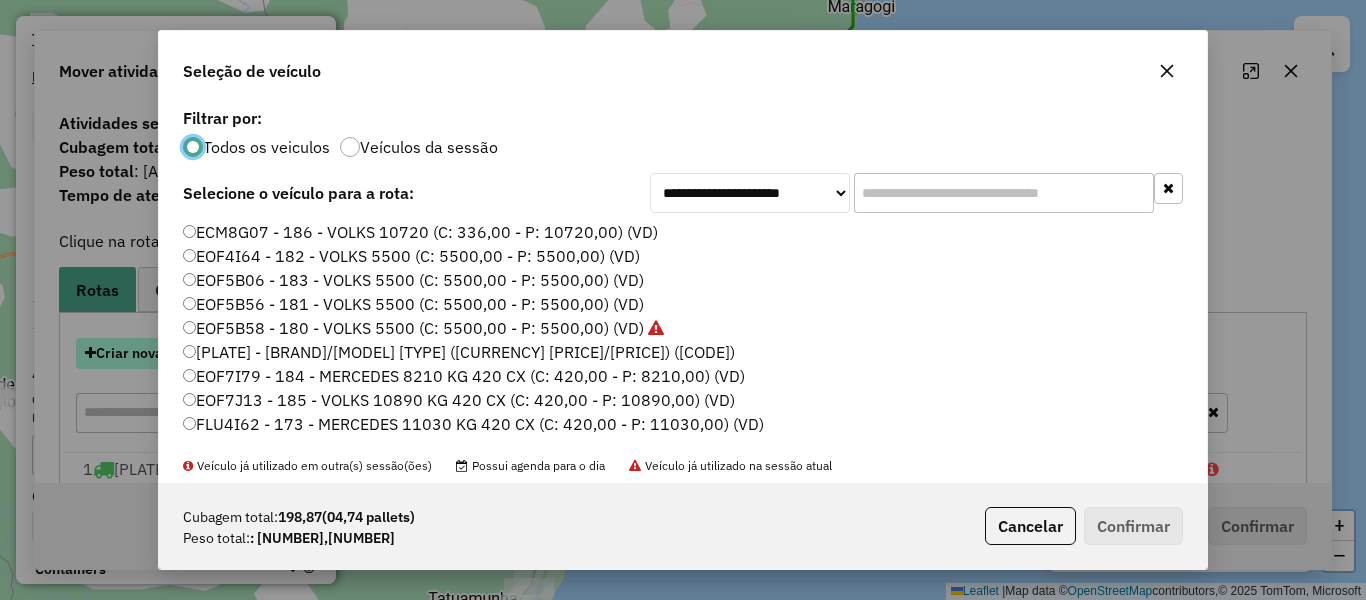 scroll, scrollTop: 11, scrollLeft: 6, axis: both 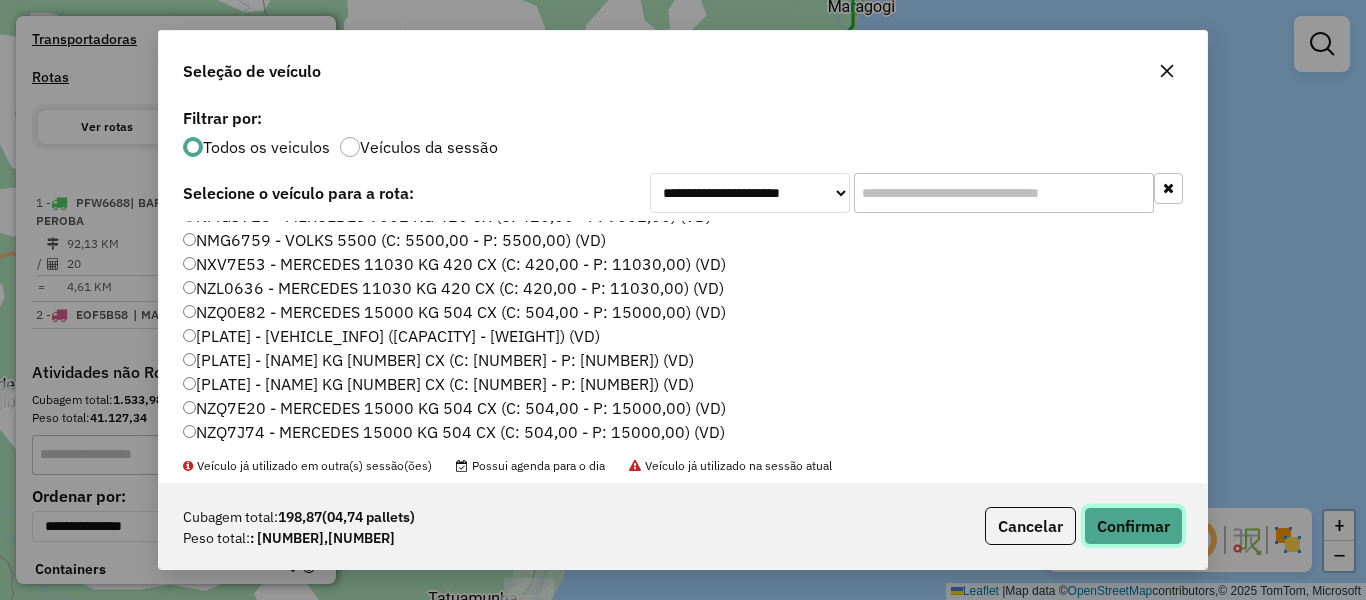 click on "Confirmar" 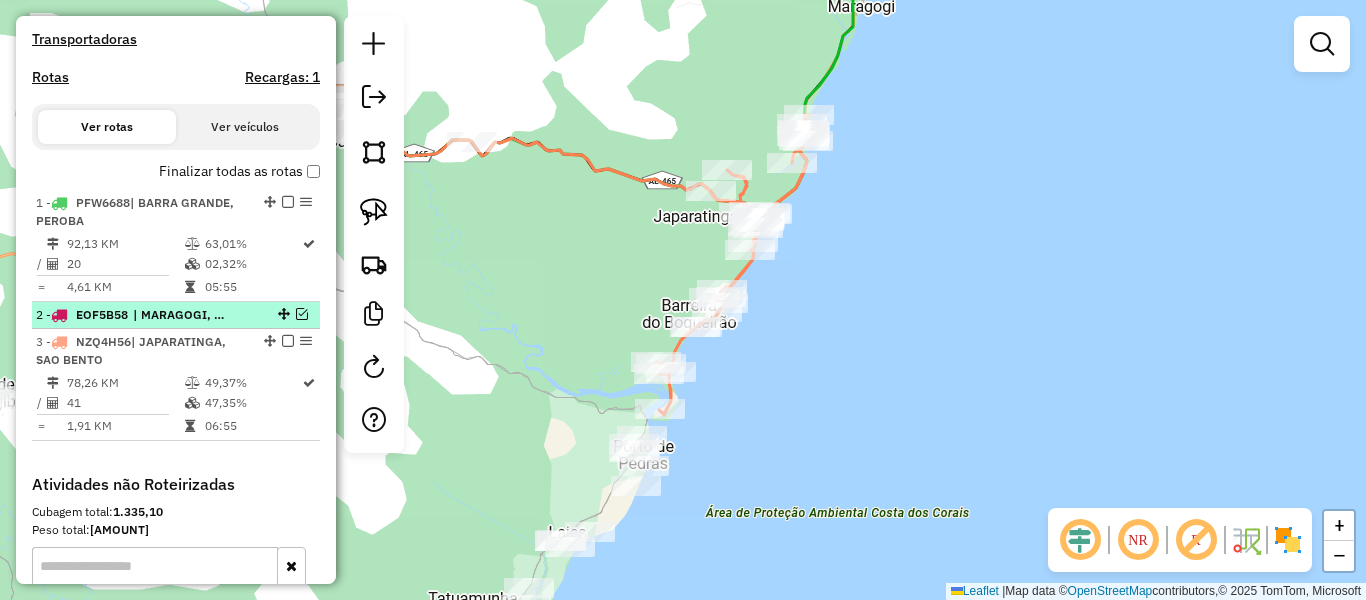 click at bounding box center (302, 314) 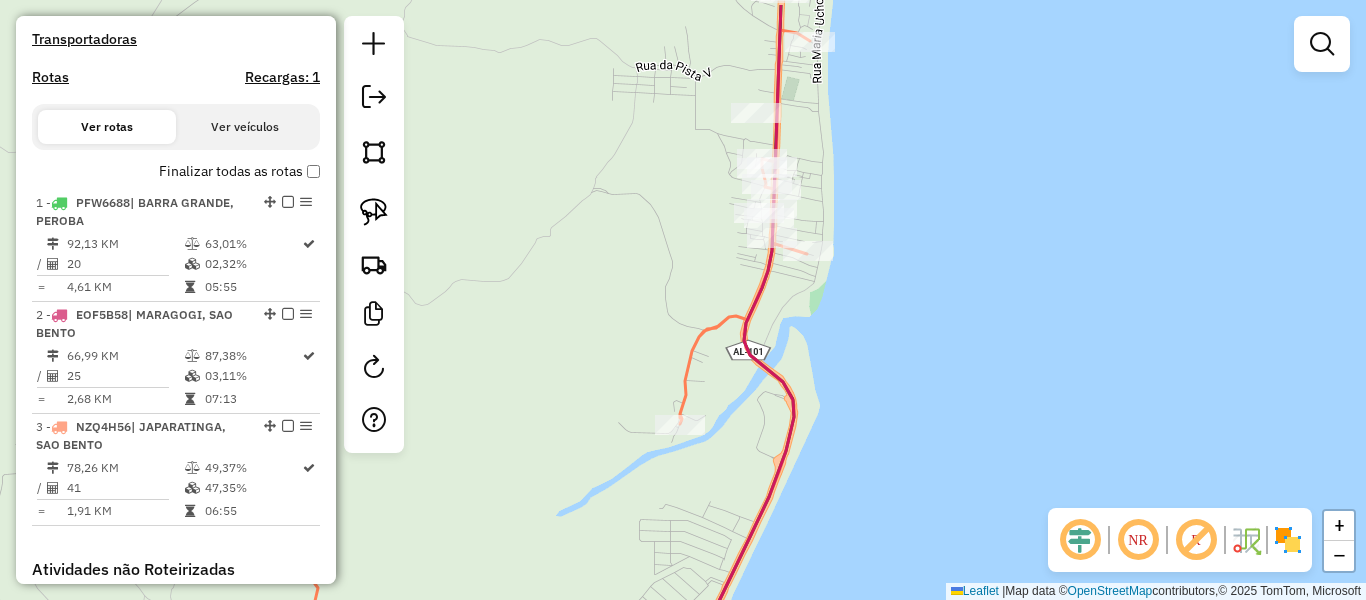 drag, startPoint x: 787, startPoint y: 125, endPoint x: 851, endPoint y: 217, distance: 112.0714 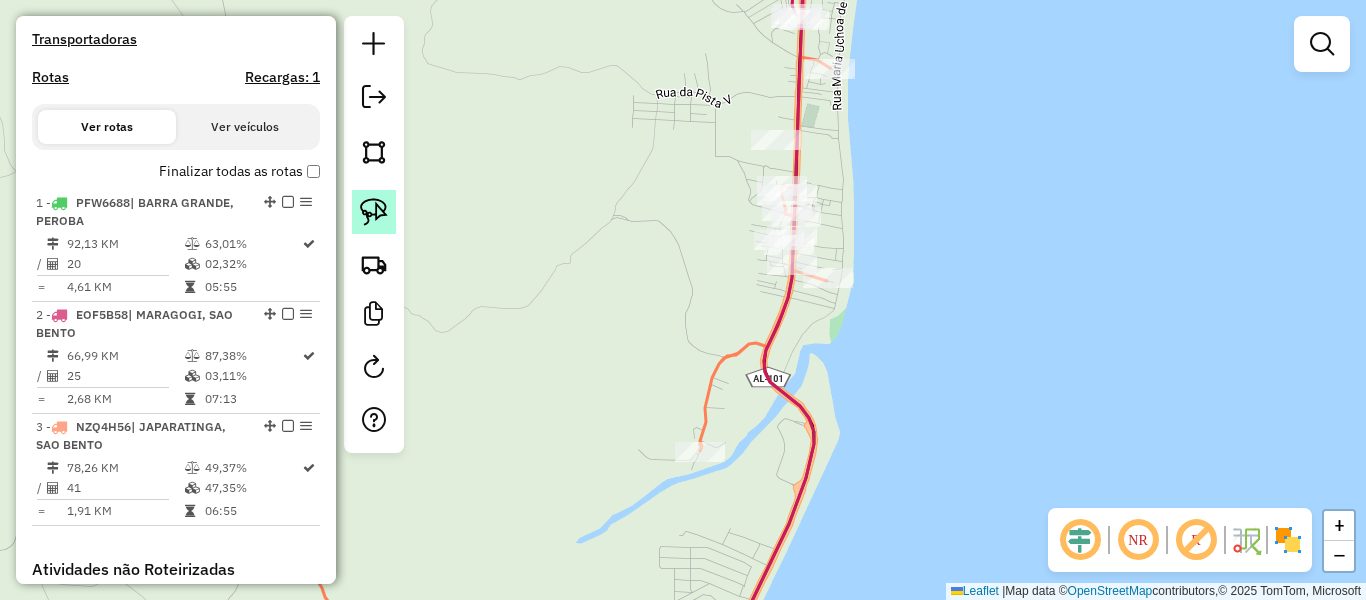 click 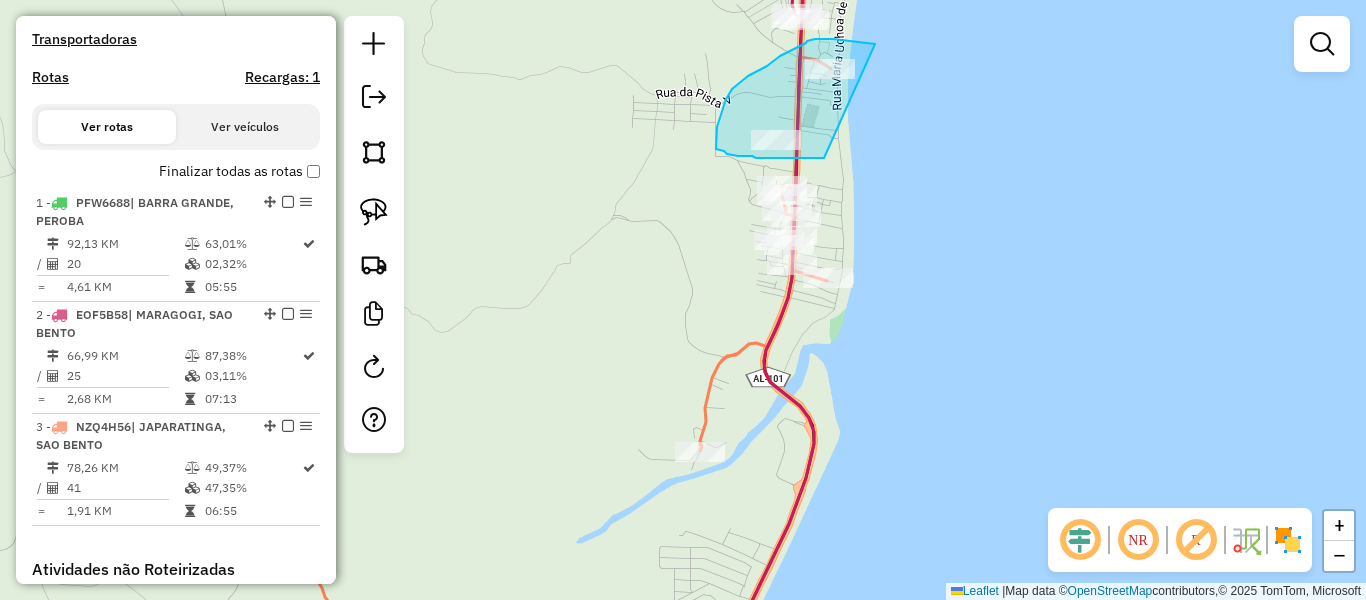 drag, startPoint x: 875, startPoint y: 44, endPoint x: 825, endPoint y: 158, distance: 124.48293 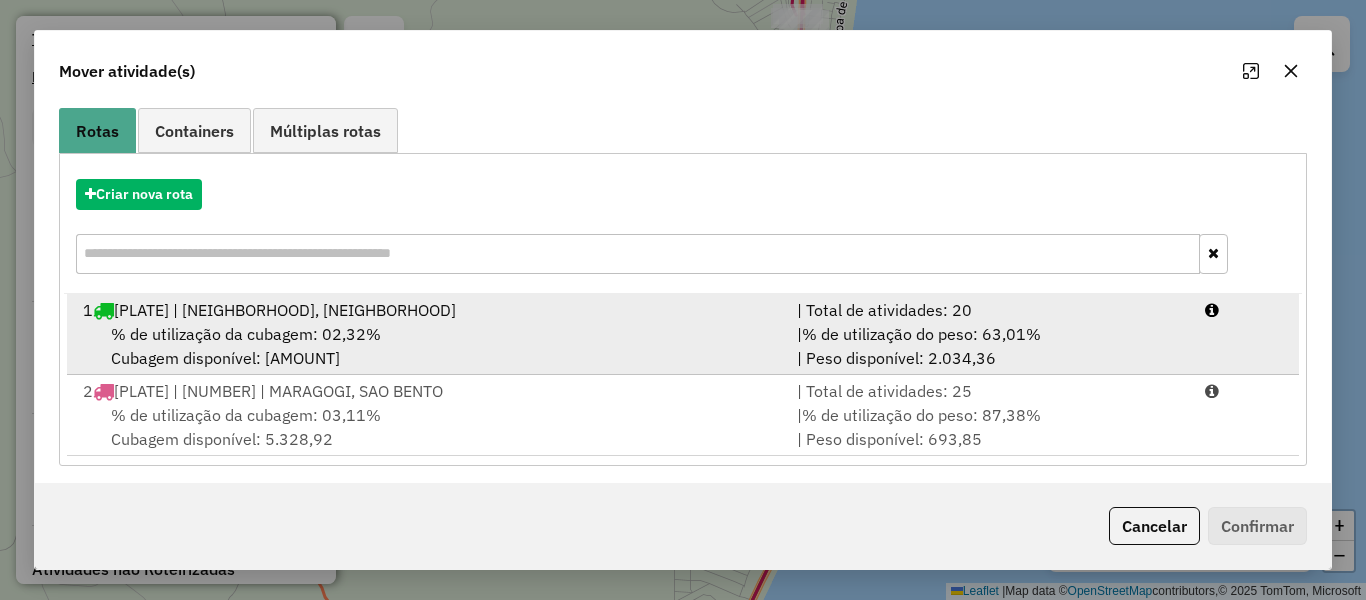 scroll, scrollTop: 166, scrollLeft: 0, axis: vertical 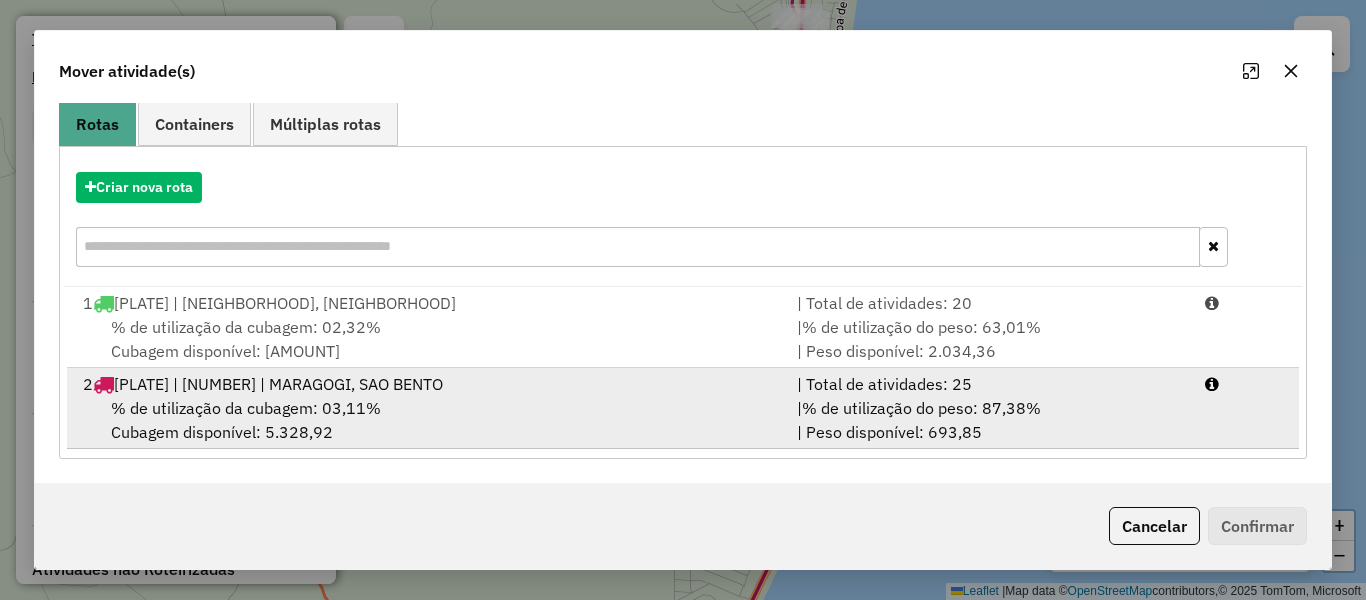 click on "[PLATE] | [NUMBER] | MARAGOGI, SAO BENTO" at bounding box center [278, 384] 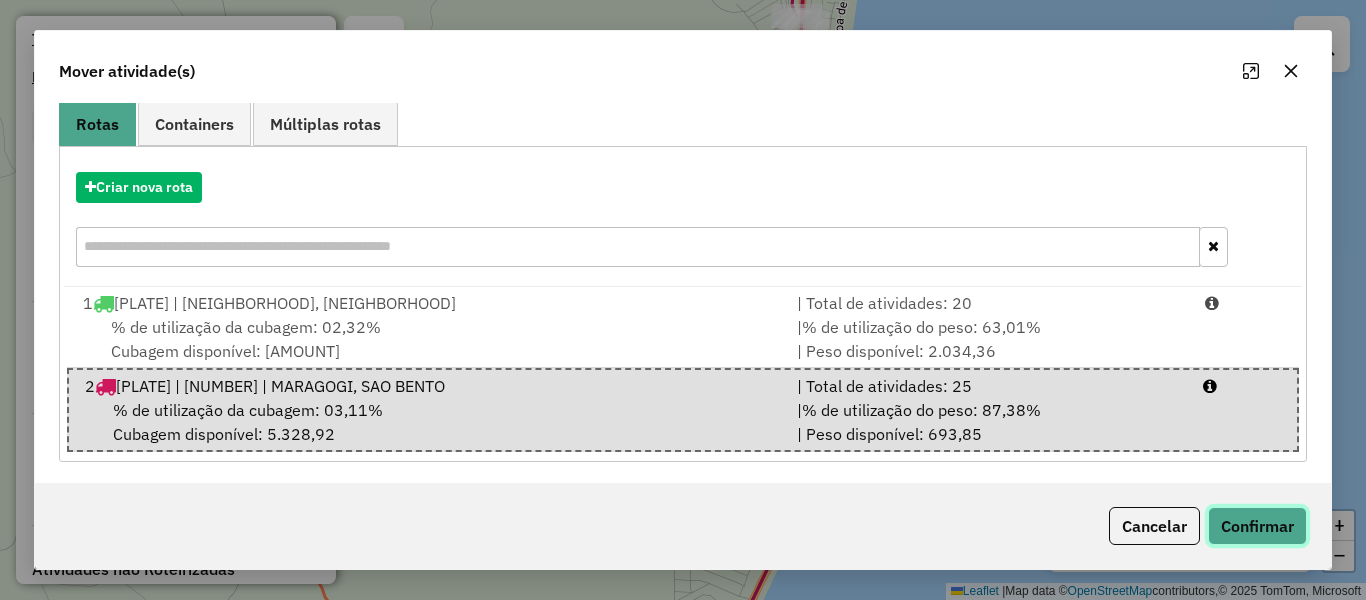 click on "Confirmar" 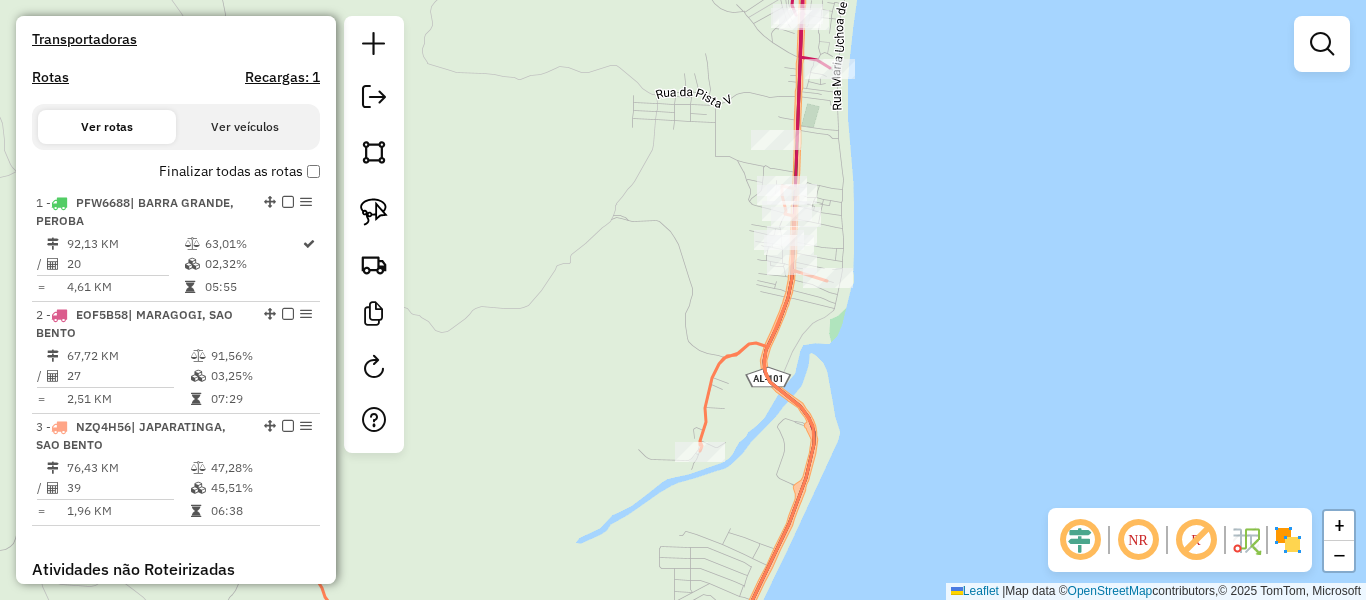 scroll, scrollTop: 0, scrollLeft: 0, axis: both 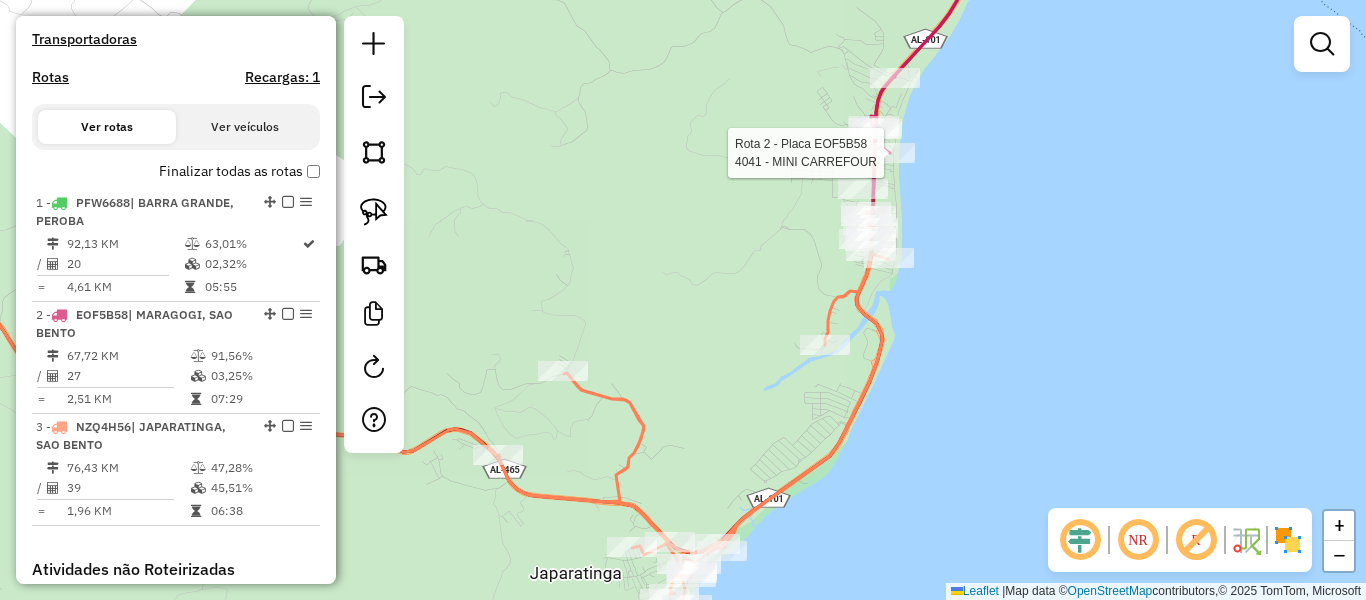 select on "**********" 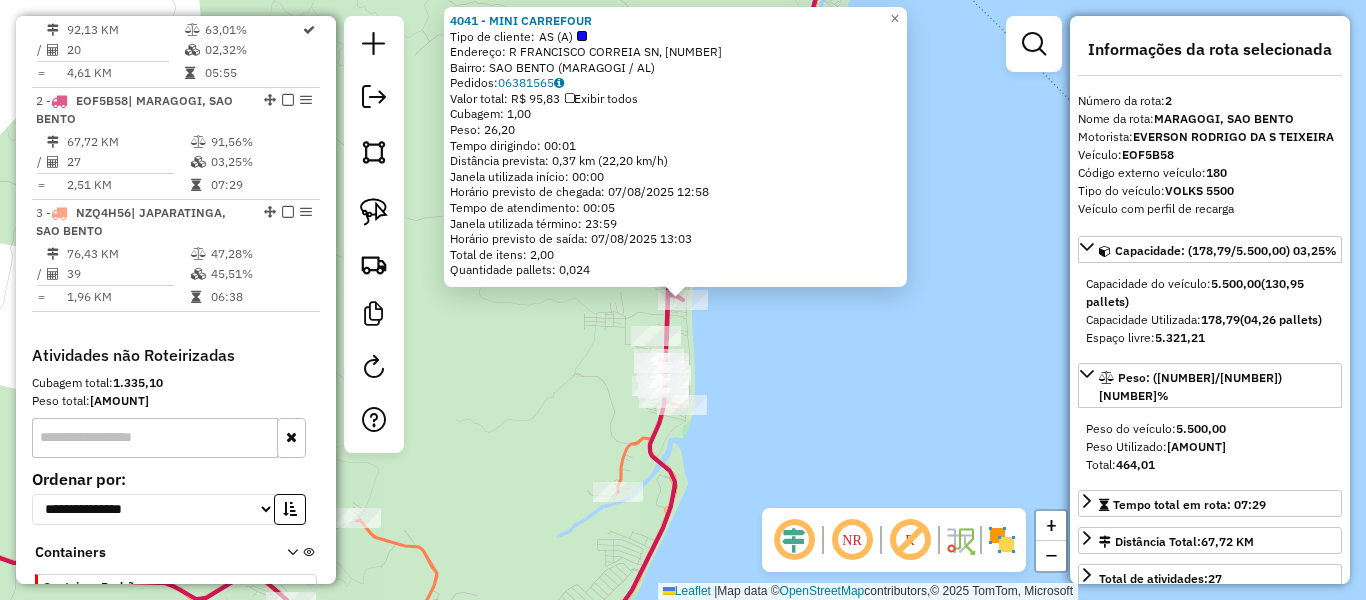scroll, scrollTop: 886, scrollLeft: 0, axis: vertical 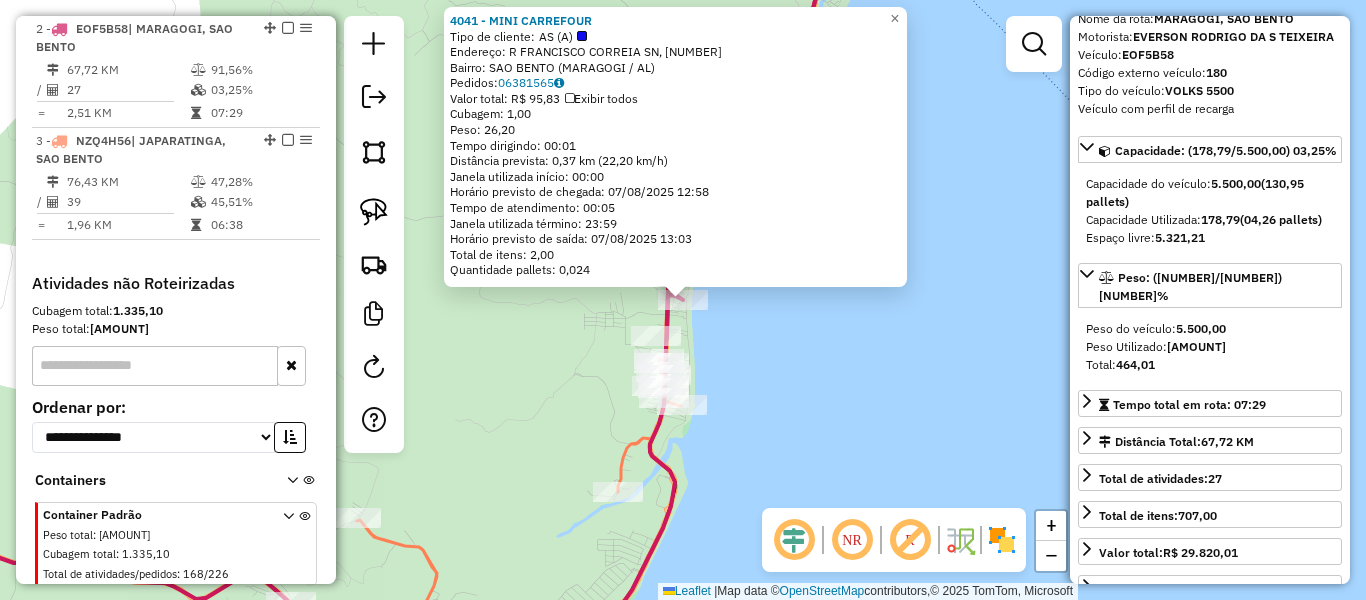click on "[NUMBER] - [BUSINESS_NAME] Tipo de cliente: AS (A) Endereço: R [STREET] SN, [NUMBER] Bairro: SAO BENTO ([CITY] / AL) Pedidos: [ORDER_NUMBER] Valor total: [CURRENCY] [AMOUNT] Exibir todos Cubagem: [CUBAGE] Peso: [WEIGHT] Tempo dirigindo: [TIME] Distância prevista: [DISTANCE] km ([SPEED] km/h) Janela utilizada início: [TIME] Horário previsto de chegada: [DATE] [TIME] Tempo de atendimento: [TIME] Janela utilizada término: [TIME] Horário previsto de saída: [DATE] [TIME] Total de itens: [ITEMS] Quantidade pallets: [PALLETS] × Janela de atendimento Grade de atendimento Capacidade Transportadoras Veículos Cliente Pedidos Rotas Selecione os dias de semana para filtrar as janelas de atendimento Seg Ter Qua Qui Sex Sáb Dom Informe o período da janela de atendimento: De: Até: Filtrar exatamente a janela do cliente Considerar janela de atendimento padrão Selecione os dias de semana para filtrar as grades de atendimento Seg Ter Qua Qui Sex Sáb Dom Peso mínimo: De: Até:" 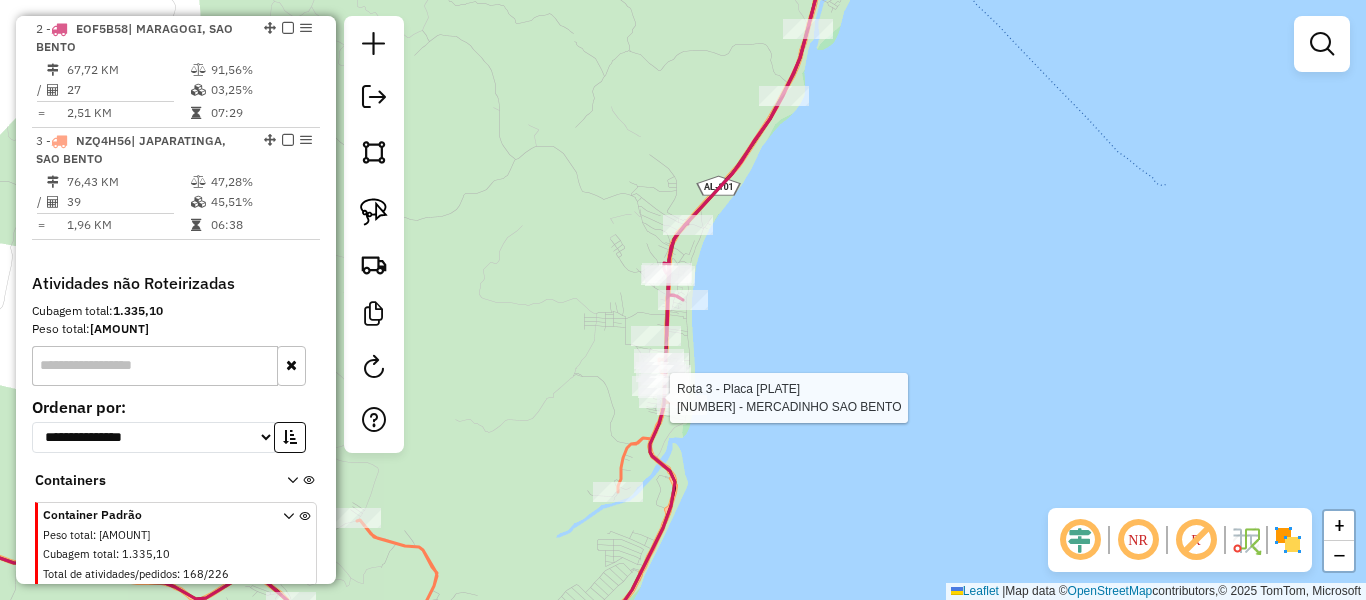 select on "**********" 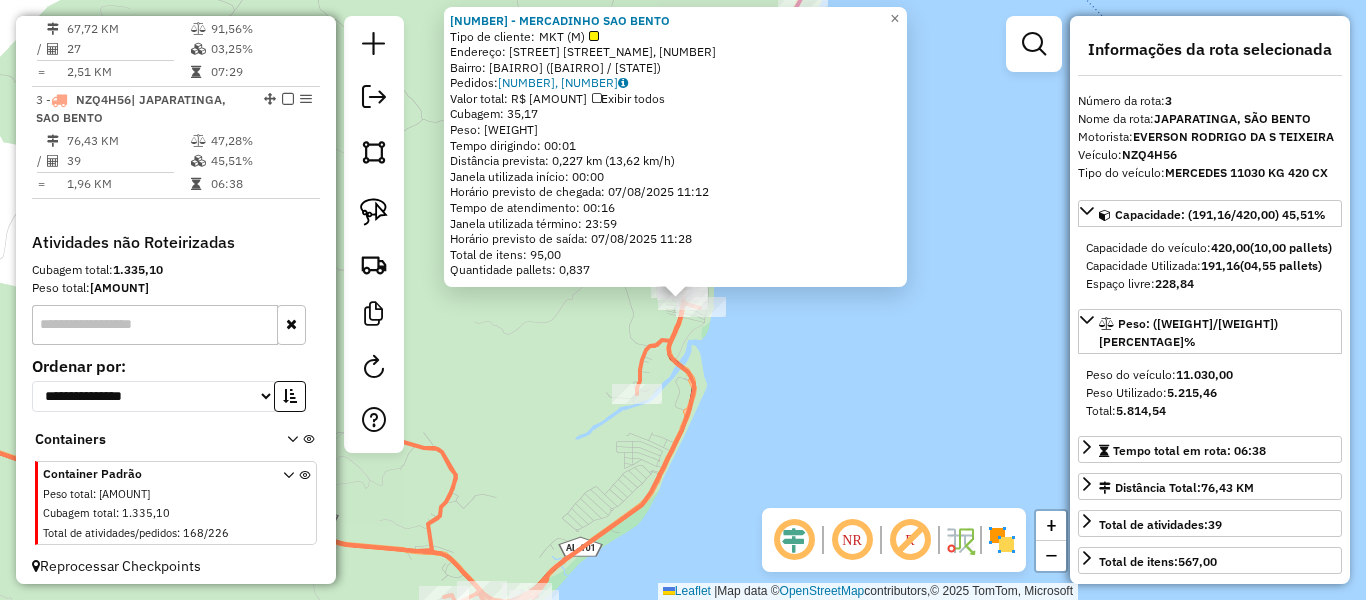 scroll, scrollTop: 936, scrollLeft: 0, axis: vertical 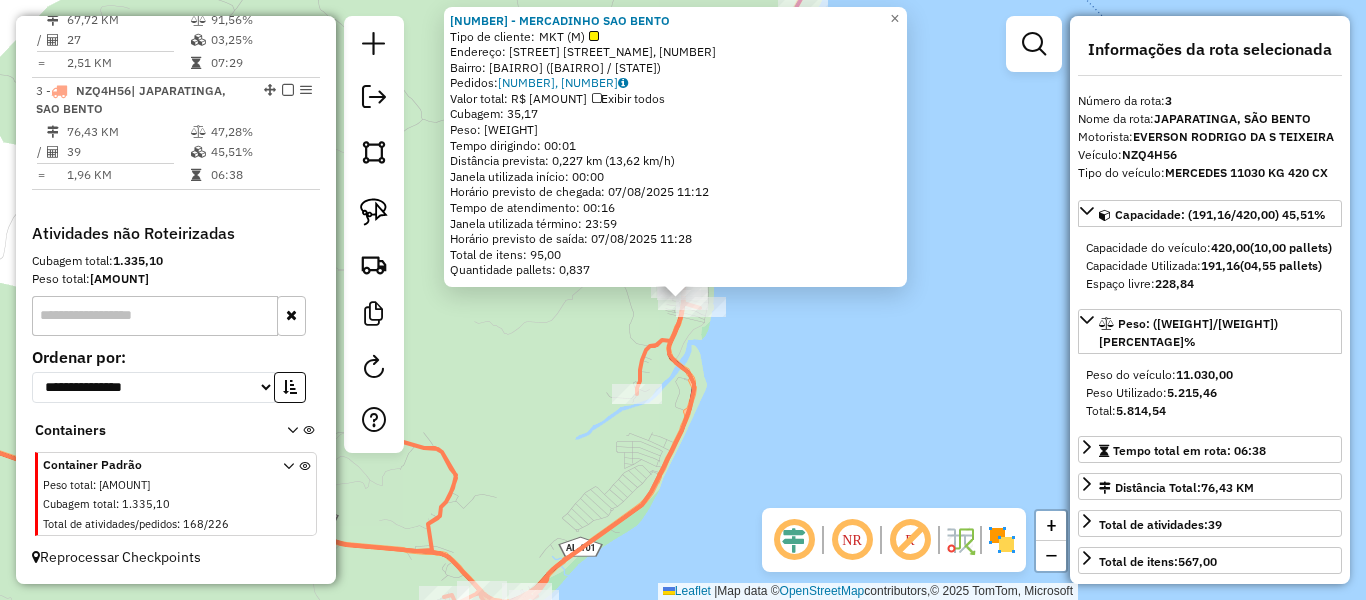 click on "14942 - MERCADINHO SAO BENTO  Tipo de cliente:   MKT (M)   Endereço: R   Rua Da Pista, 1   Bairro: POVOADO SAO BENTO ([CITY] / [STATE])   Pedidos:  06381645, 06381843   Valor total: R$ 4.992,14   Exibir todos   Cubagem: 35,17  Peso: 959,39  Tempo dirigindo: 00:01   Distância prevista: 0,227 km (13,62 km/h)   Janela utilizada início: 00:00   Horário previsto de chegada: 07/08/2025 11:12   Tempo de atendimento: 00:16   Janela utilizada término: 23:59   Horário previsto de saída: 07/08/2025 11:28   Total de itens: 95,00   Quantidade pallets: 0,837  × Janela de atendimento Grade de atendimento Capacidade Transportadoras Veículos Cliente Pedidos  Rotas Selecione os dias de semana para filtrar as janelas de atendimento  Seg   Ter   Qua   Qui   Sex   Sáb   Dom  Informe o período da janela de atendimento: De: Até:  Filtrar exatamente a janela do cliente  Considerar janela de atendimento padrão  Selecione os dias de semana para filtrar as grades de atendimento  Seg   Ter   Qua   Qui   Sex   Sáb   Dom   De:" 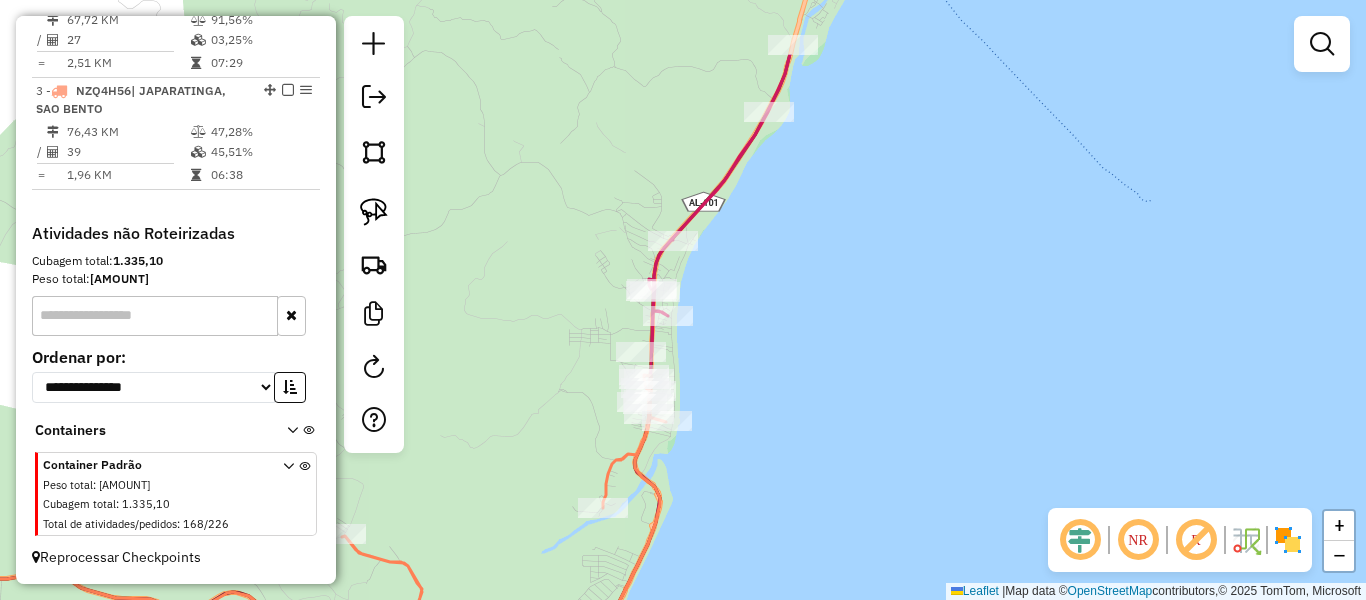 drag, startPoint x: 850, startPoint y: 356, endPoint x: 804, endPoint y: 499, distance: 150.2165 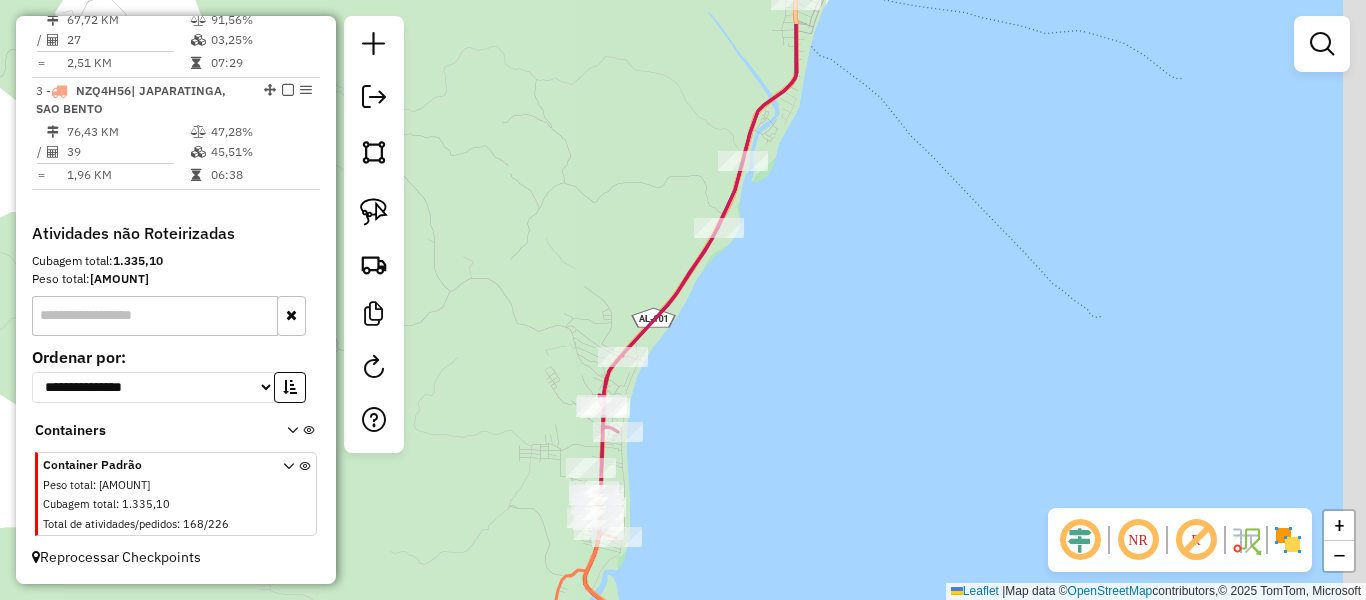 drag, startPoint x: 865, startPoint y: 261, endPoint x: 808, endPoint y: 364, distance: 117.72001 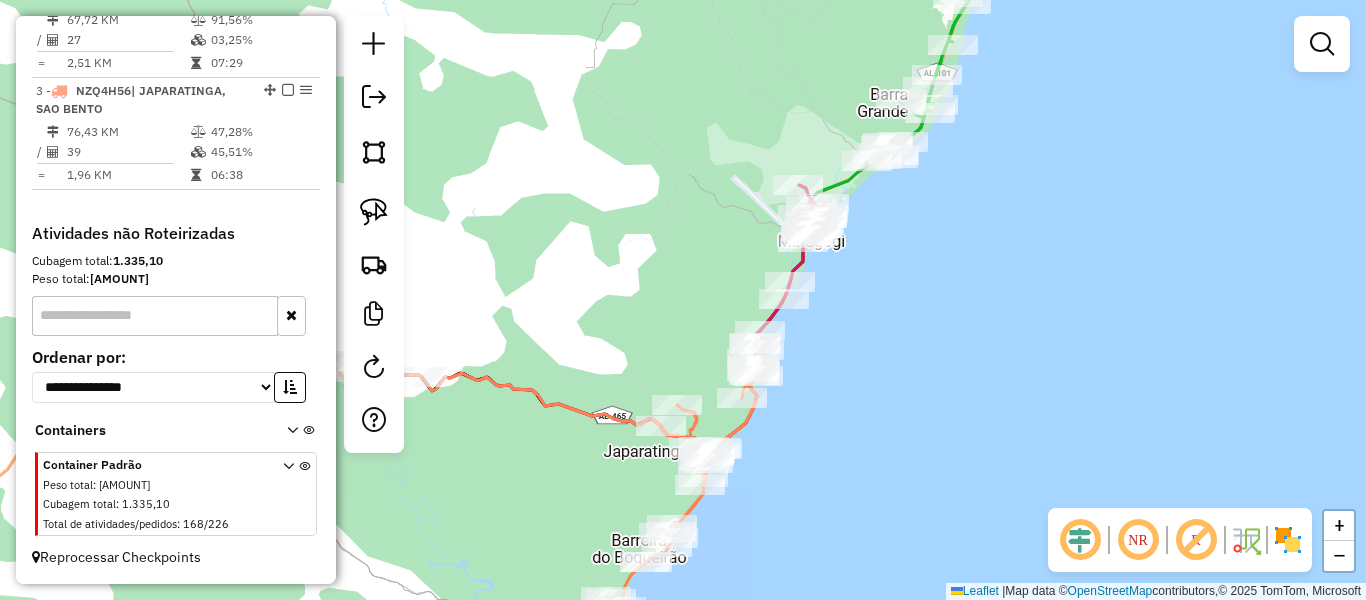 drag, startPoint x: 921, startPoint y: 250, endPoint x: 806, endPoint y: 296, distance: 123.85879 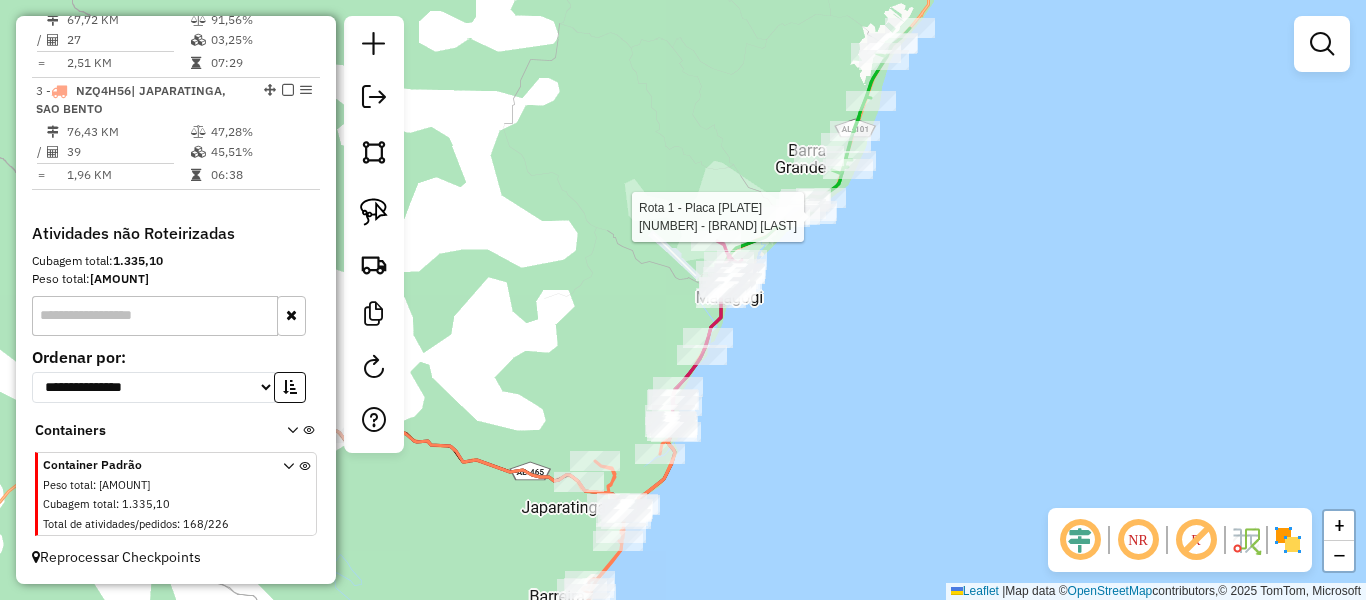 select on "**********" 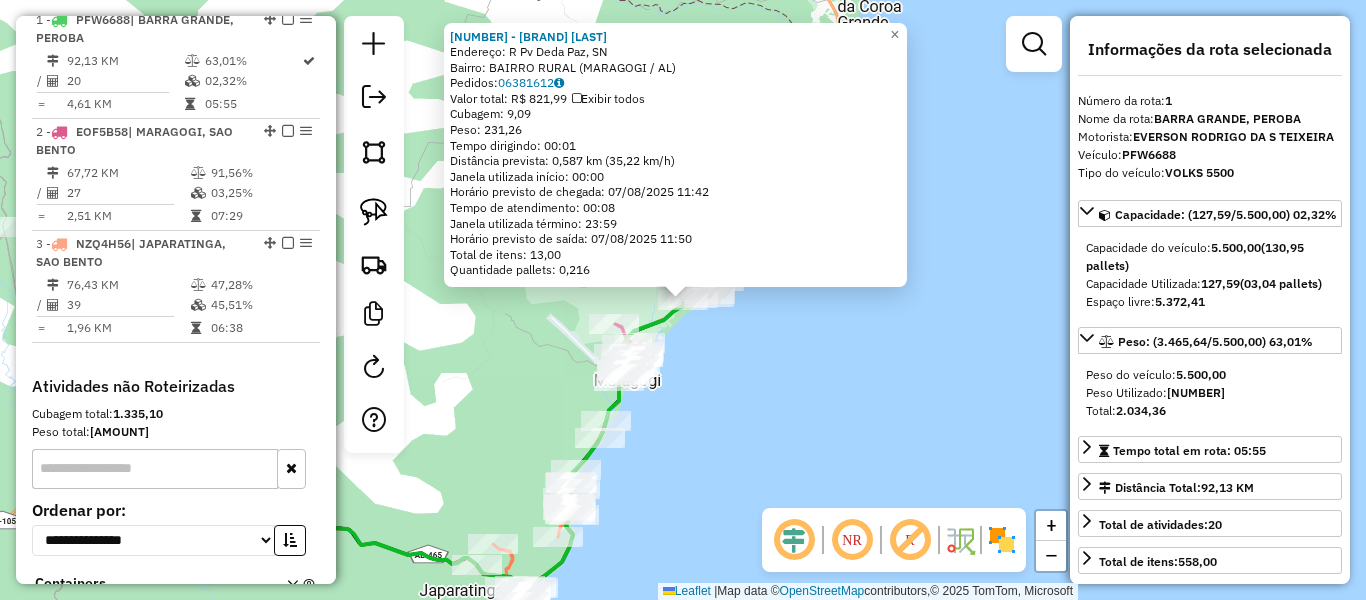 scroll, scrollTop: 774, scrollLeft: 0, axis: vertical 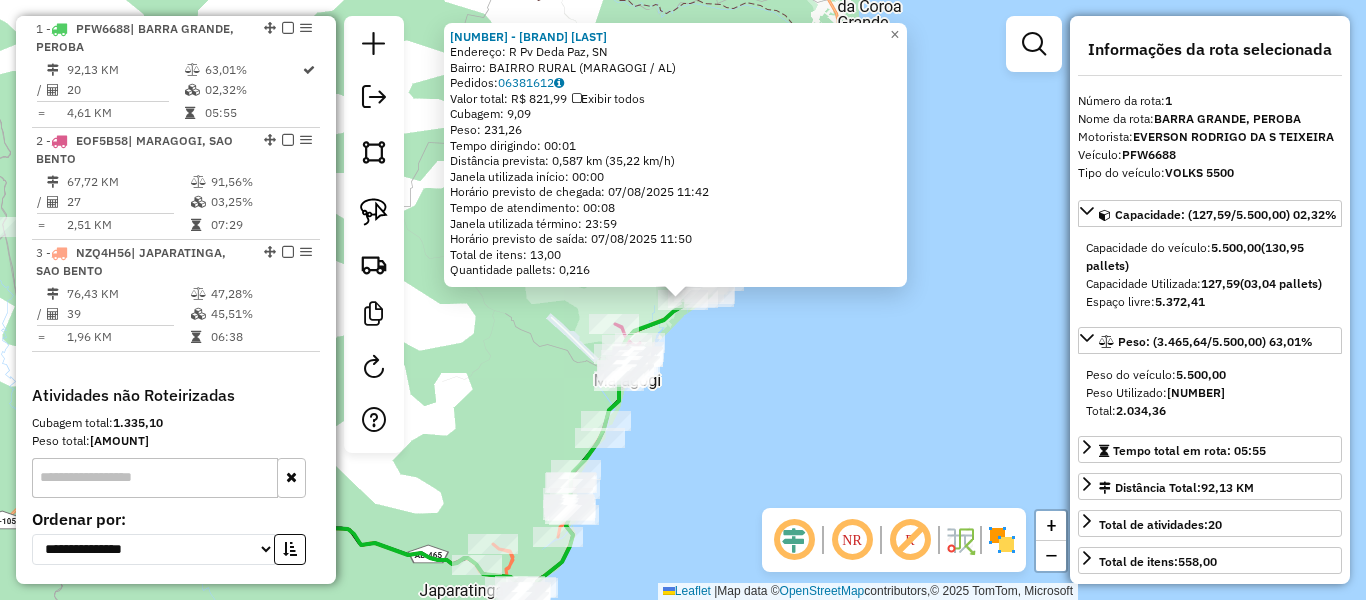 click on "Rejane Petisco  Endereço: R   Pv Deda Paz, SN   Bairro: BAIRRO RURAL ([CITY] / [STATE])   Pedidos:  06381612   Valor total: R$ 821,99   Exibir todos   Cubagem: 9,09  Peso: 231,26  Tempo dirigindo: 00:01   Distância prevista: 0,587 km (35,22 km/h)   Janela utilizada início: 00:00   Horário previsto de chegada: 07/08/2025 11:42   Tempo de atendimento: 00:08   Janela utilizada término: 23:59   Horário previsto de saída: 07/08/2025 11:50   Total de itens: 13,00   Quantidade pallets: 0,216  × Janela de atendimento Grade de atendimento Capacidade Transportadoras Veículos Cliente Pedidos  Rotas Selecione os dias de semana para filtrar as janelas de atendimento  Seg   Ter   Qua   Qui   Sex   Sáb   Dom  Informe o período da janela de atendimento: De: Até:  Filtrar exatamente a janela do cliente  Considerar janela de atendimento padrão  Selecione os dias de semana para filtrar as grades de atendimento  Seg   Ter   Qua   Qui   Sex   Sáb   Dom   Considerar clientes sem dia de atendimento cadastrado De:" 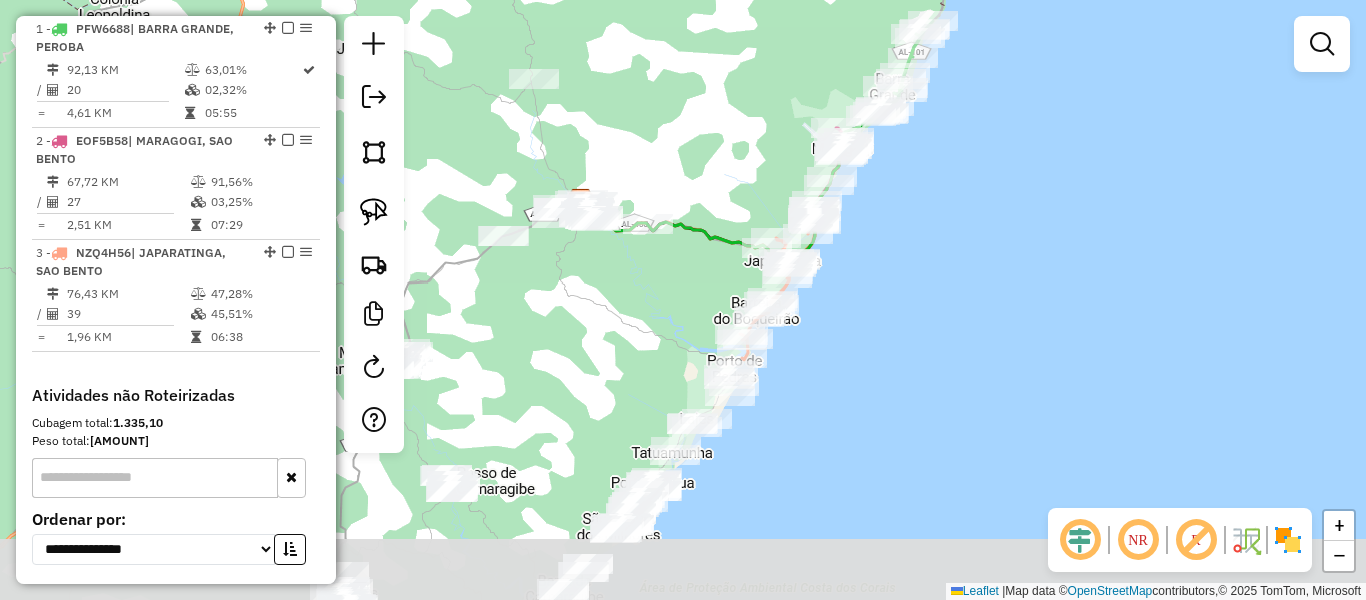 drag, startPoint x: 830, startPoint y: 396, endPoint x: 976, endPoint y: 96, distance: 333.64053 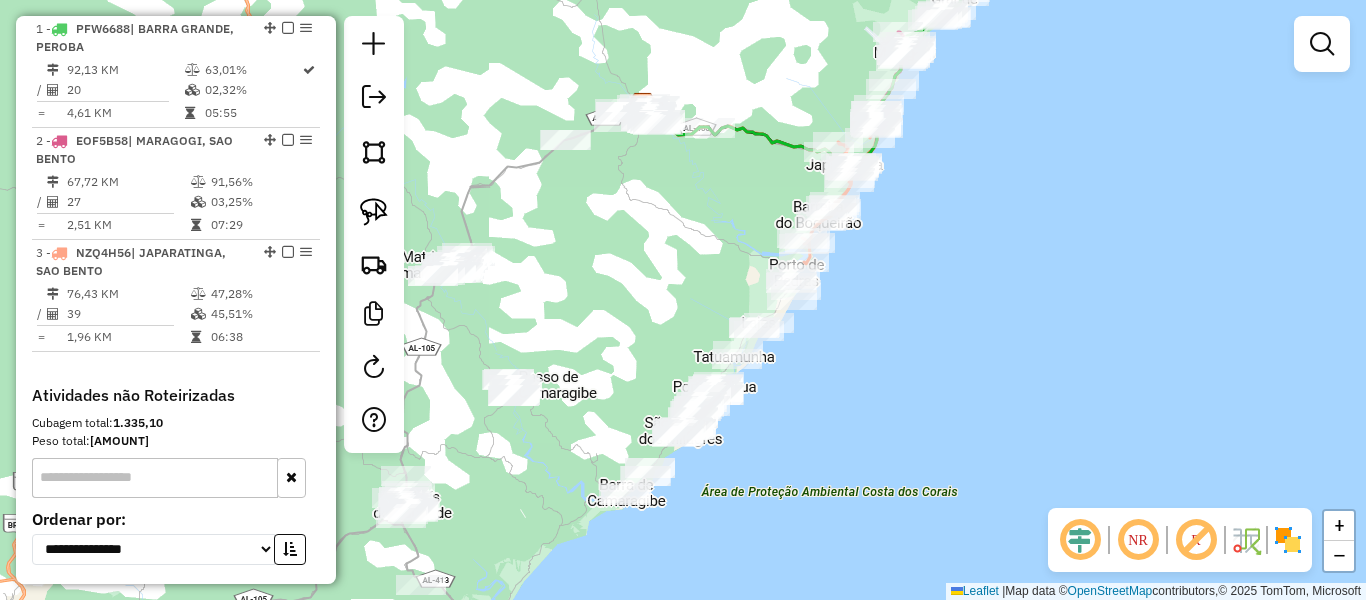 drag, startPoint x: 905, startPoint y: 280, endPoint x: 946, endPoint y: 256, distance: 47.507893 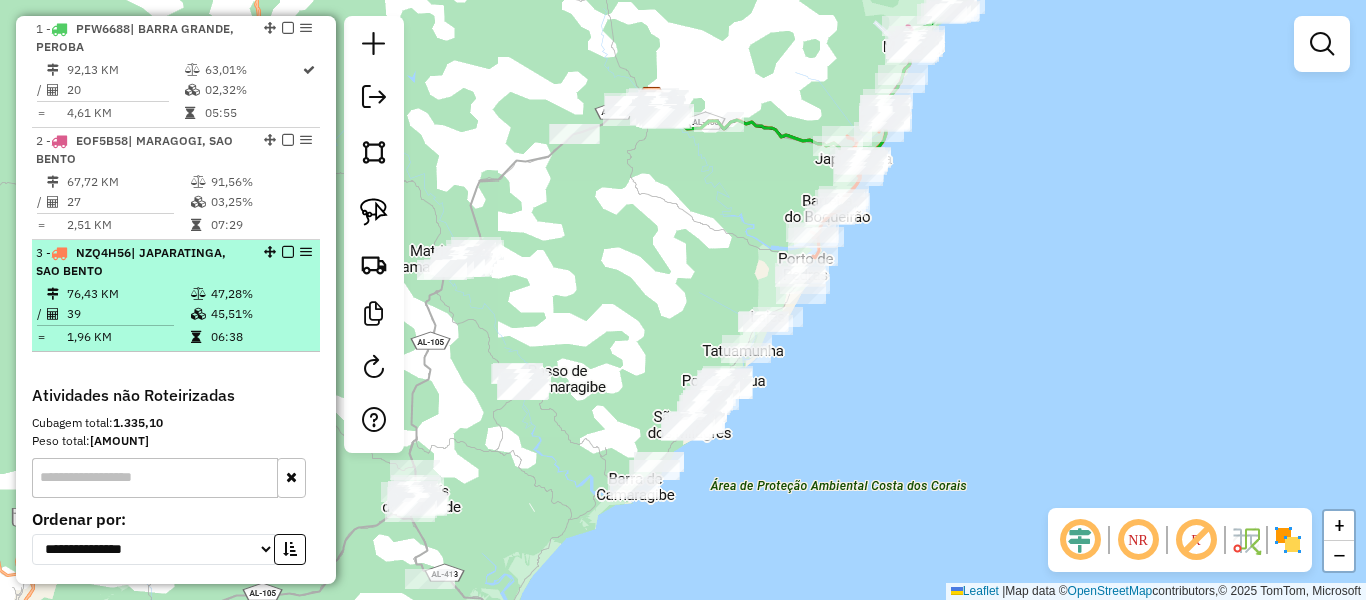 click at bounding box center [288, 252] 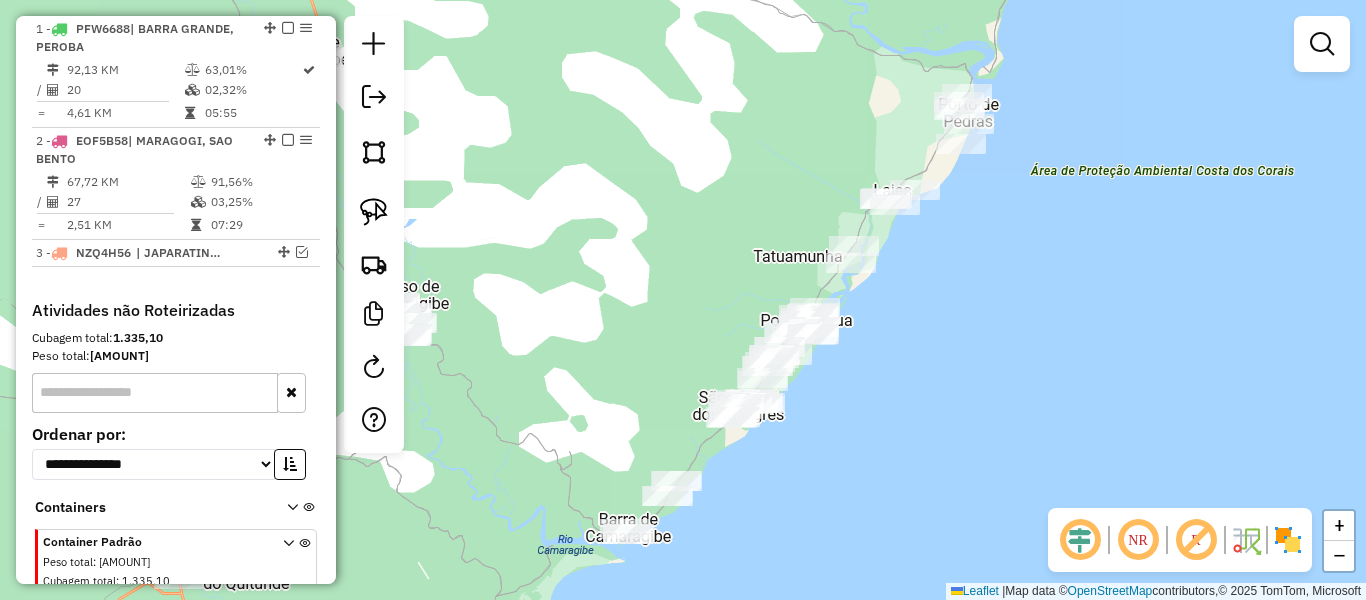 drag, startPoint x: 729, startPoint y: 253, endPoint x: 806, endPoint y: 52, distance: 215.24405 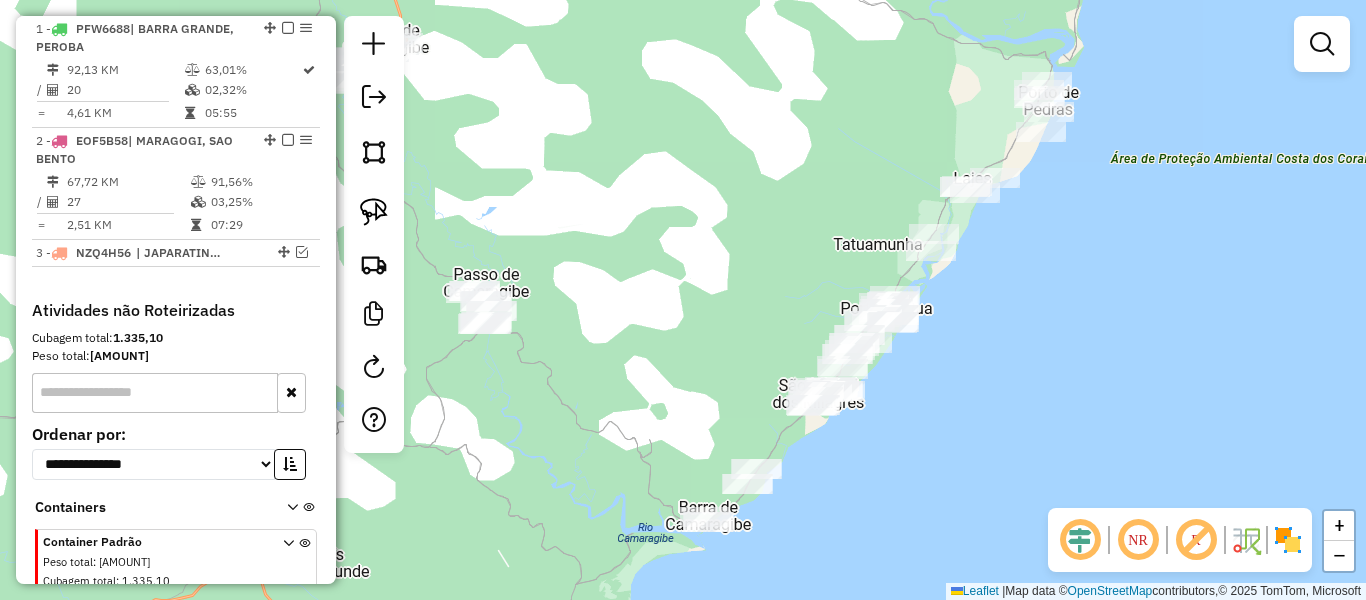 drag, startPoint x: 750, startPoint y: 165, endPoint x: 809, endPoint y: 154, distance: 60.016663 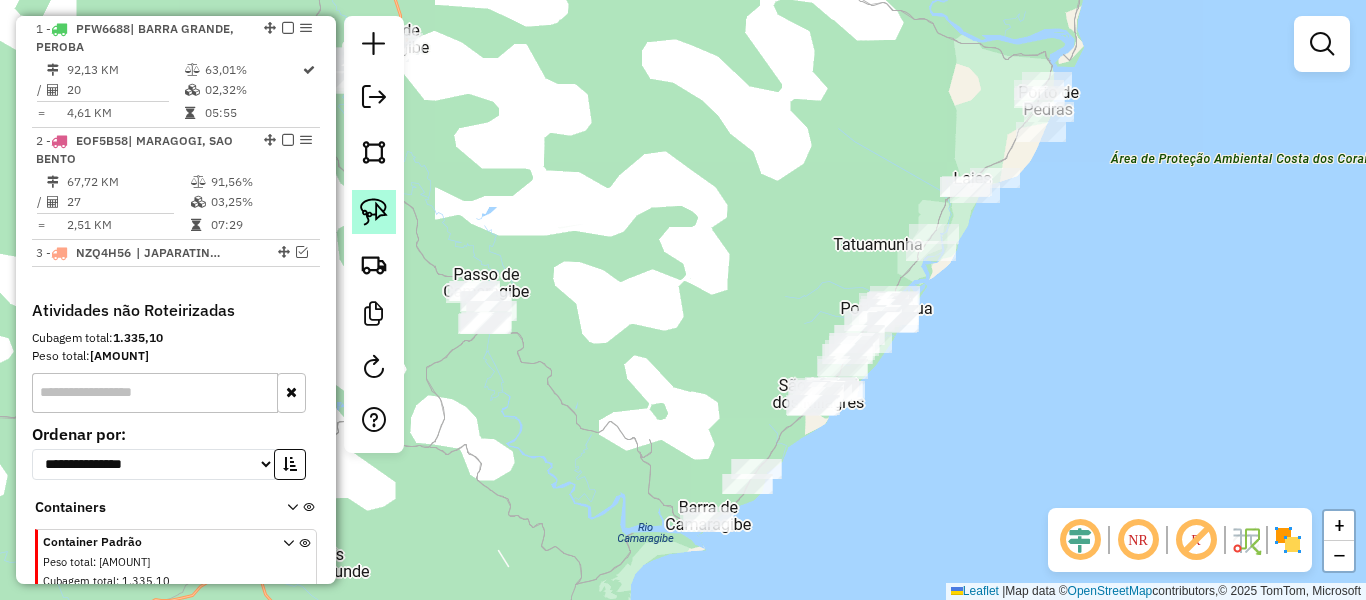 click 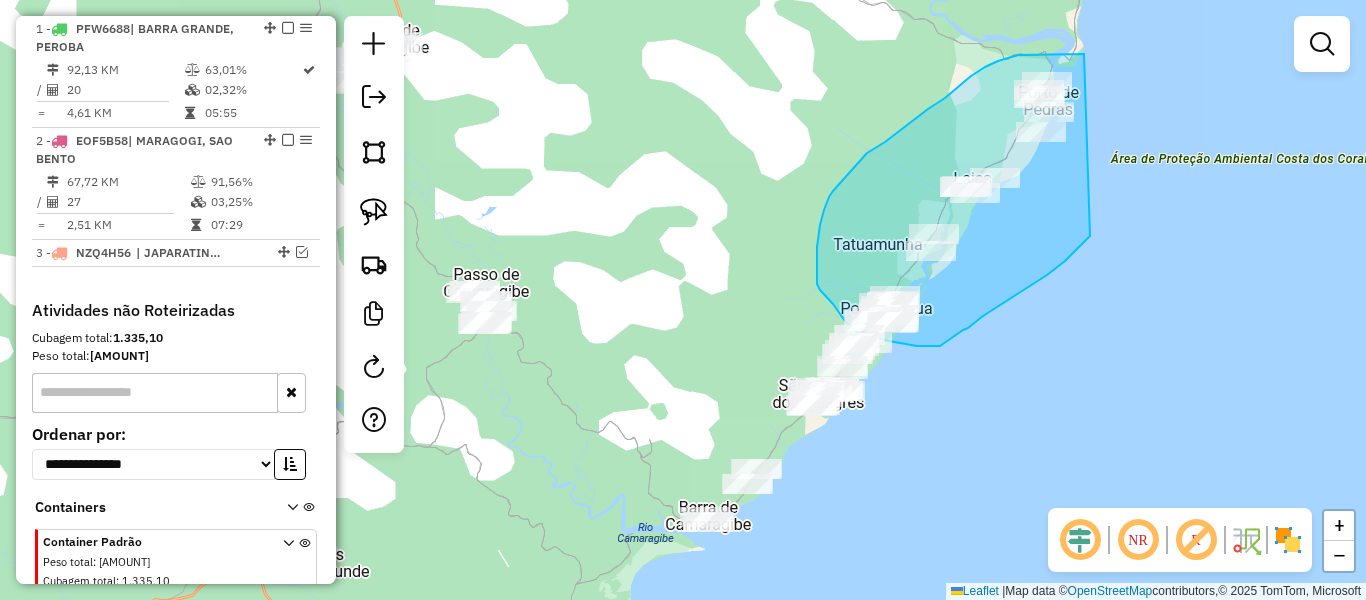 drag, startPoint x: 1084, startPoint y: 54, endPoint x: 1090, endPoint y: 236, distance: 182.09888 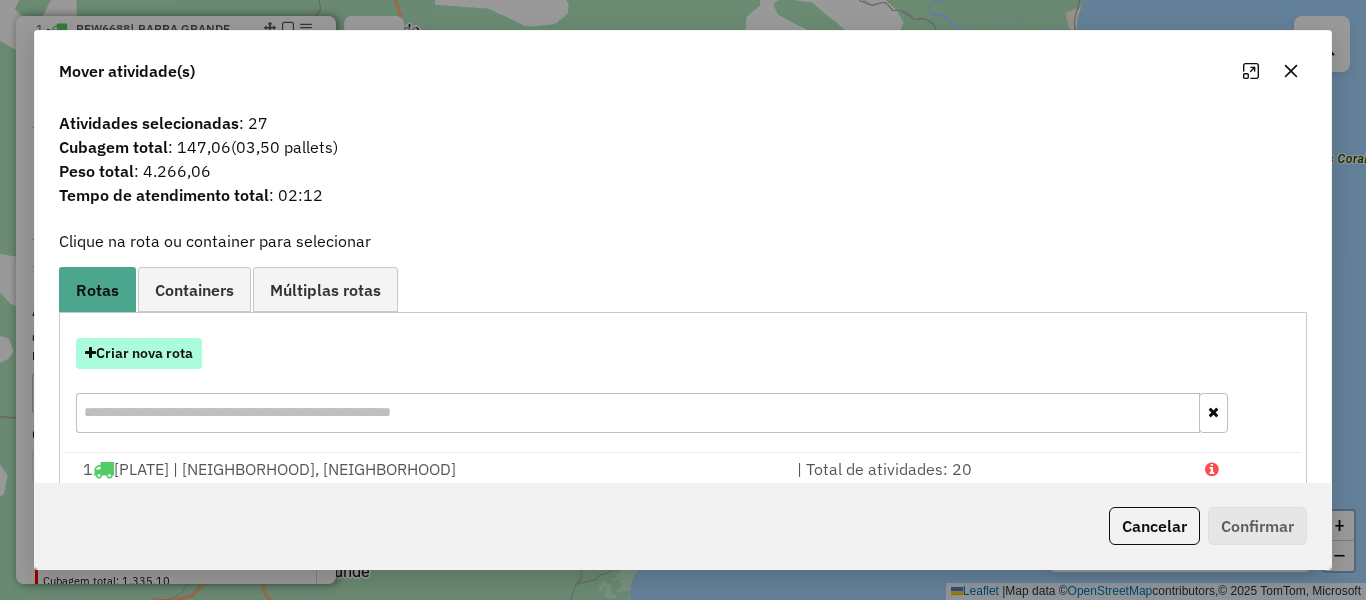 click on "Criar nova rota" at bounding box center [139, 353] 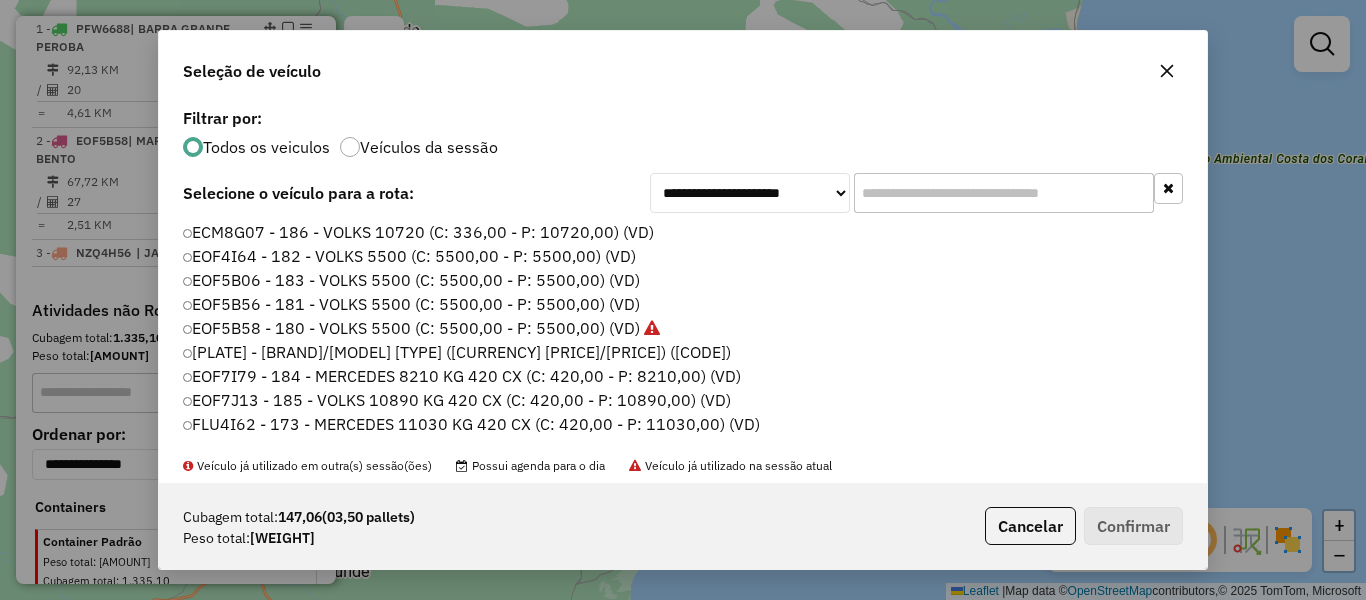 scroll, scrollTop: 11, scrollLeft: 6, axis: both 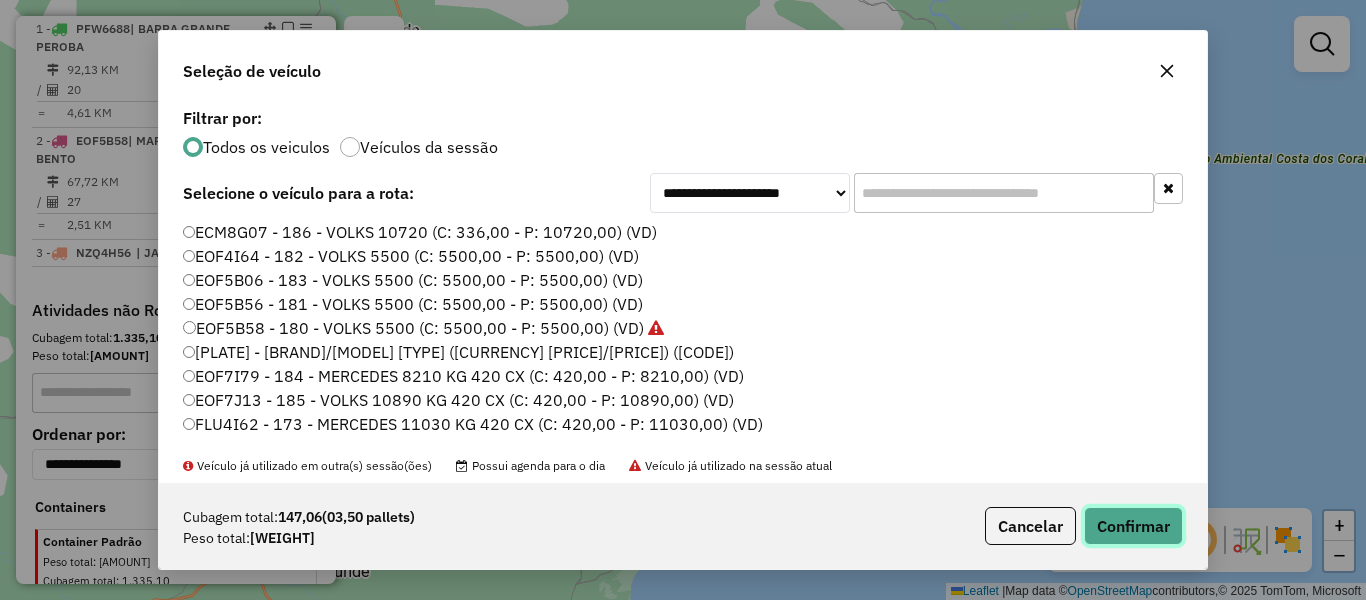 click on "Confirmar" 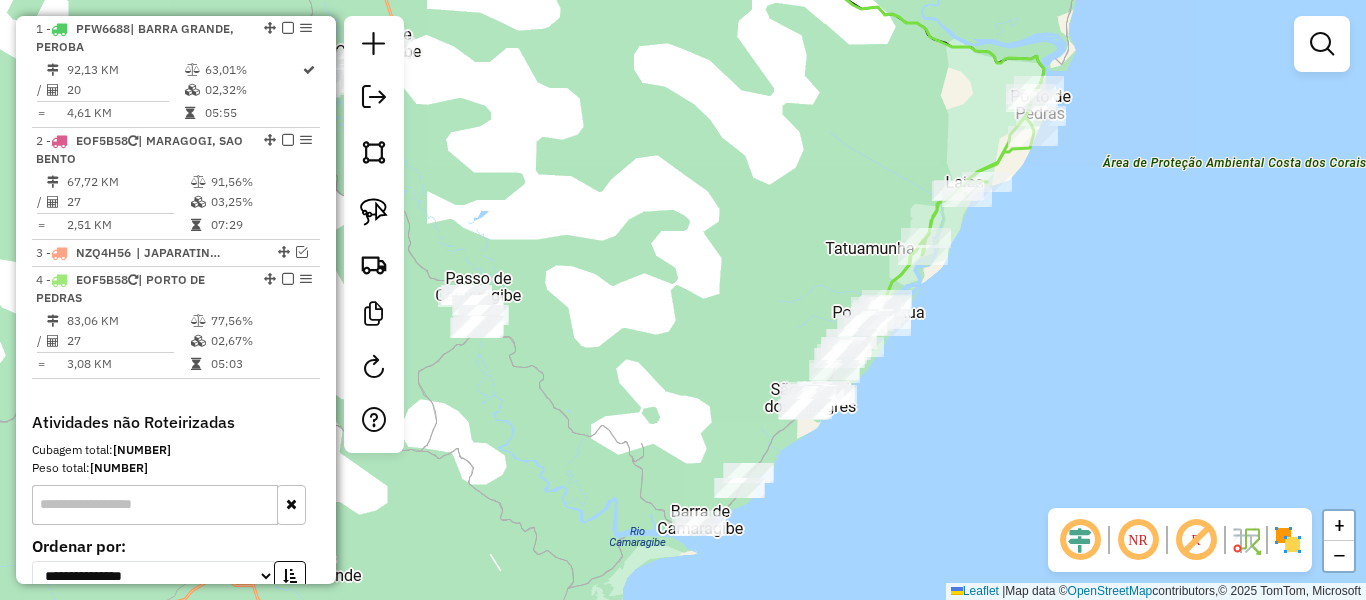 drag, startPoint x: 918, startPoint y: 413, endPoint x: 880, endPoint y: 455, distance: 56.63921 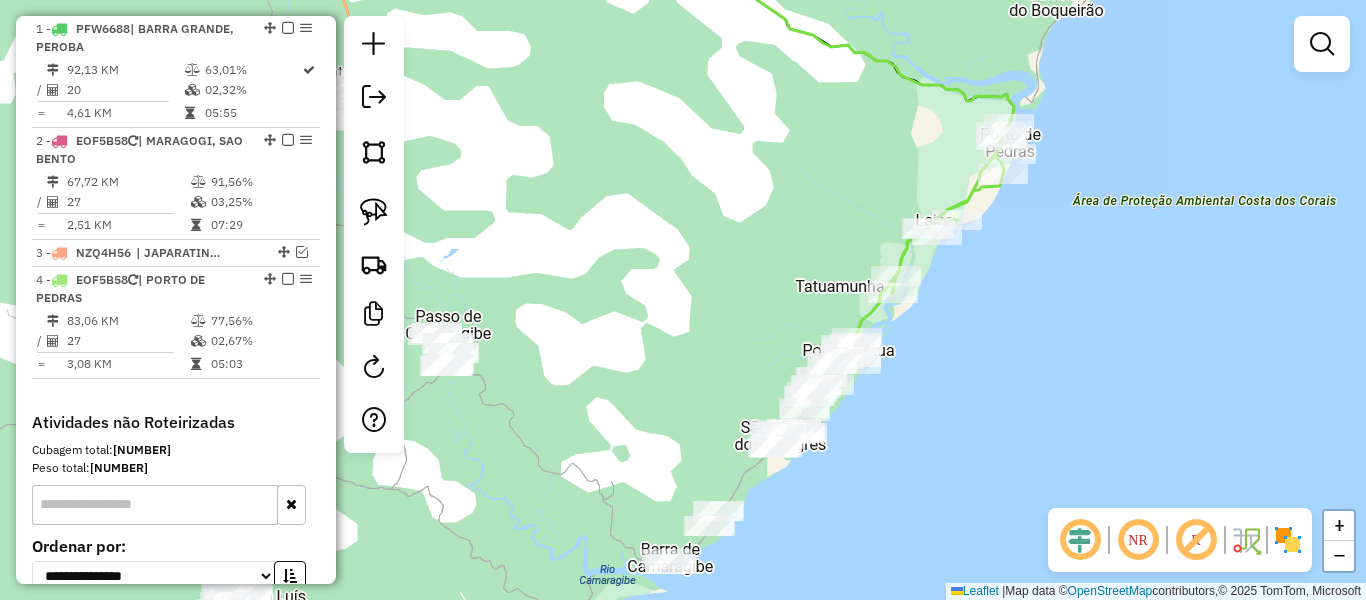 drag, startPoint x: 998, startPoint y: 355, endPoint x: 974, endPoint y: 395, distance: 46.647614 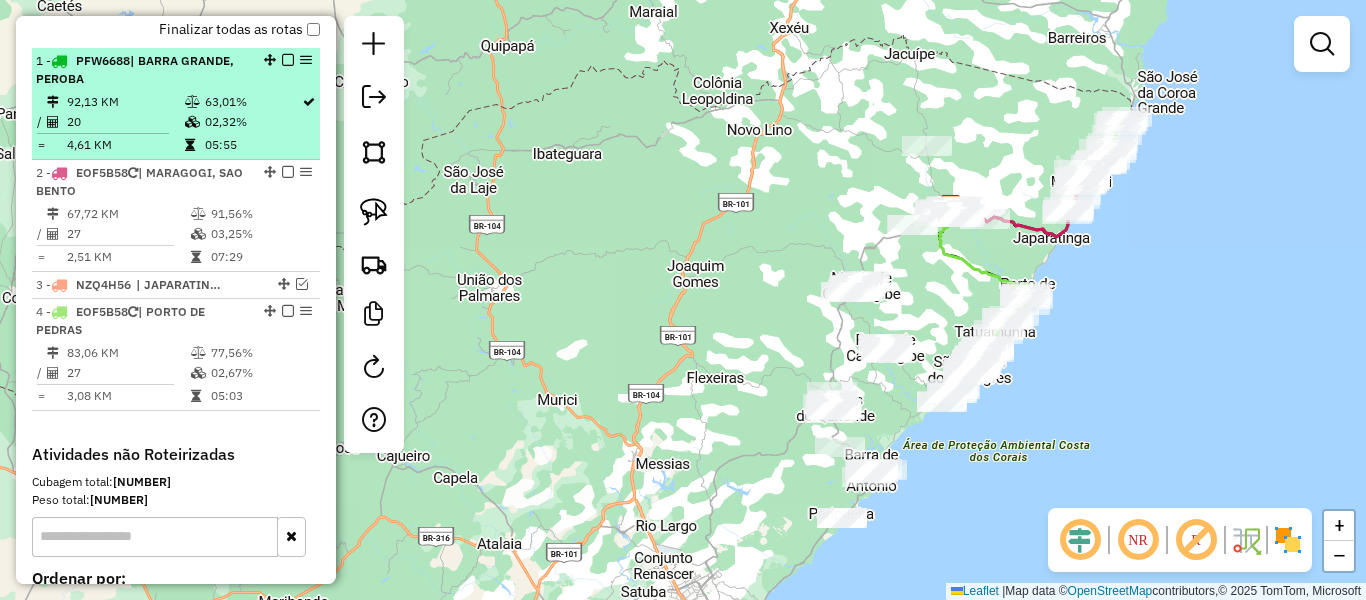 scroll, scrollTop: 774, scrollLeft: 0, axis: vertical 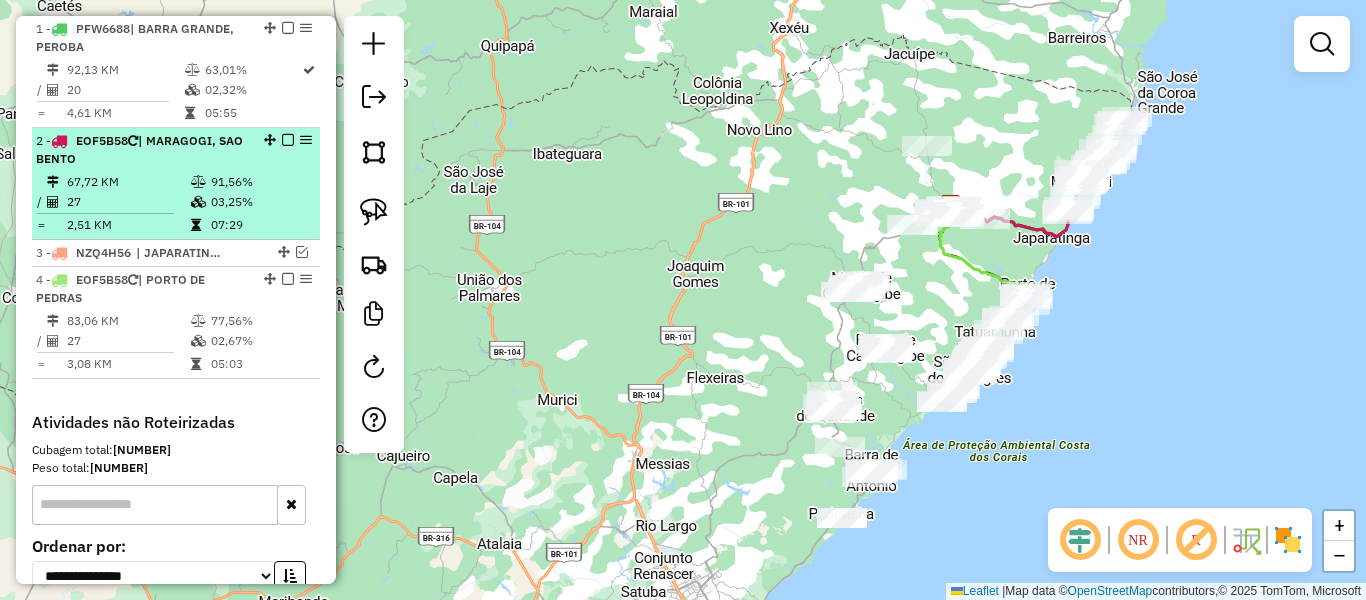 click at bounding box center (288, 140) 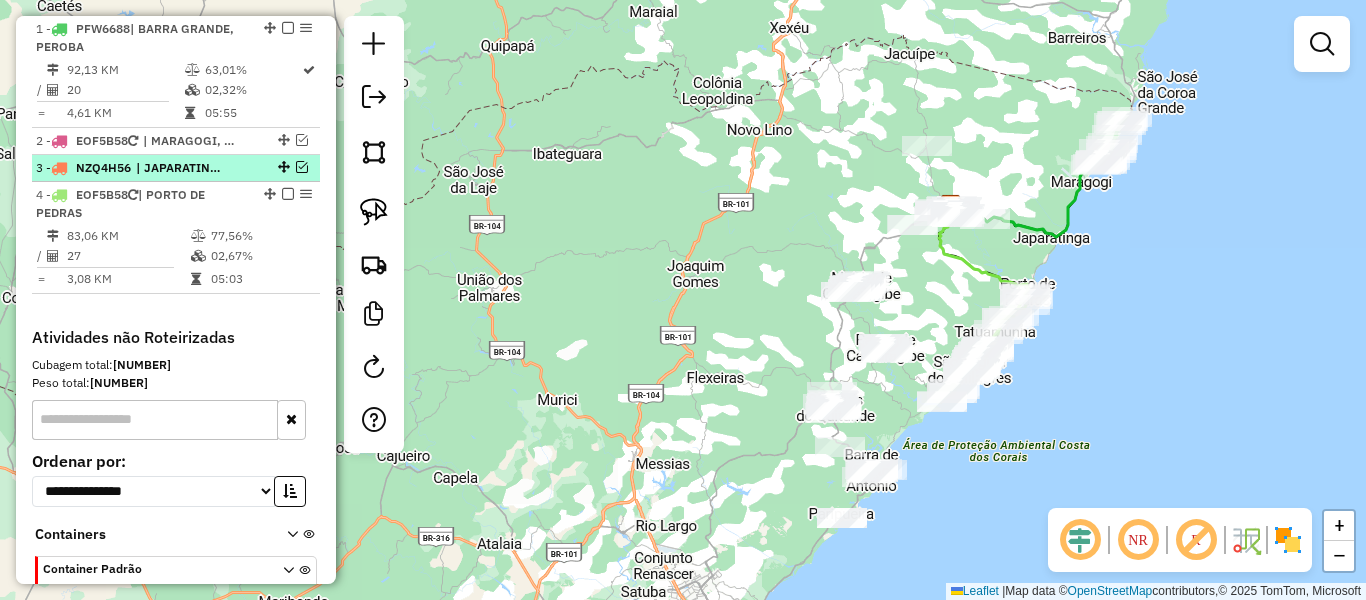 click at bounding box center (302, 167) 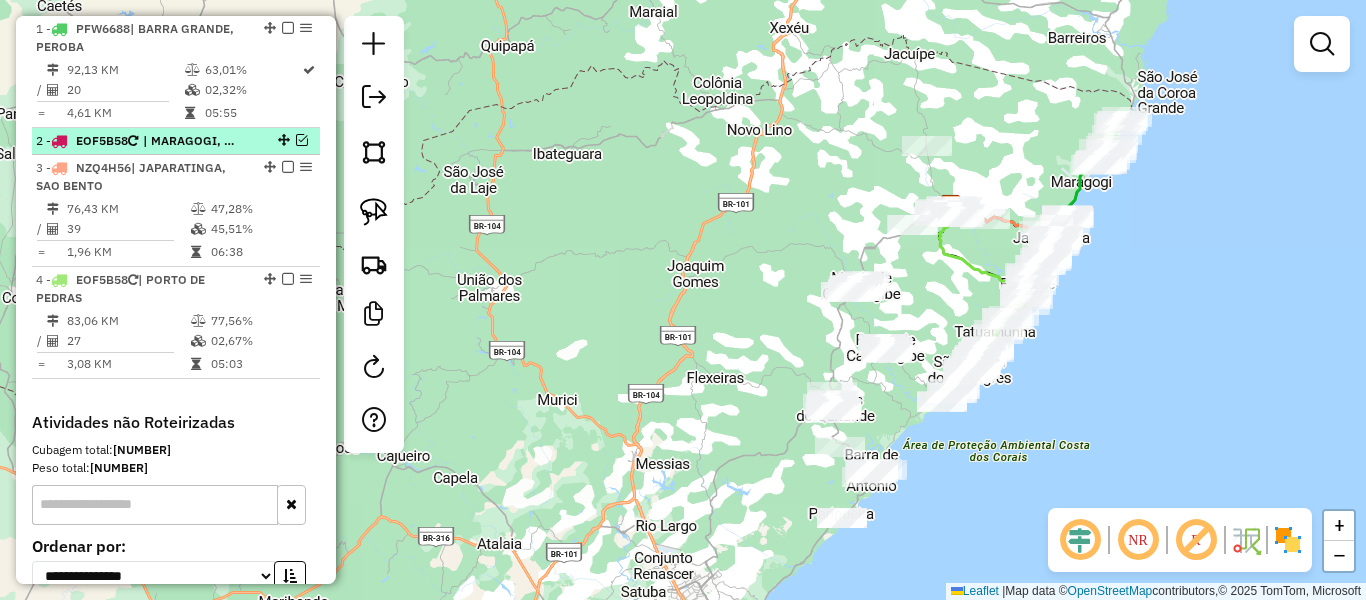 click at bounding box center (302, 140) 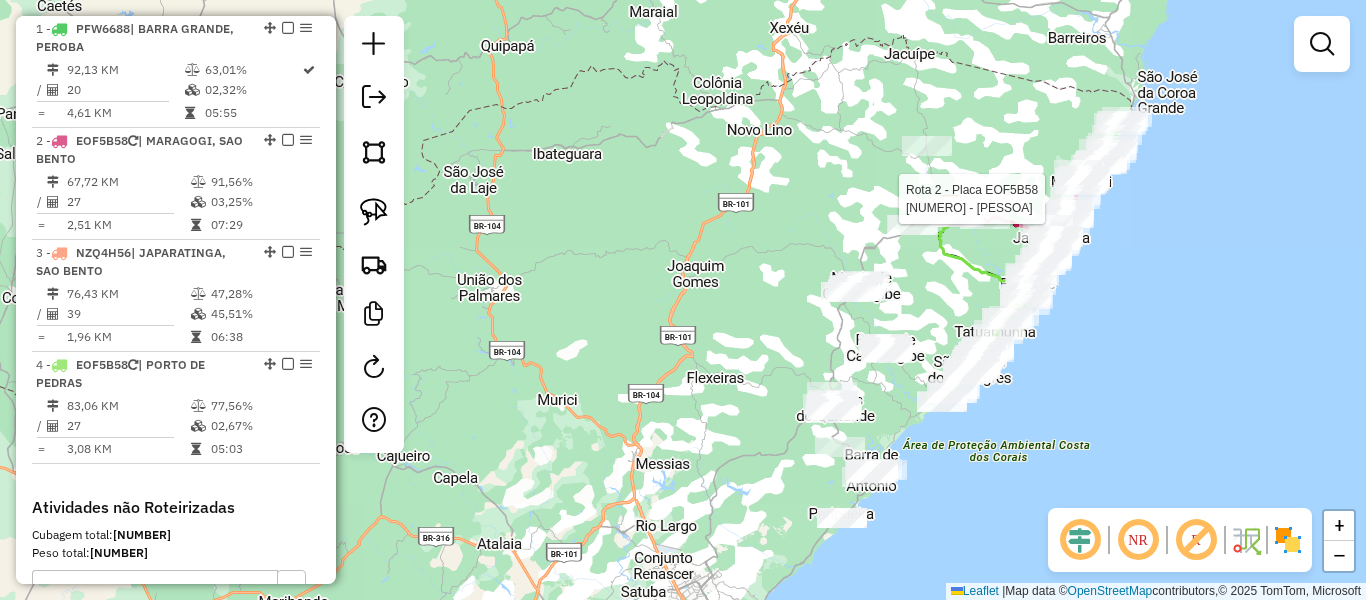 select on "**********" 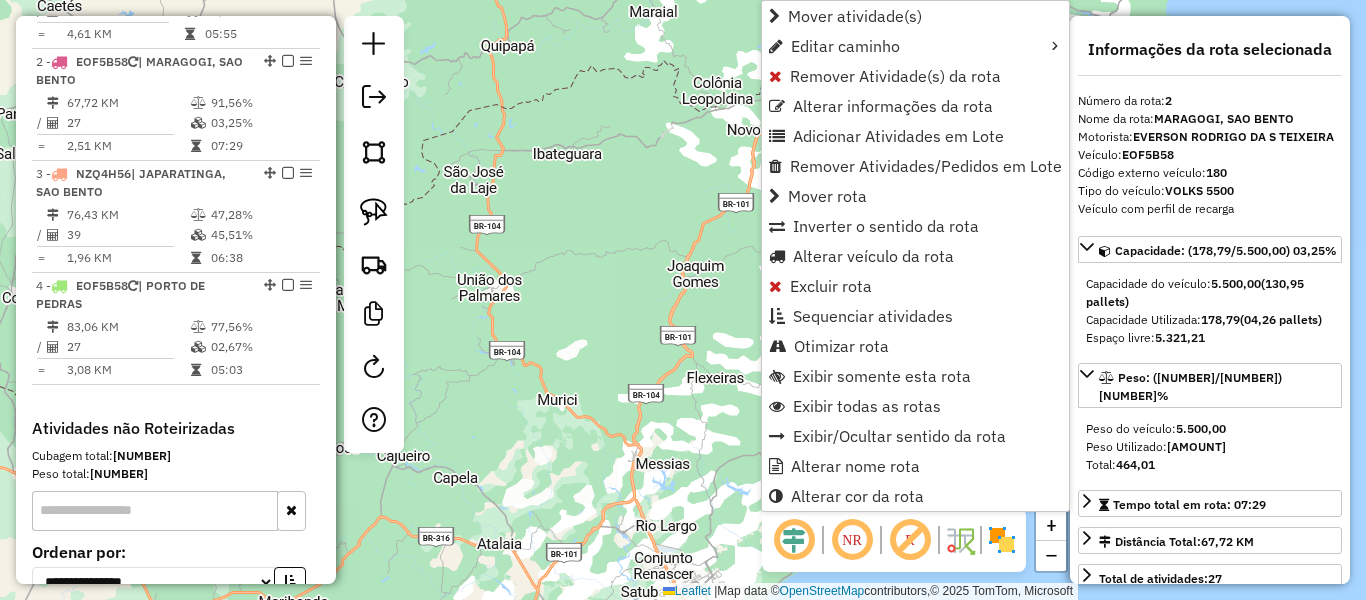 scroll, scrollTop: 886, scrollLeft: 0, axis: vertical 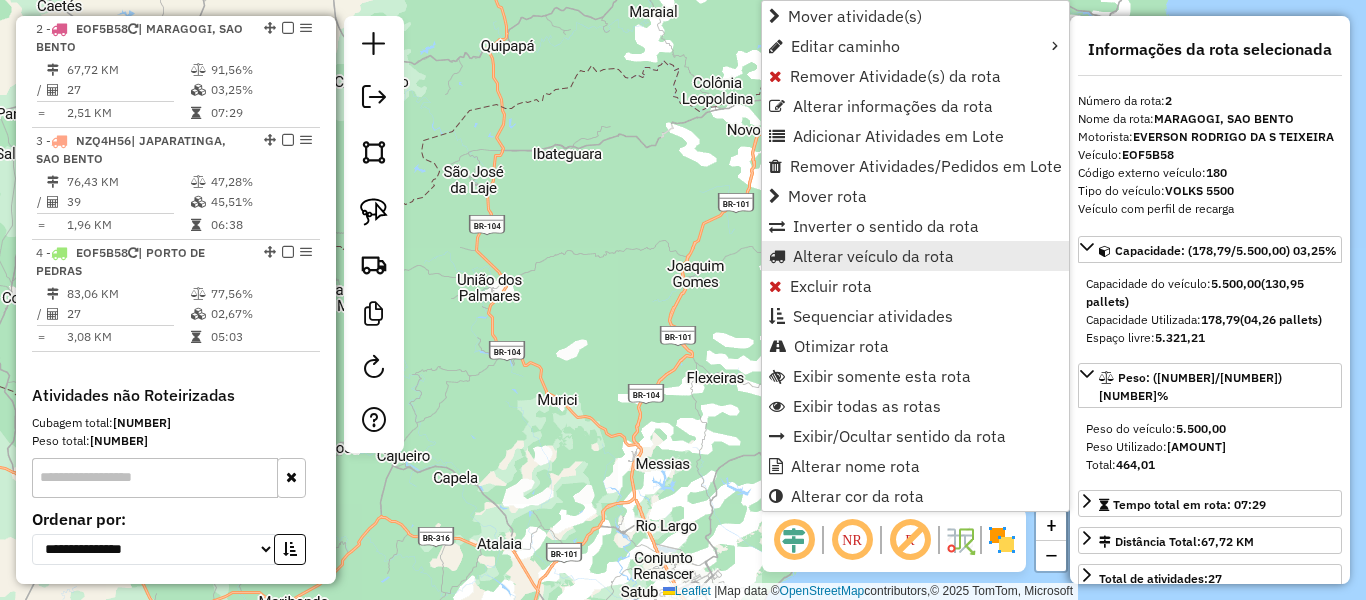 click on "Alterar veículo da rota" at bounding box center (873, 256) 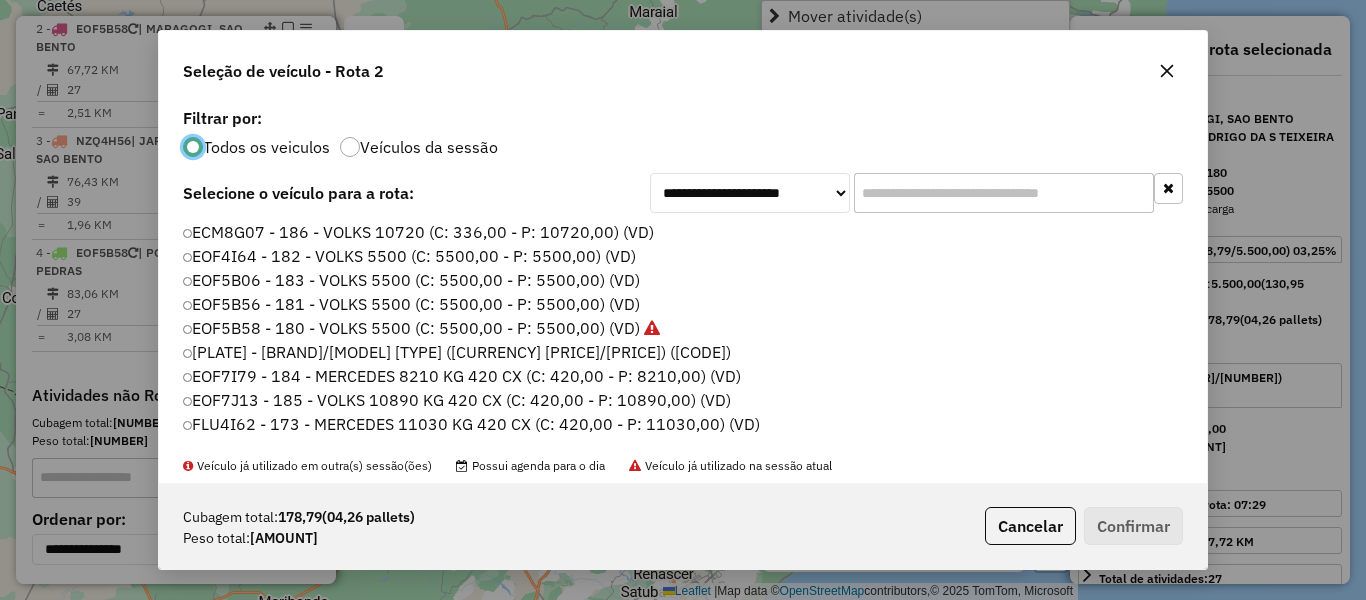 scroll, scrollTop: 11, scrollLeft: 6, axis: both 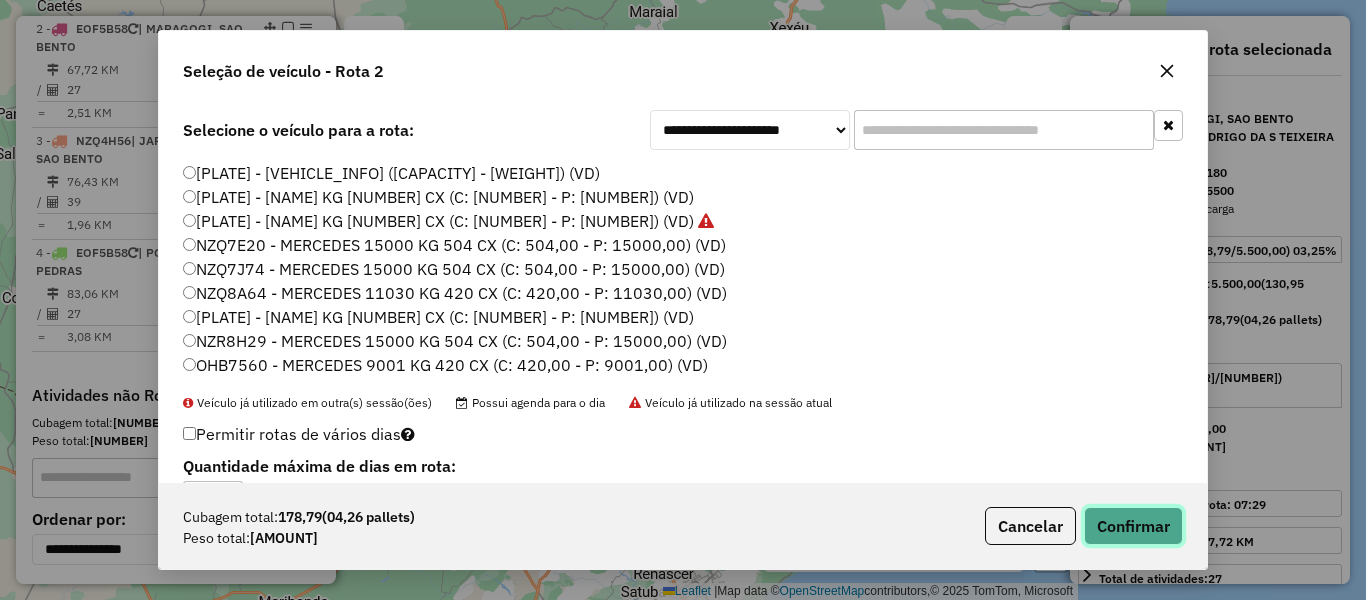 click on "Confirmar" 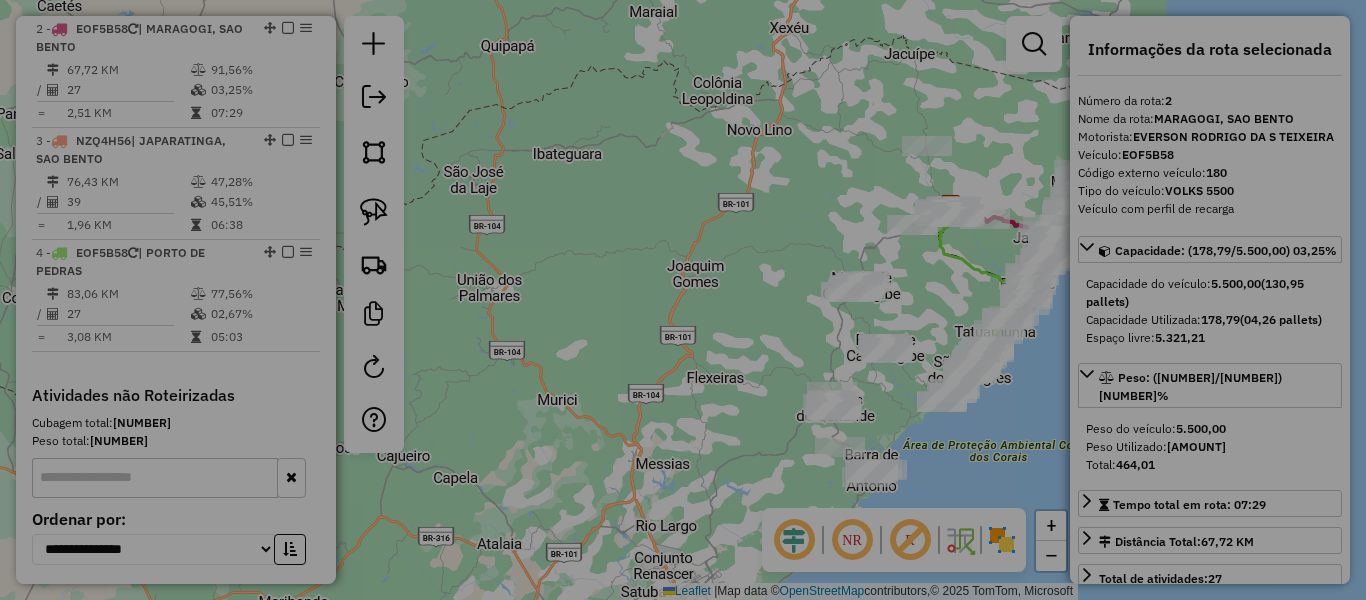 scroll, scrollTop: 0, scrollLeft: 0, axis: both 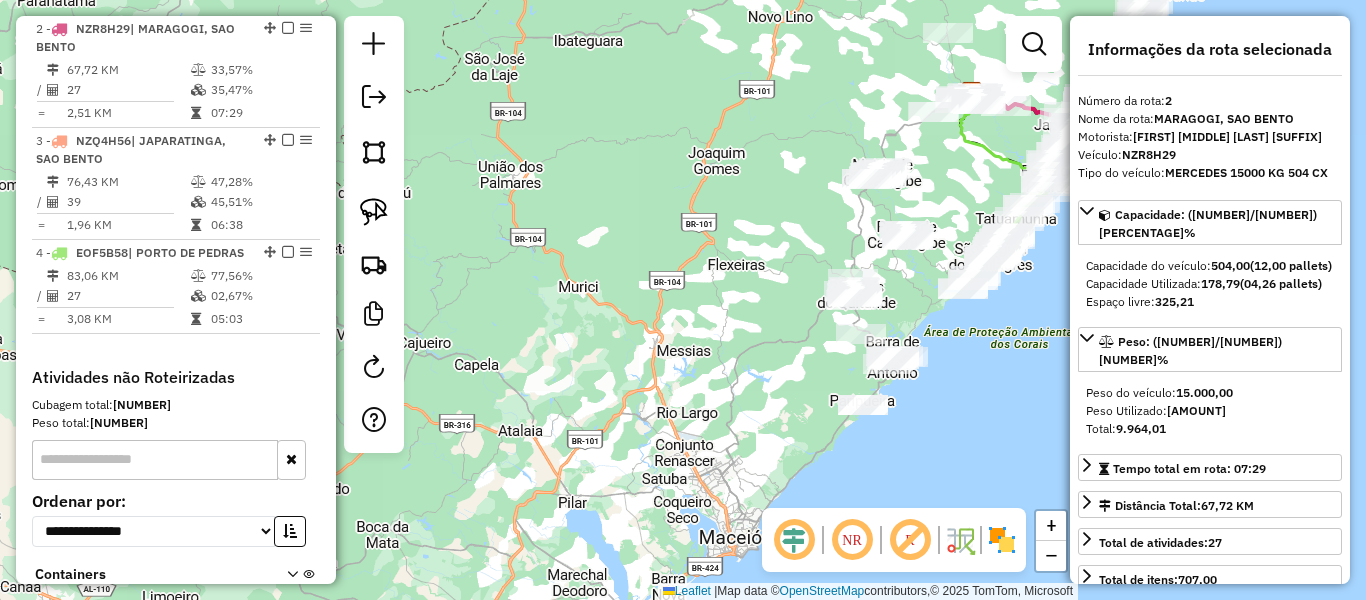drag, startPoint x: 742, startPoint y: 306, endPoint x: 756, endPoint y: 190, distance: 116.841774 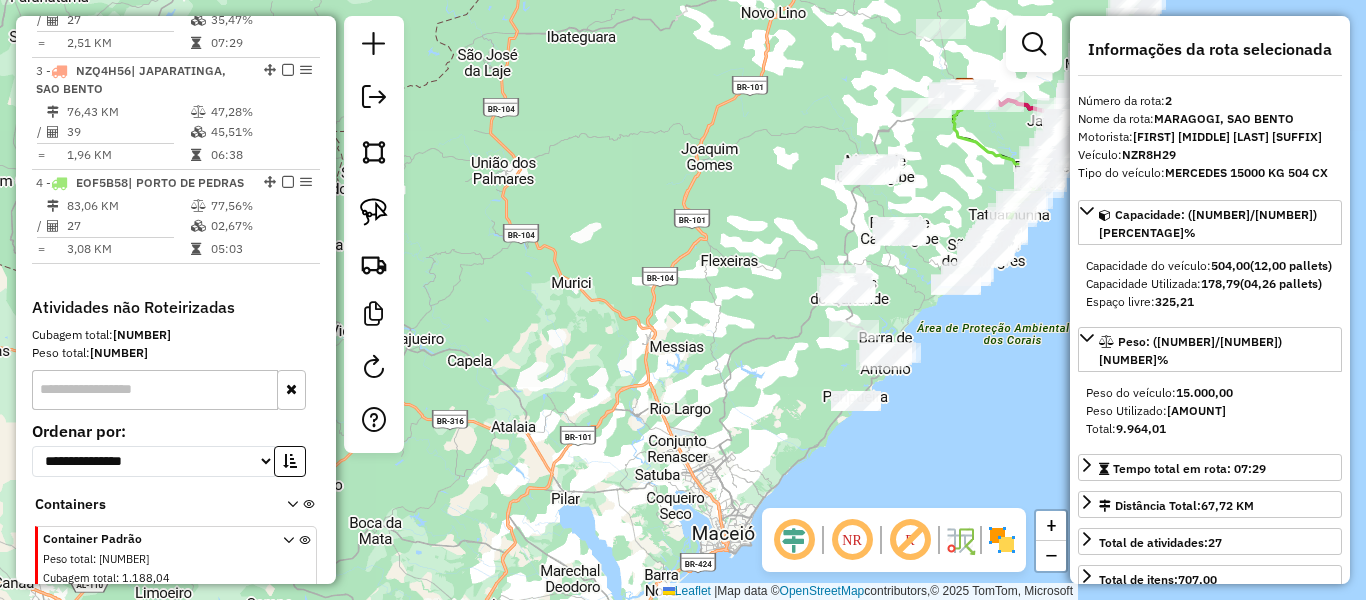 scroll, scrollTop: 986, scrollLeft: 0, axis: vertical 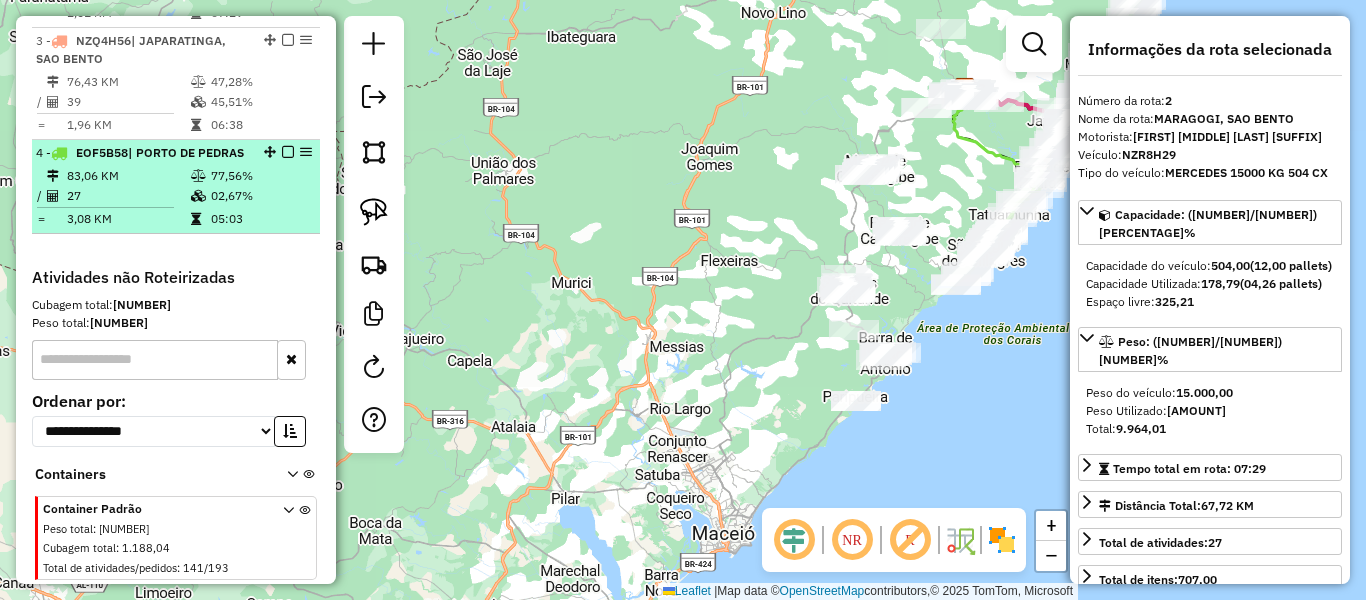 click at bounding box center [288, 152] 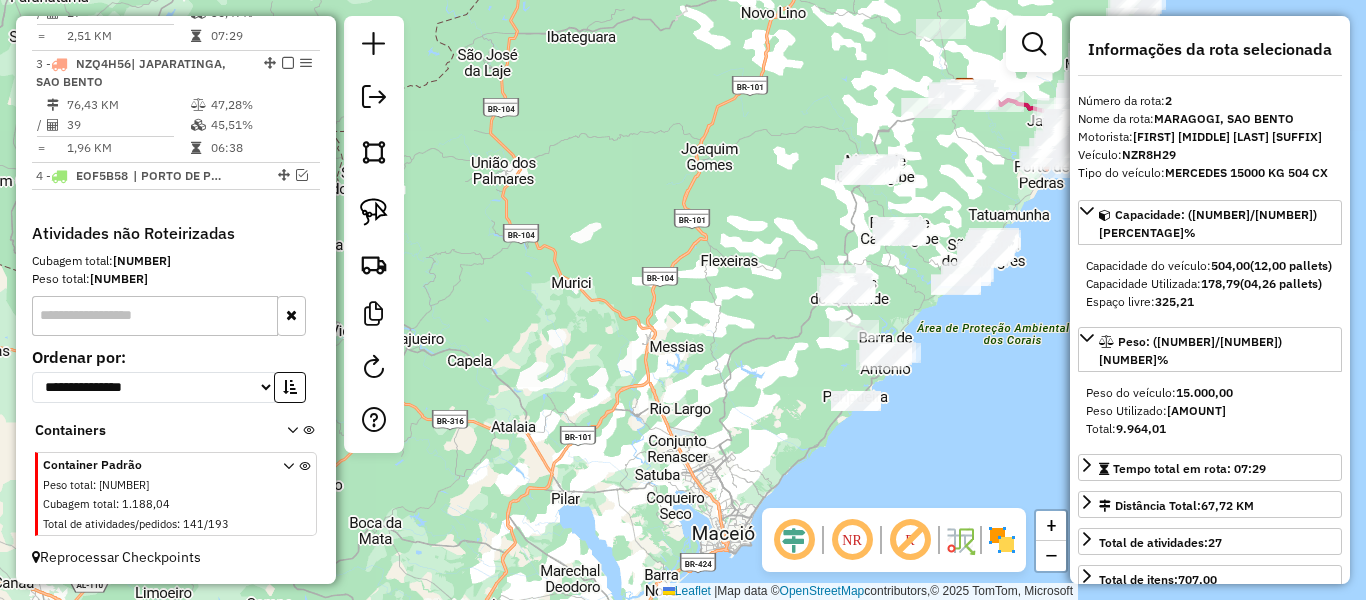 scroll, scrollTop: 963, scrollLeft: 0, axis: vertical 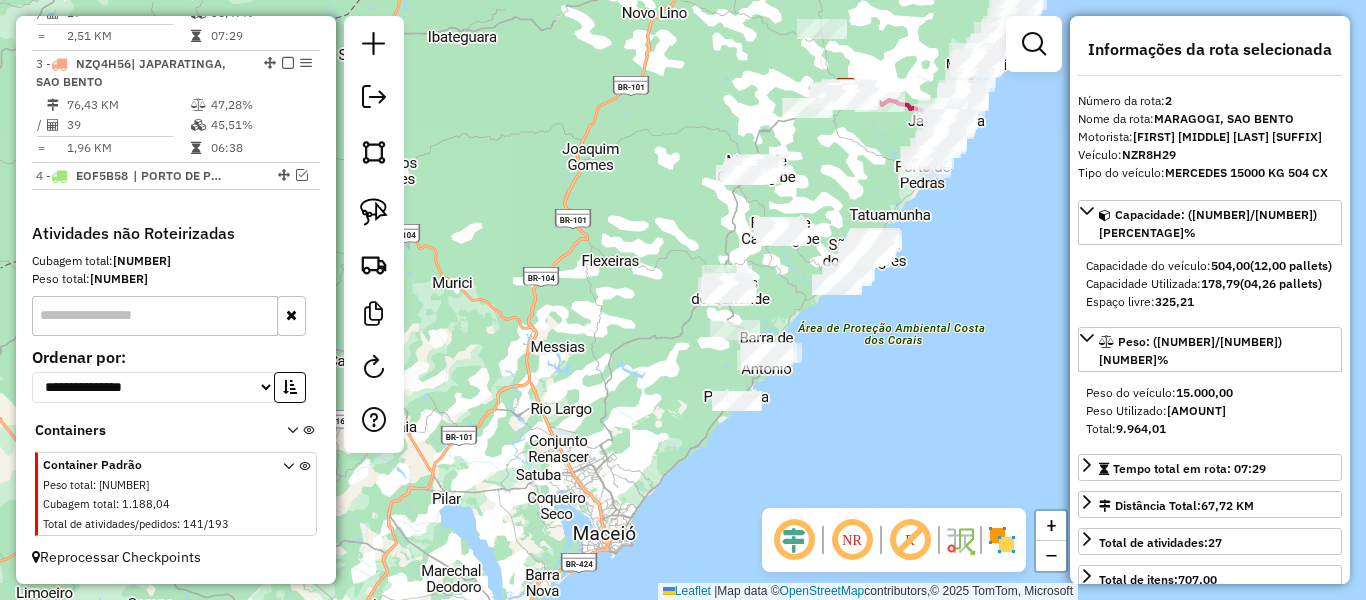 drag, startPoint x: 721, startPoint y: 327, endPoint x: 602, endPoint y: 327, distance: 119 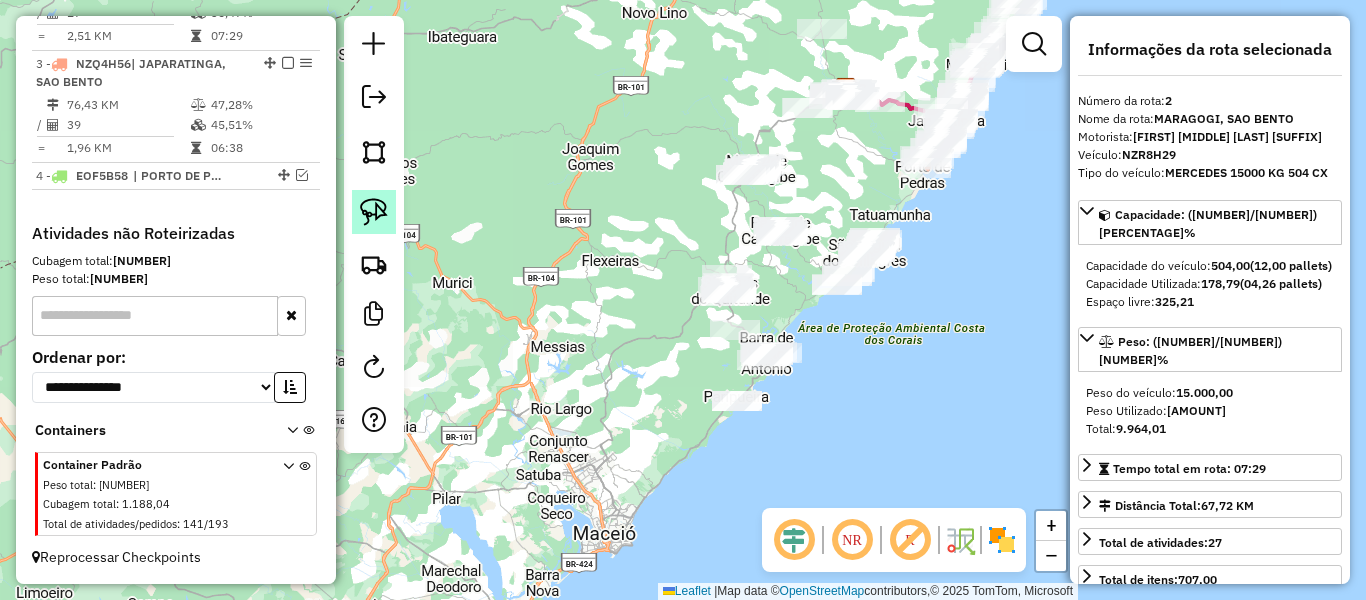 click 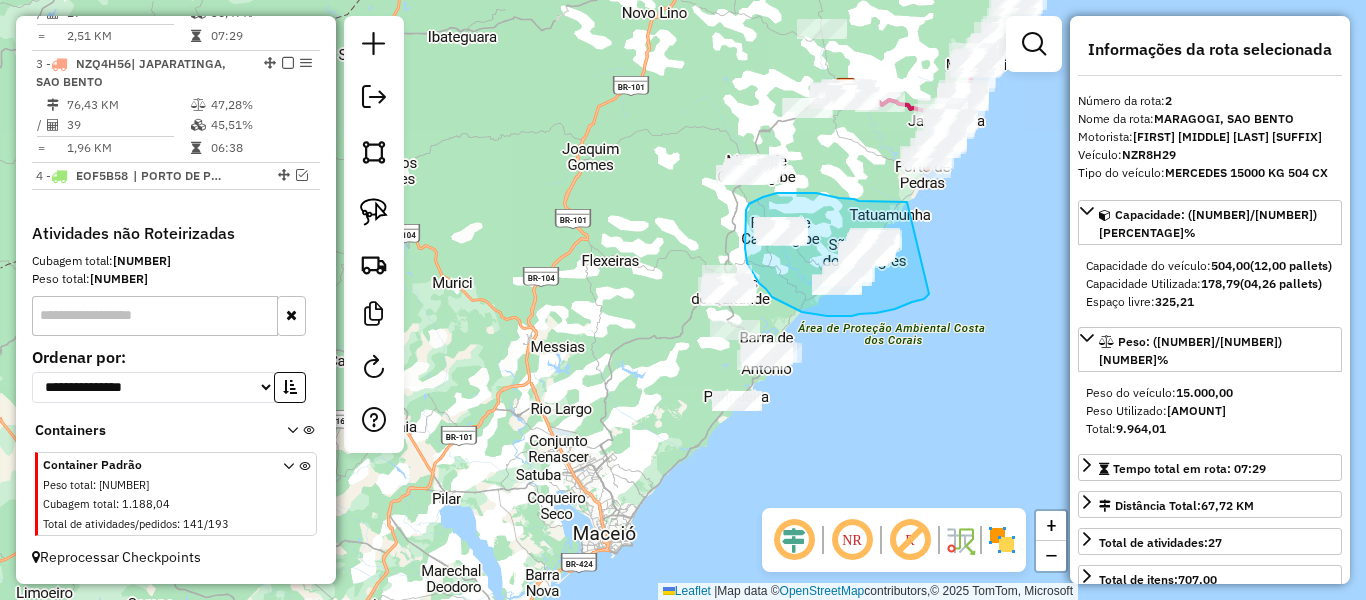 drag, startPoint x: 907, startPoint y: 202, endPoint x: 929, endPoint y: 294, distance: 94.59387 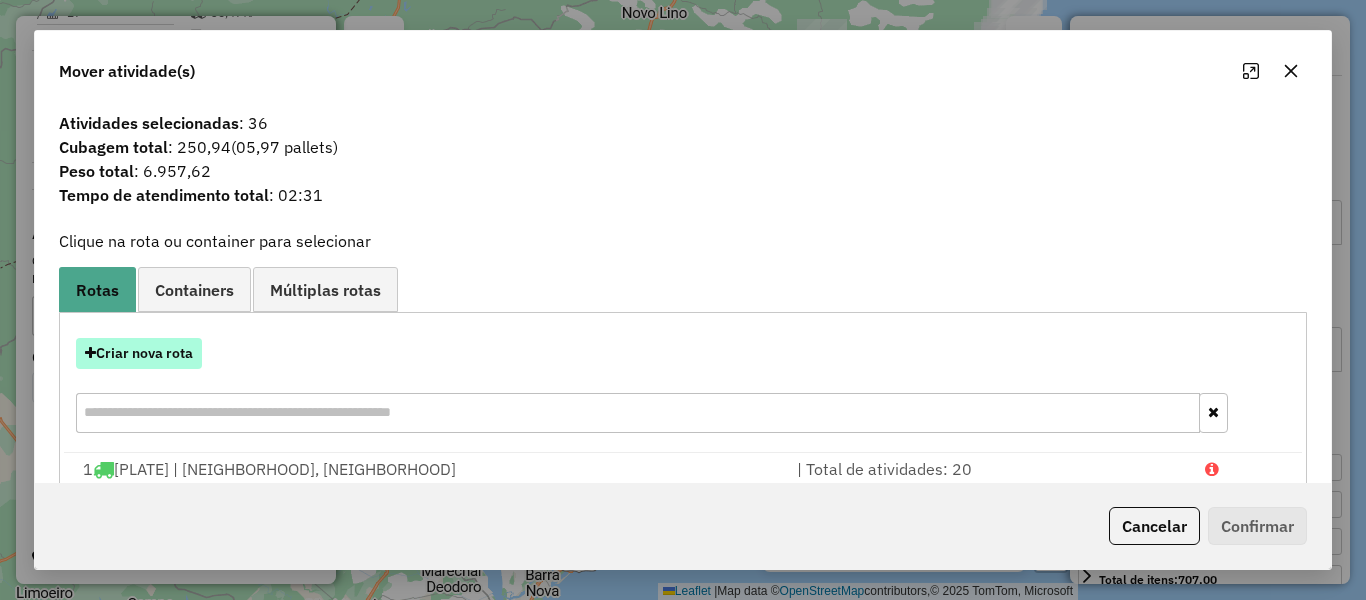 click on "Criar nova rota" at bounding box center (139, 353) 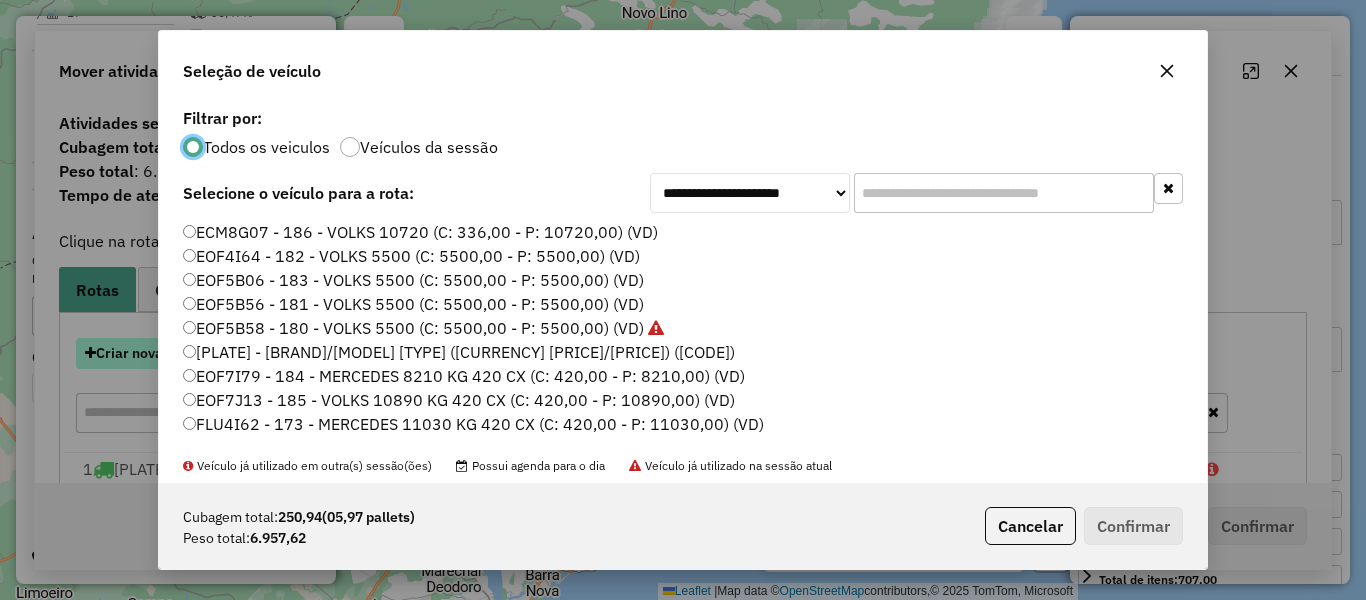 scroll, scrollTop: 11, scrollLeft: 6, axis: both 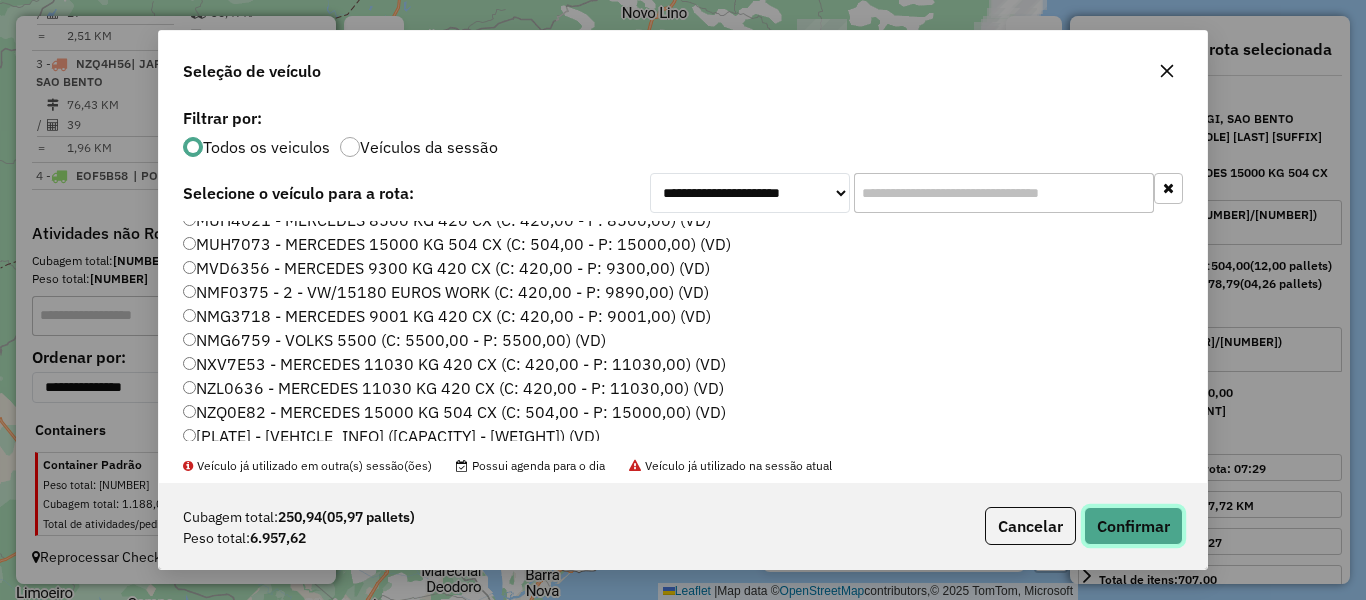 click on "Confirmar" 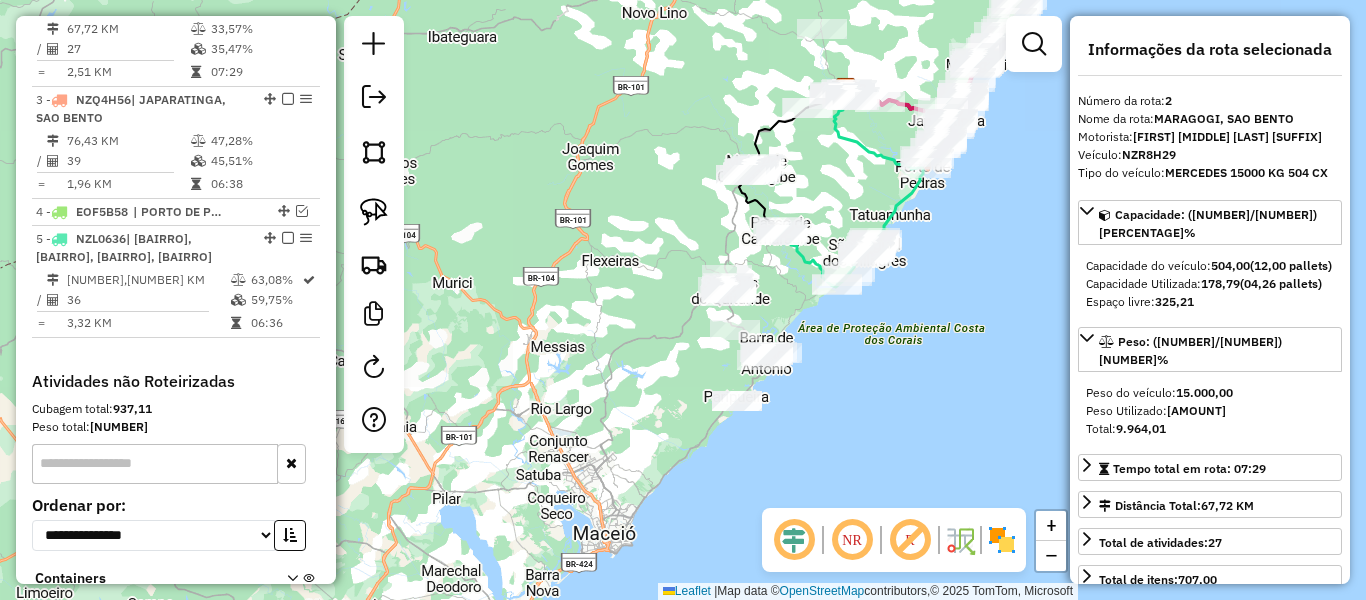 scroll, scrollTop: 886, scrollLeft: 0, axis: vertical 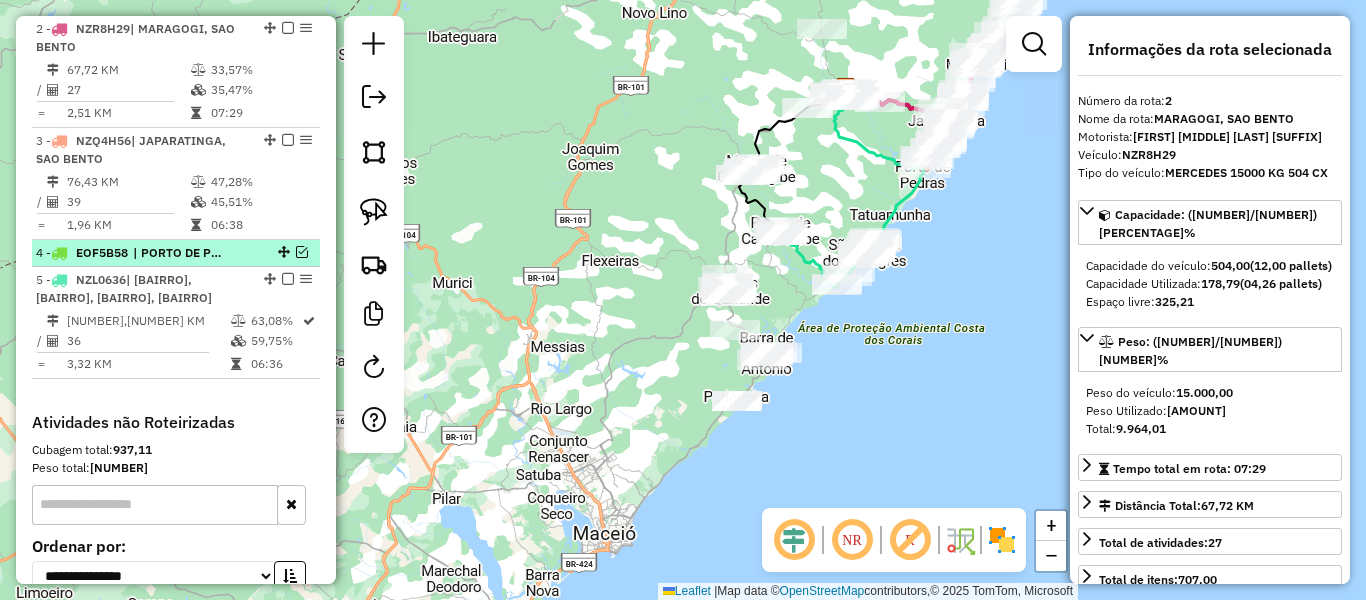 click at bounding box center [302, 252] 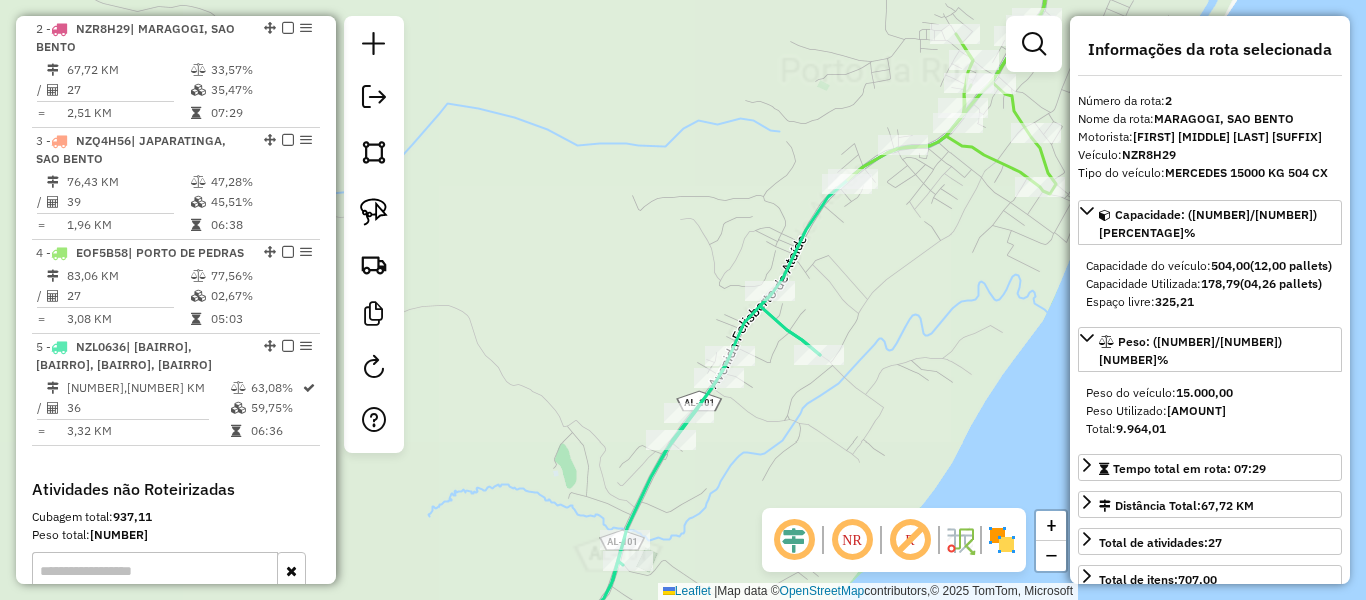 drag, startPoint x: 855, startPoint y: 325, endPoint x: 859, endPoint y: 270, distance: 55.145264 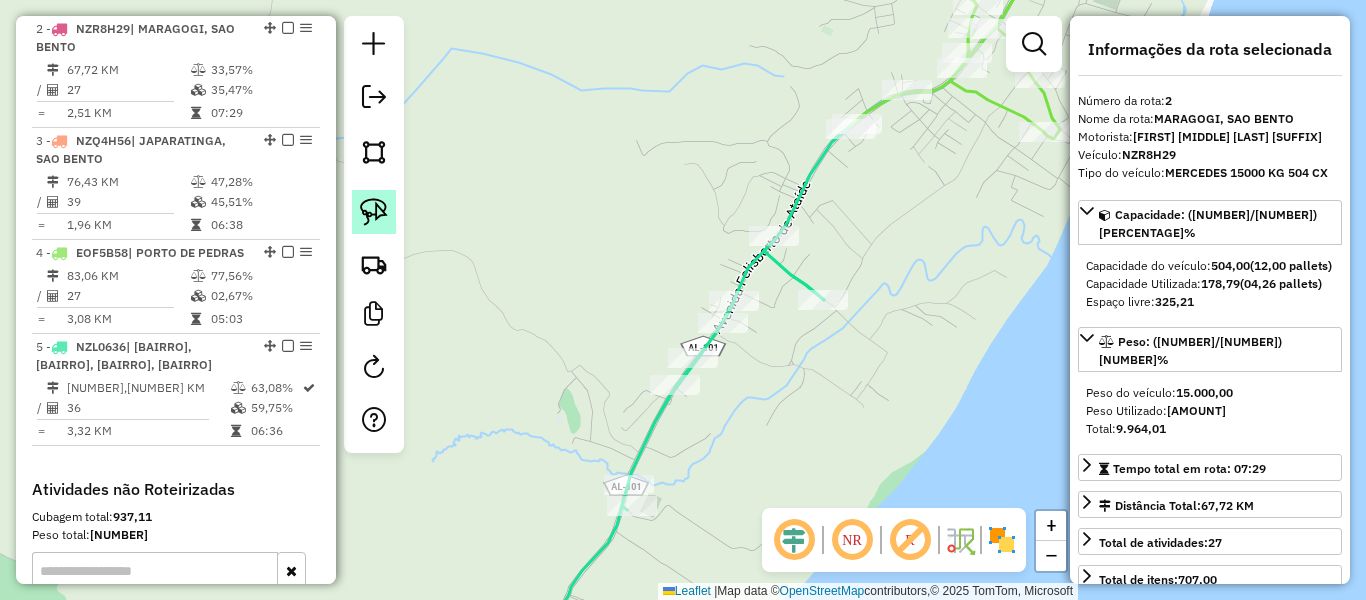 click 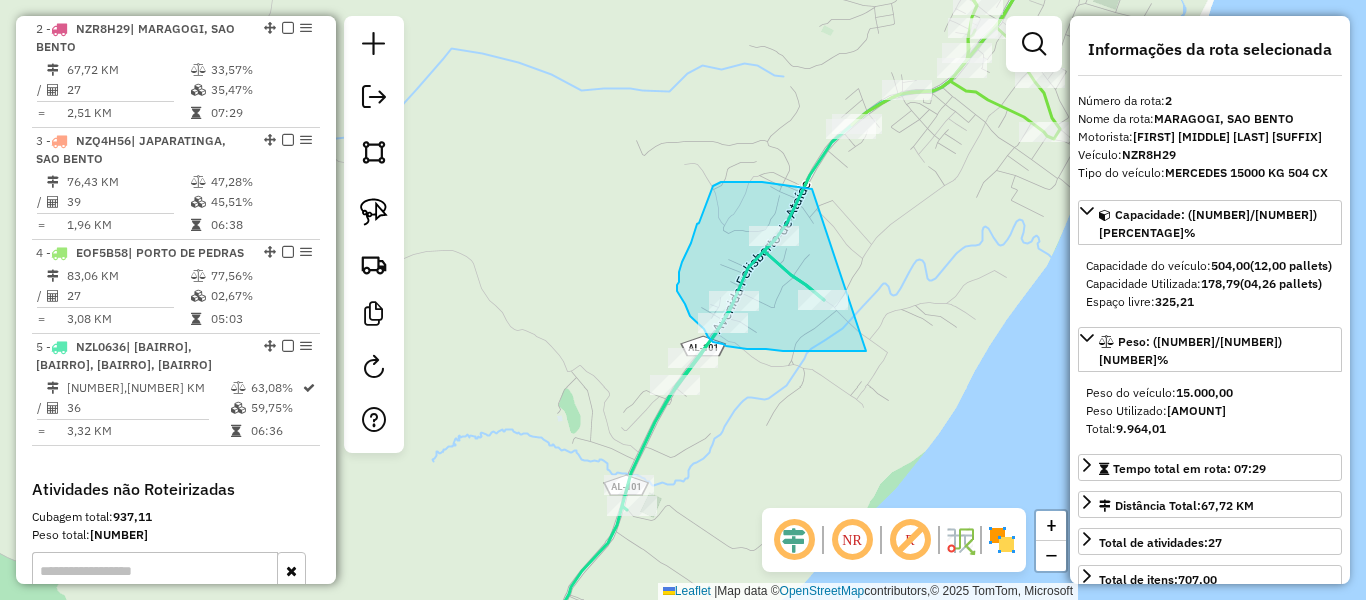 drag, startPoint x: 812, startPoint y: 189, endPoint x: 869, endPoint y: 349, distance: 169.84993 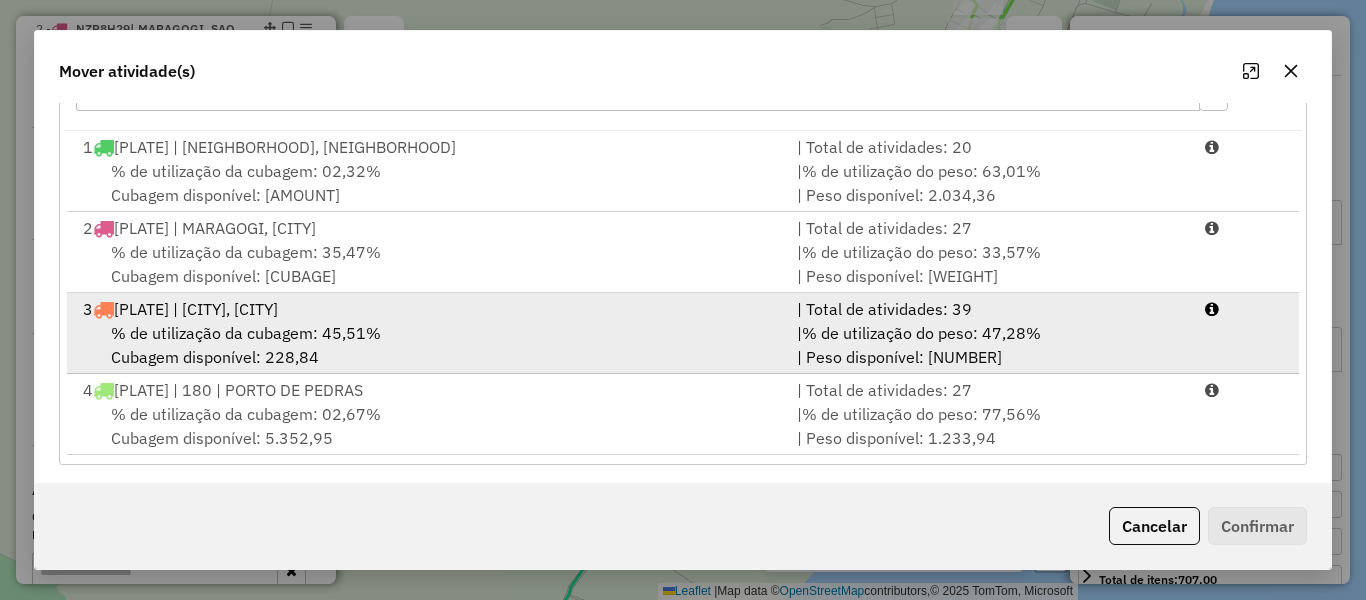 scroll, scrollTop: 328, scrollLeft: 0, axis: vertical 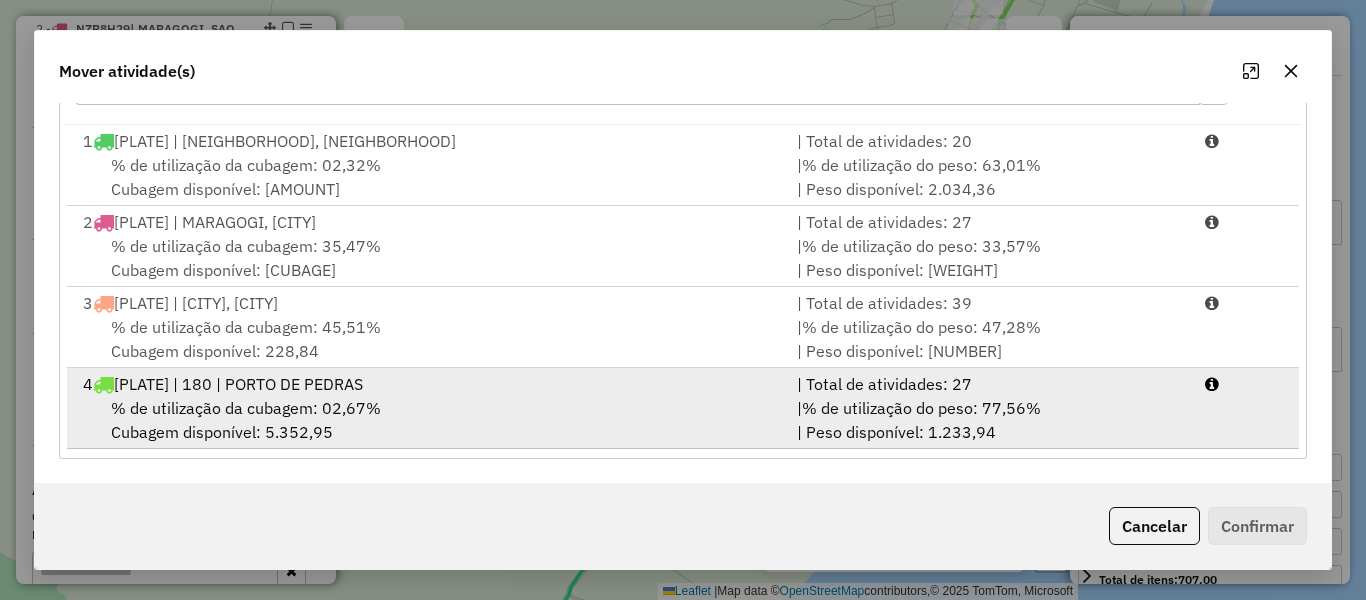click on "[PLATE] | 180 | PORTO DE PEDRAS" at bounding box center [238, 384] 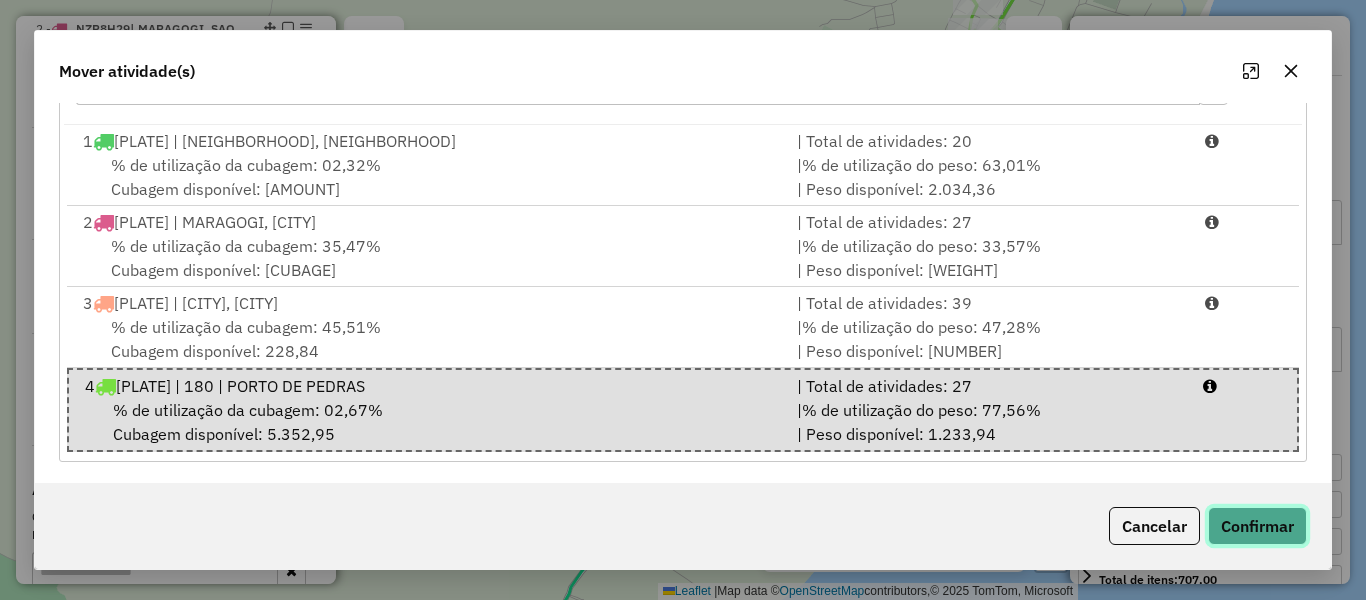 click on "Confirmar" 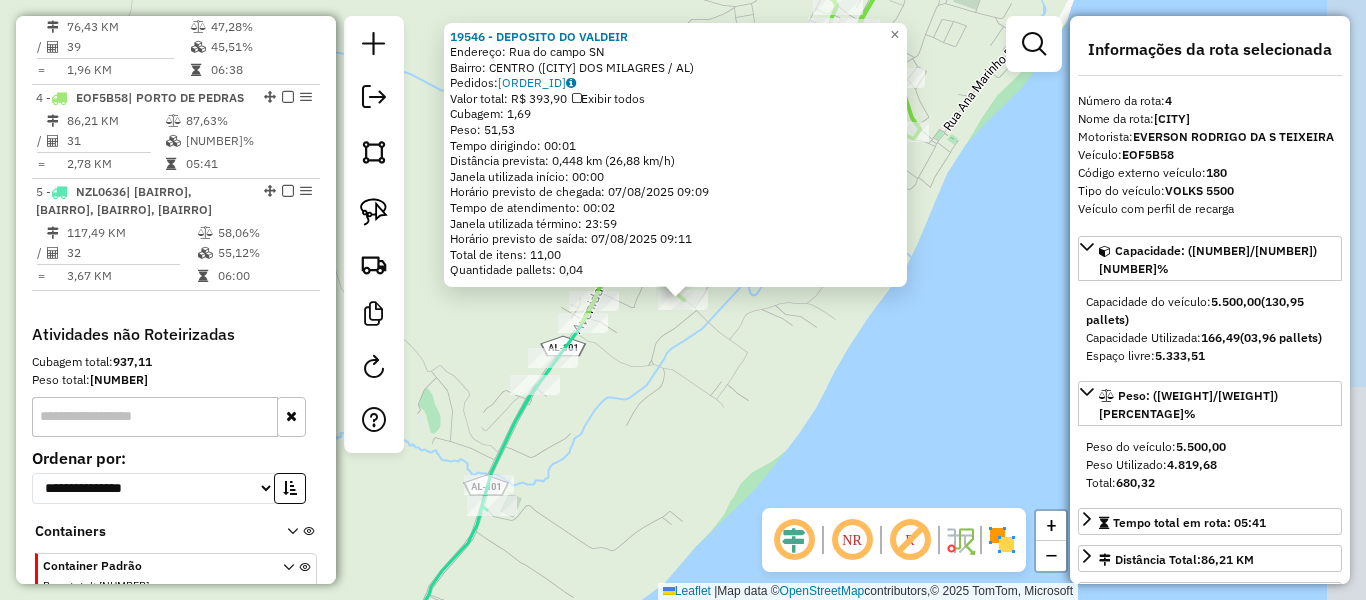 scroll, scrollTop: 1110, scrollLeft: 0, axis: vertical 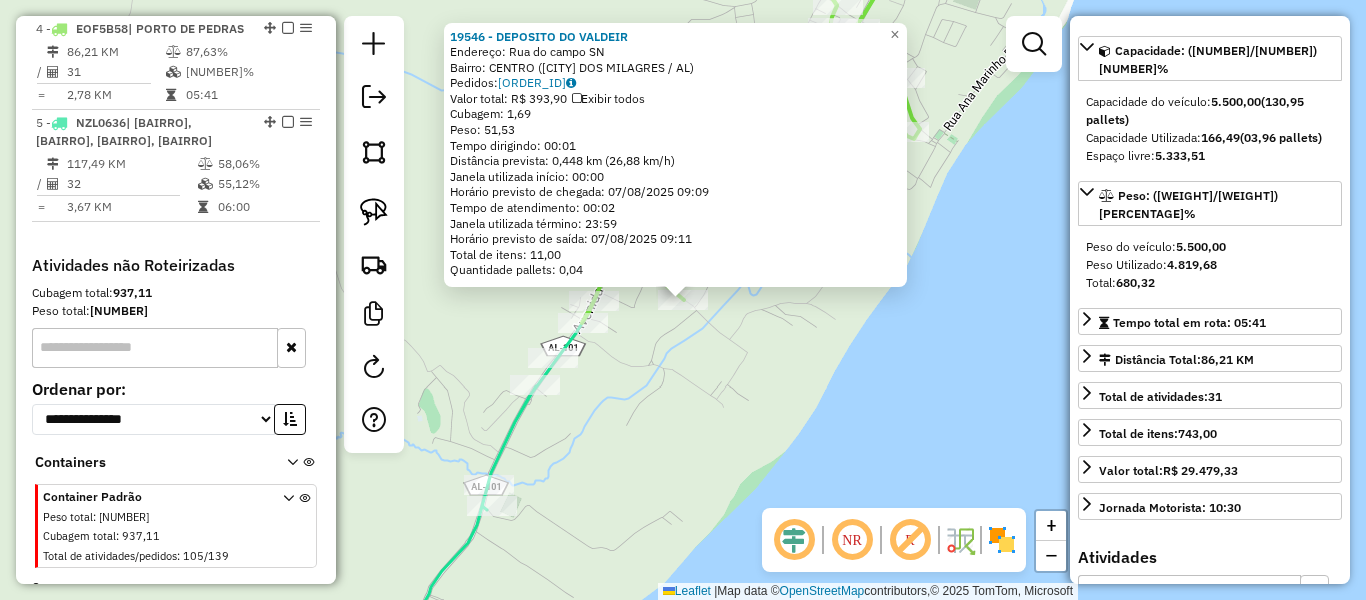 click on "[NUMBER] - [NAME] Endereço: Rua do campo SN Bairro: CENTRO ([CITY] / AL) Pedidos: [NUMBER] Valor total: R$ [AMOUNT] Exibir todos Cubagem: [AMOUNT] Peso: [AMOUNT] Tempo dirigindo: [TIME] Distância prevista: [AMOUNT] km ([AMOUNT] km/h) Janela utilizada início: [TIME] Horário previsto de chegada: [DATE] [TIME] Tempo de atendimento: [TIME] Janela utilizada término: [TIME] Horário previsto de saída: [DATE] [TIME] Total de itens: [AMOUNT] Quantidade pallets: [AMOUNT] × Janela de atendimento Grade de atendimento Capacidade Transportadoras Veículos Cliente Pedidos Rotas Selecione os dias de semana para filtrar as janelas de atendimento Seg Ter Qua Qui Sex Sáb Dom Informe o período da janela de atendimento: De: Até: Filtrar exatamente a janela do cliente Considerar janela de atendimento padrão Selecione os dias de semana para filtrar as grades de atendimento Seg Ter Qua Qui Sex Sáb Dom Clientes fora do dia de atendimento selecionado" 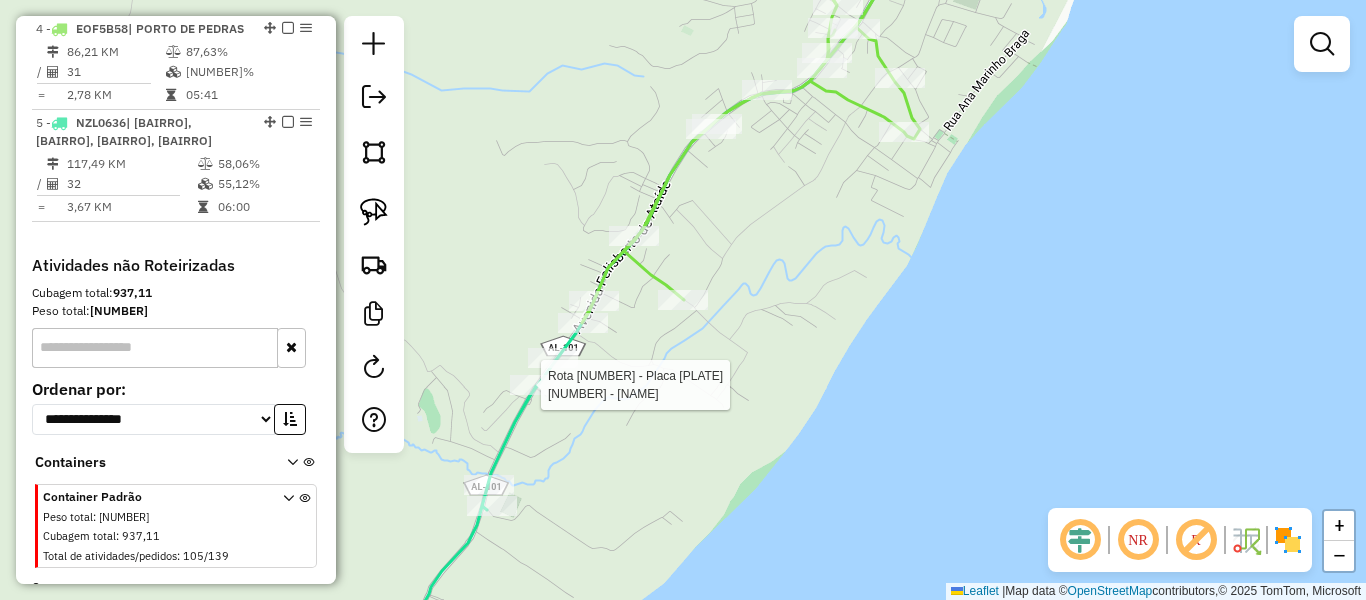 select on "**********" 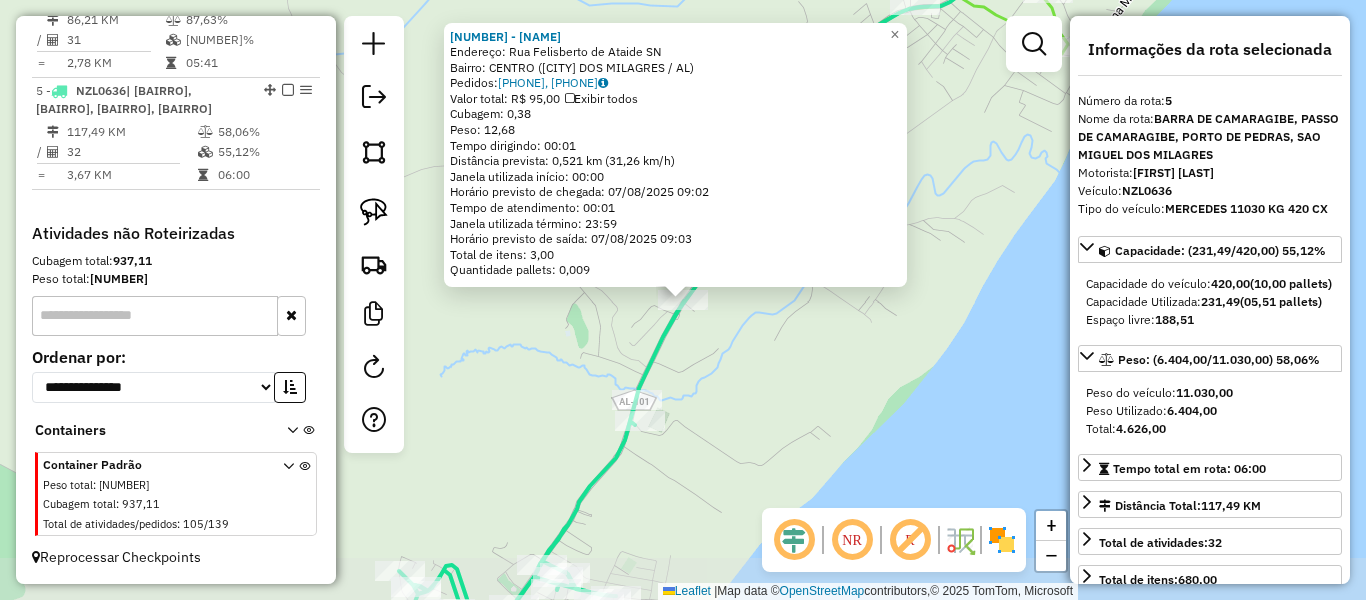 scroll, scrollTop: 1196, scrollLeft: 0, axis: vertical 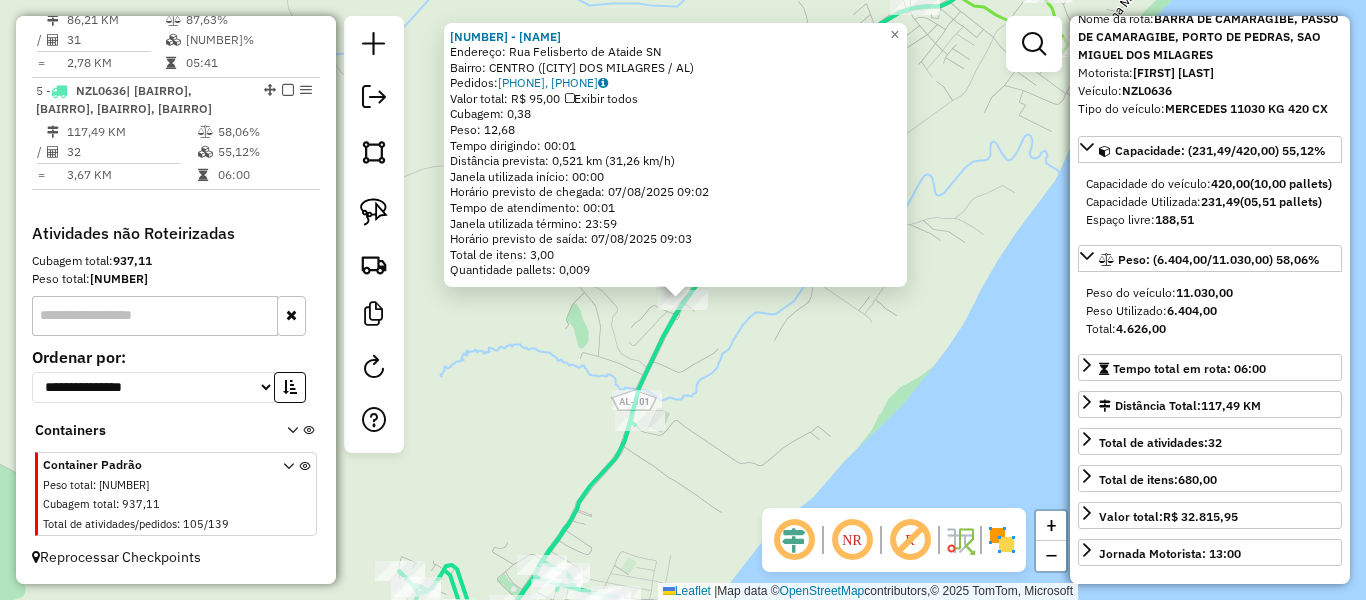 click on "19036 - MERC RENASCER 2  Endereço:  Rua Felisberto de Ataide SN   Bairro: CENTRO ([CITY] DOS MILAGRES / AL)   Pedidos:  [PHONE], [PHONE]   Valor total: R$ 95,00   Exibir todos   Cubagem: 0,38  Peso: 12,68  Tempo dirigindo: 00:01   Distância prevista: 0,521 km (31,26 km/h)   Janela utilizada início: 00:00   Horário previsto de chegada: 07/08/2025 09:02   Tempo de atendimento: 00:01   Janela utilizada término: 23:59   Horário previsto de saída: 07/08/2025 09:03   Total de itens: 3,00   Quantidade pallets: 0,009  × Janela de atendimento Grade de atendimento Capacidade Transportadoras Veículos Cliente Pedidos  Rotas Selecione os dias de semana para filtrar as janelas de atendimento  Seg   Ter   Qua   Qui   Sex   Sáb   Dom  Informe o período da janela de atendimento: De: Até:  Filtrar exatamente a janela do cliente  Considerar janela de atendimento padrão  Selecione os dias de semana para filtrar as grades de atendimento  Seg   Ter   Qua   Qui   Sex   Sáb   Dom   Peso mínimo:   Peso máximo:" 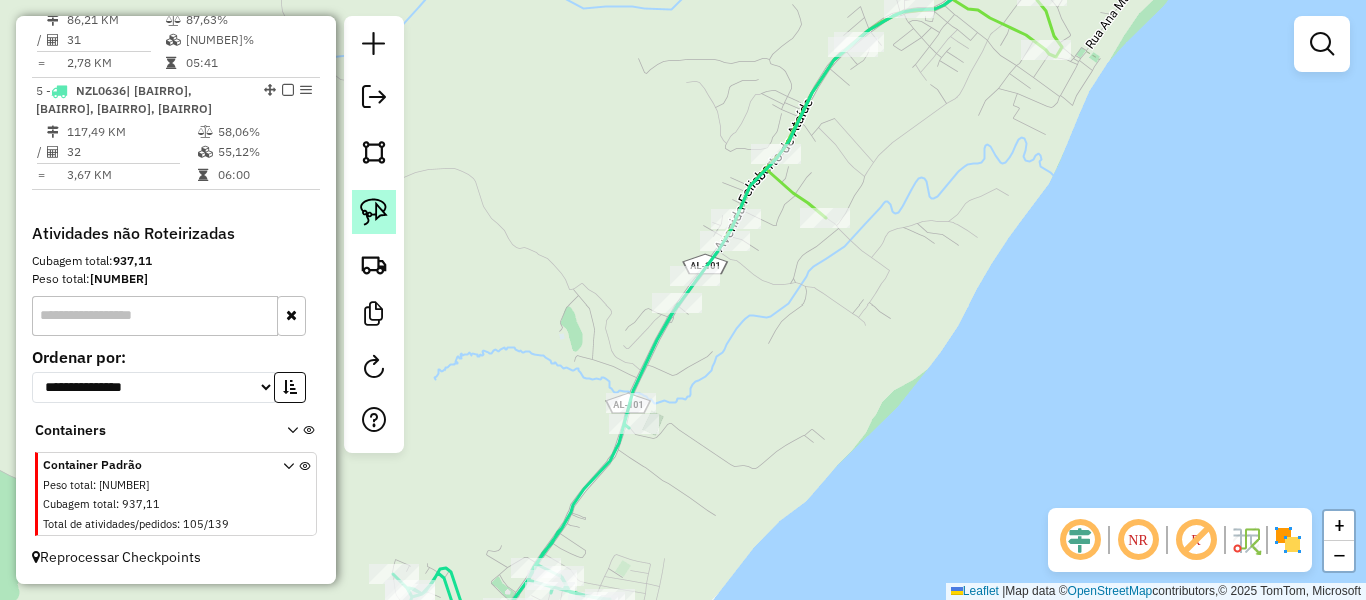 click 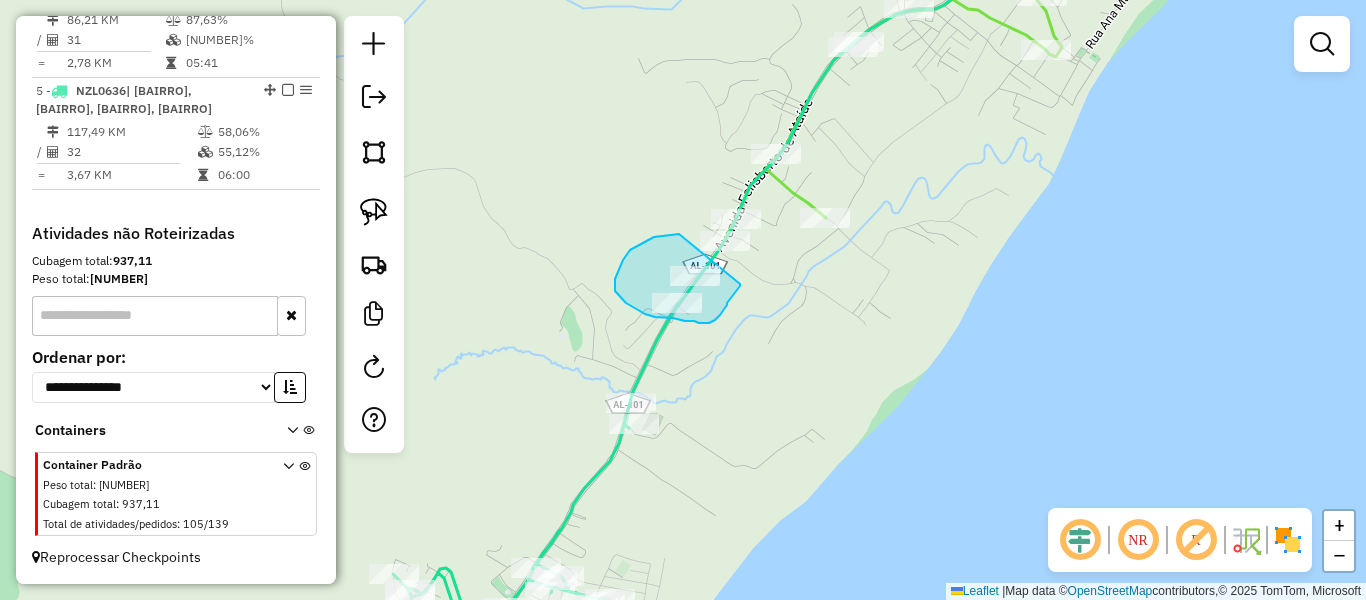 drag, startPoint x: 679, startPoint y: 234, endPoint x: 740, endPoint y: 284, distance: 78.873314 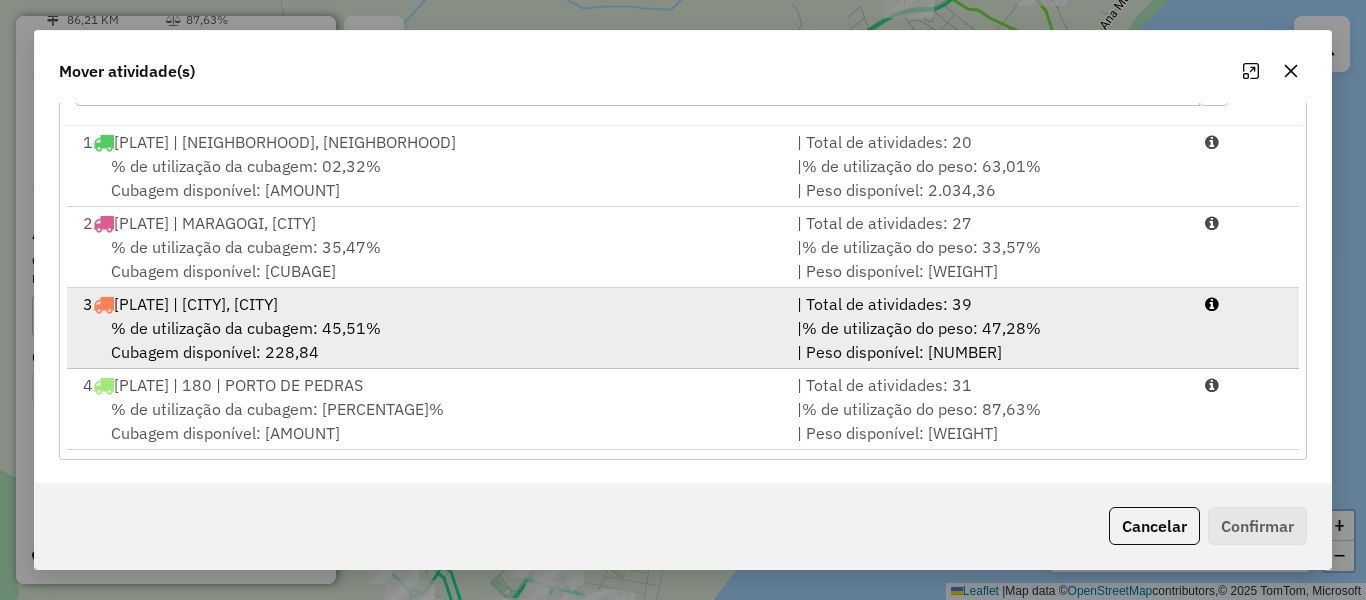 scroll, scrollTop: 328, scrollLeft: 0, axis: vertical 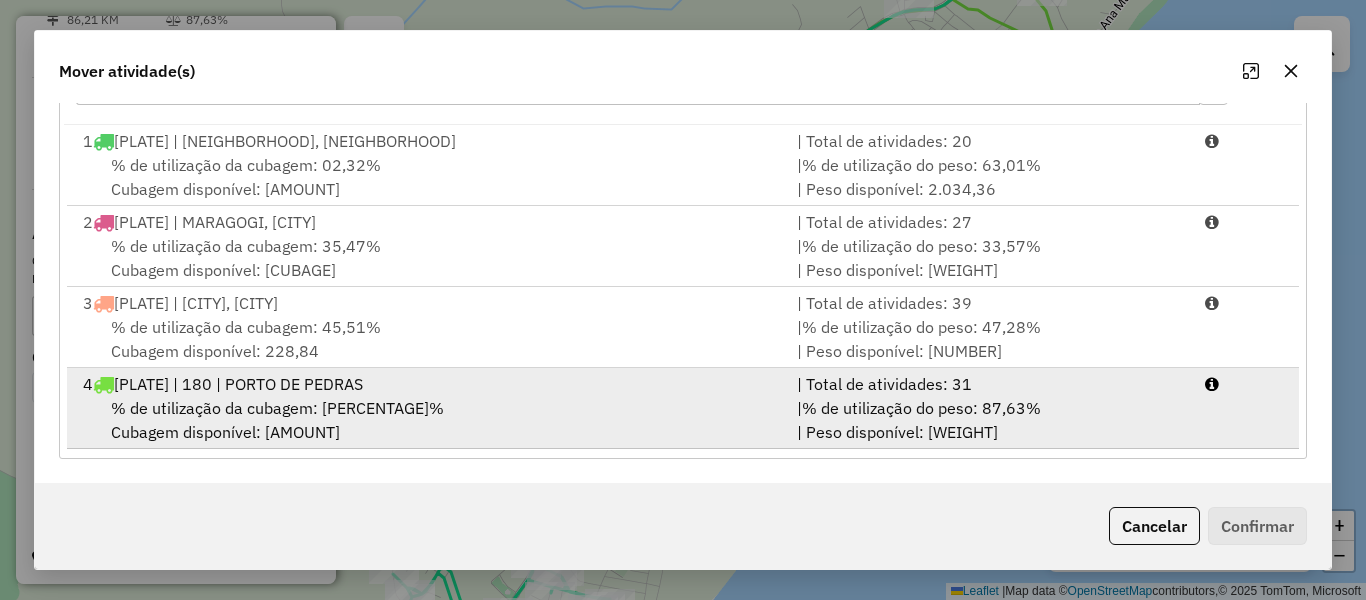 click on "% de utilização da cubagem: 03,03%  Cubagem disponível: 5.333,51" at bounding box center (428, 420) 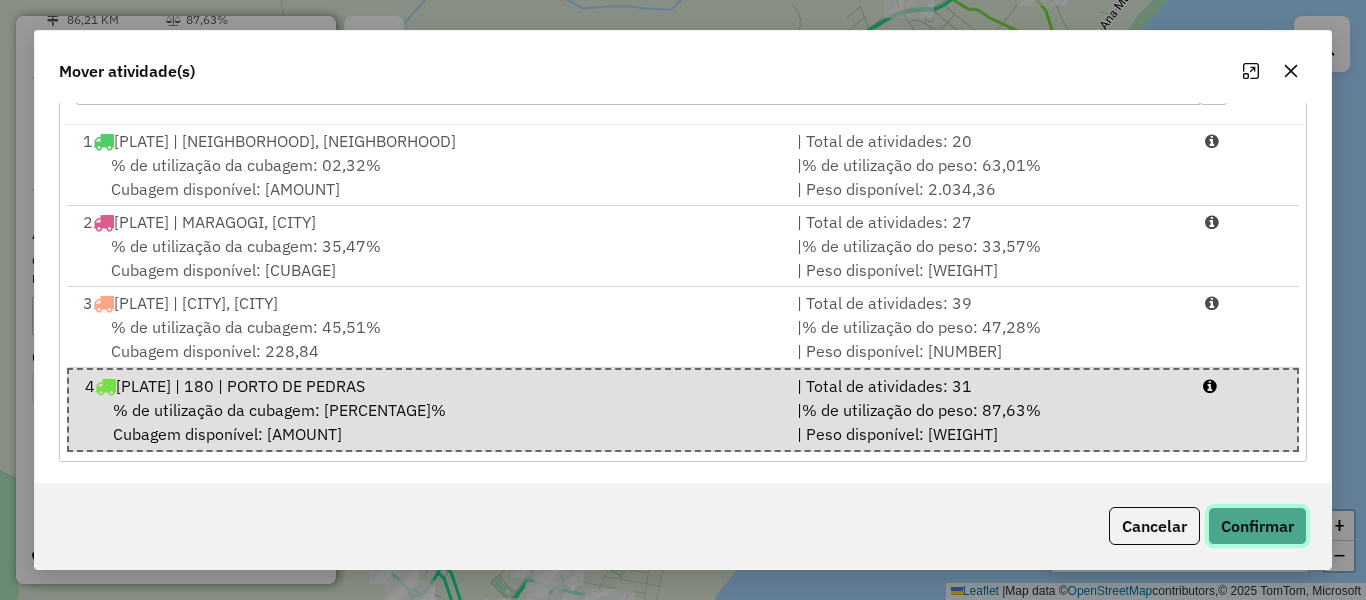 click on "Confirmar" 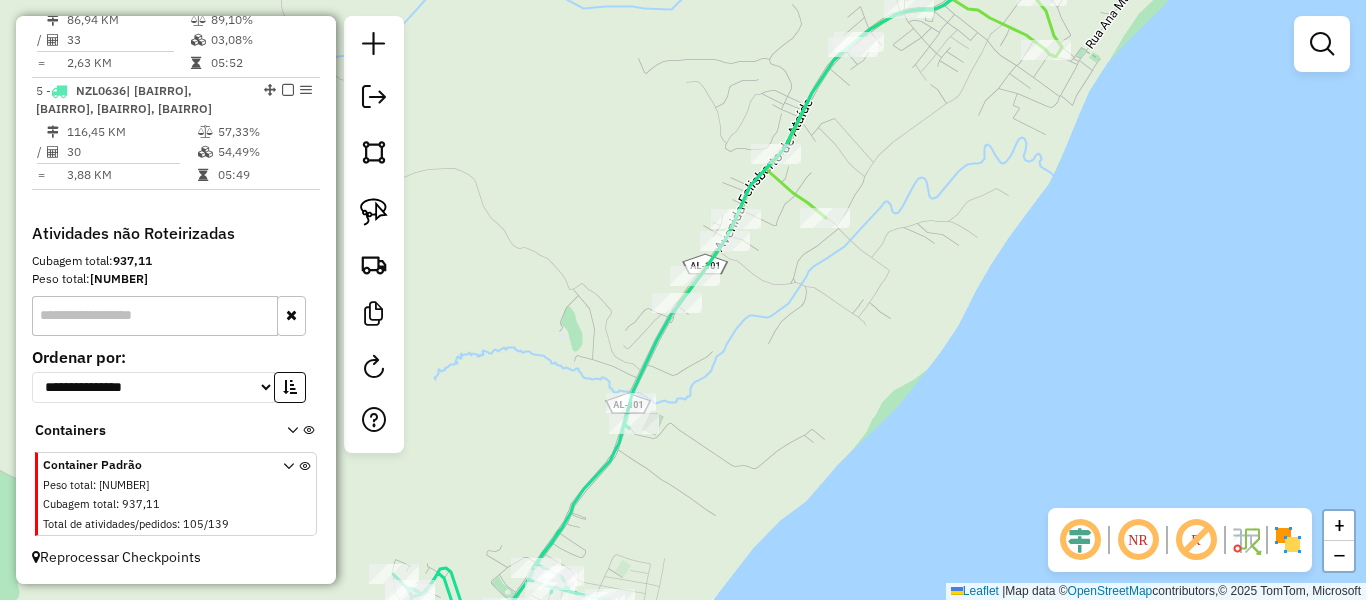 scroll, scrollTop: 0, scrollLeft: 0, axis: both 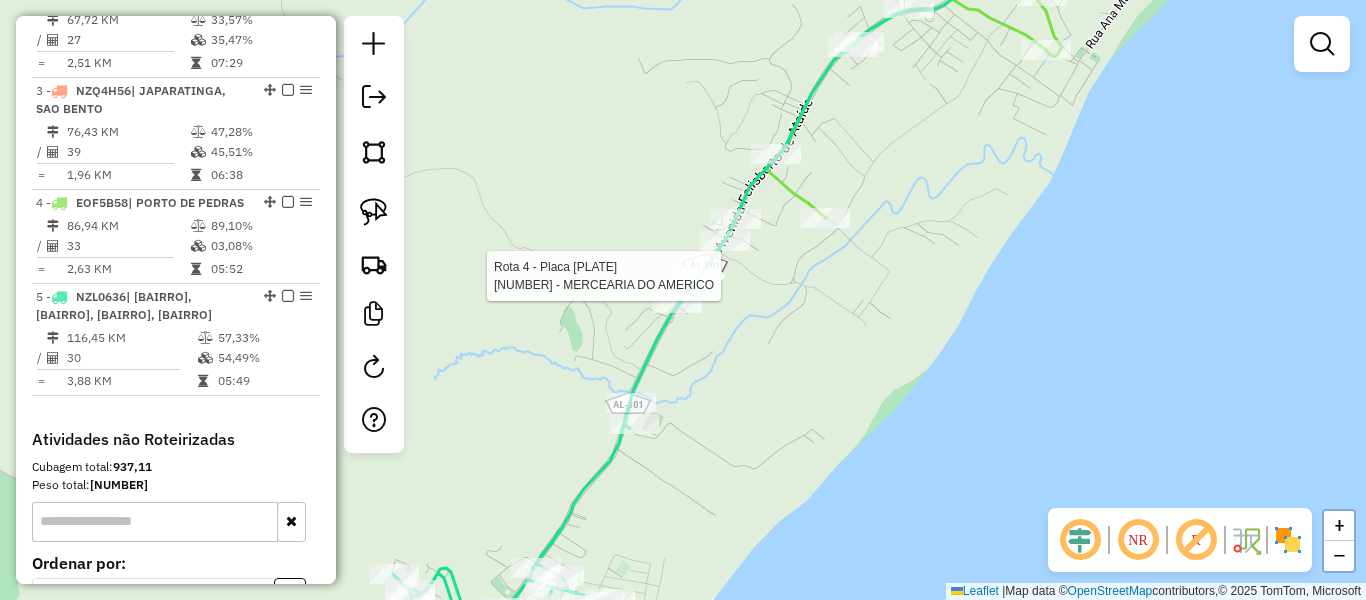 select on "**********" 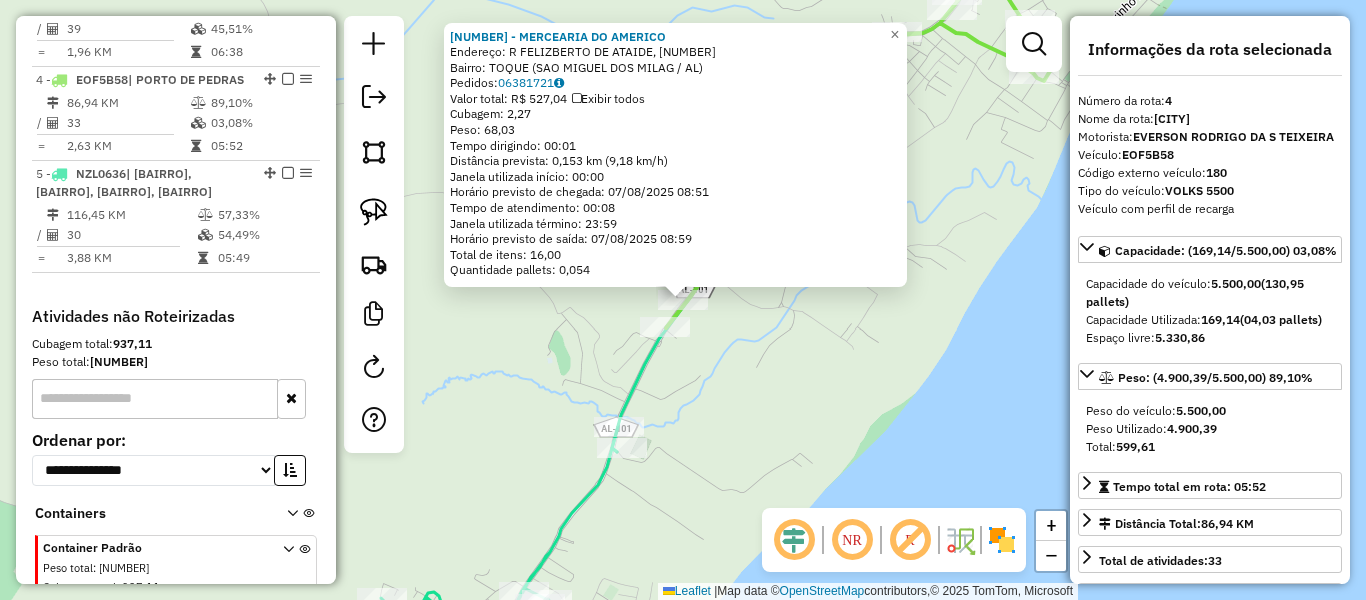 scroll, scrollTop: 1110, scrollLeft: 0, axis: vertical 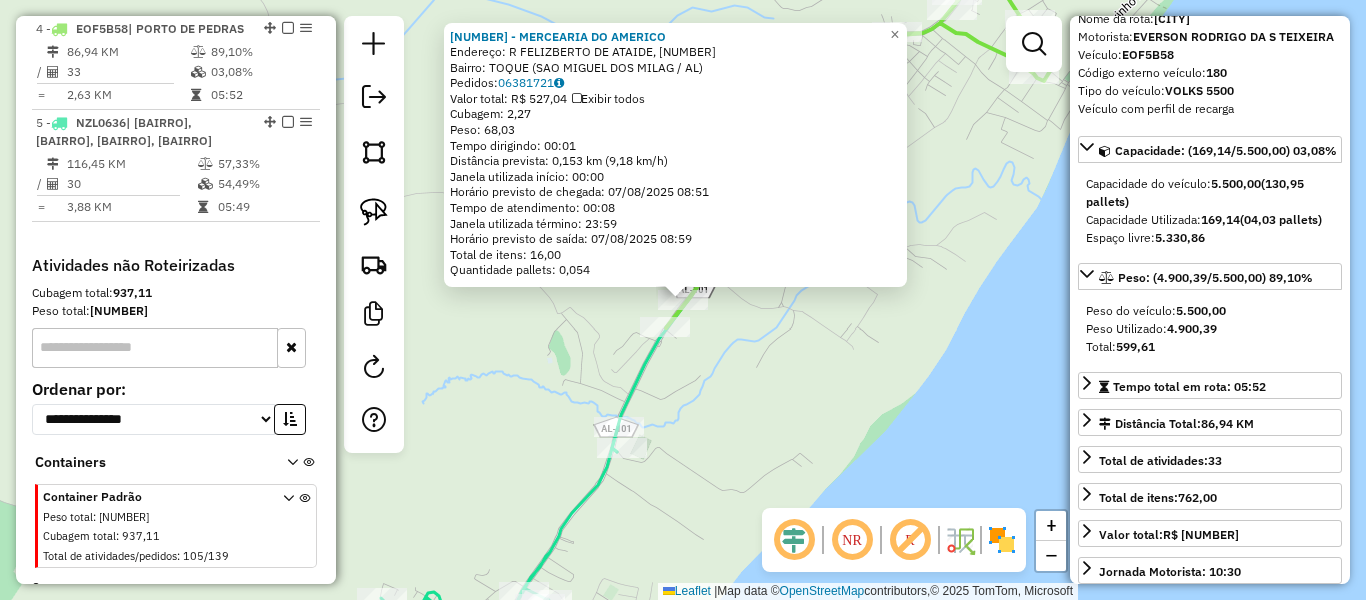 click on "3702 - MERCEARIA DO AMERICO  Endereço: R   FELIZBERTO DE ATAIDE, 1   Bairro: TOQUE ([CITY] DOS MILAG / AL)   Pedidos:  [PHONE]   Valor total: R$ 527,04   Exibir todos   Cubagem: 2,27  Peso: 68,03  Tempo dirigindo: 00:01   Distância prevista: 0,153 km (9,18 km/h)   Janela utilizada início: 00:00   Horário previsto de chegada: 07/08/2025 08:51   Tempo de atendimento: 00:08   Janela utilizada término: 23:59   Horário previsto de saída: 07/08/2025 08:59   Total de itens: 16,00   Quantidade pallets: 0,054  × Janela de atendimento Grade de atendimento Capacidade Transportadoras Veículos Cliente Pedidos  Rotas Selecione os dias de semana para filtrar as janelas de atendimento  Seg   Ter   Qua   Qui   Sex   Sáb   Dom  Informe o período da janela de atendimento: De: Até:  Filtrar exatamente a janela do cliente  Considerar janela de atendimento padrão  Selecione os dias de semana para filtrar as grades de atendimento  Seg   Ter   Qua   Qui   Sex   Sáb   Dom   Peso mínimo:   Peso máximo:   De:  De:" 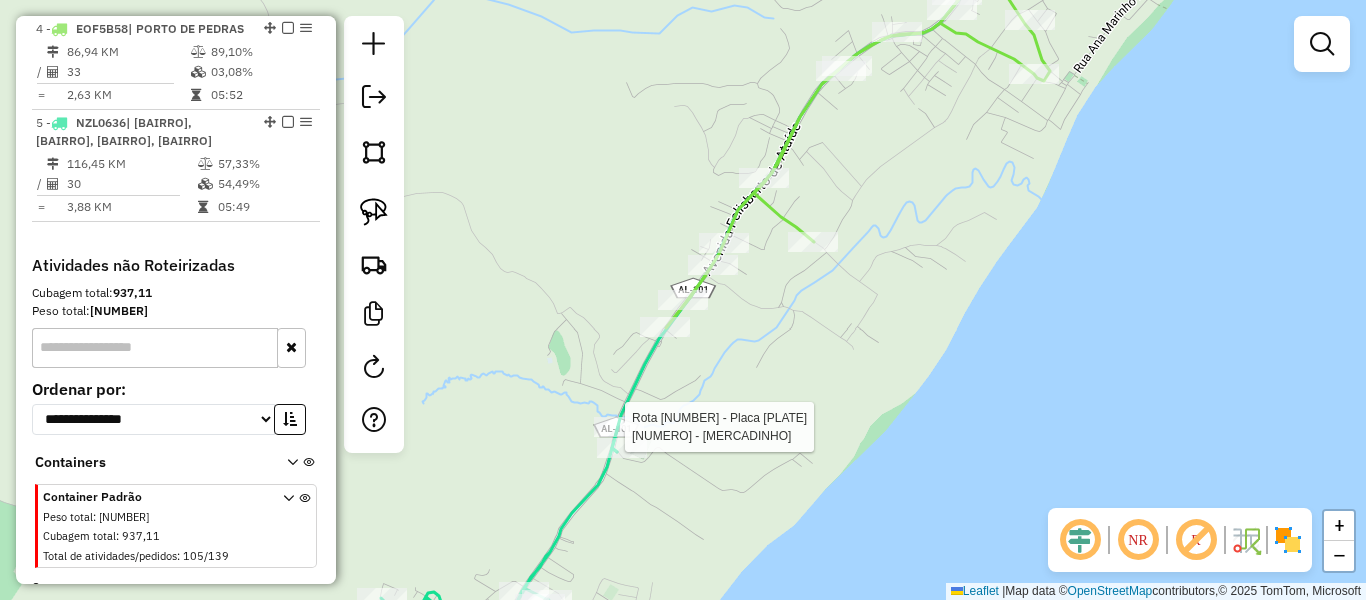 select on "**********" 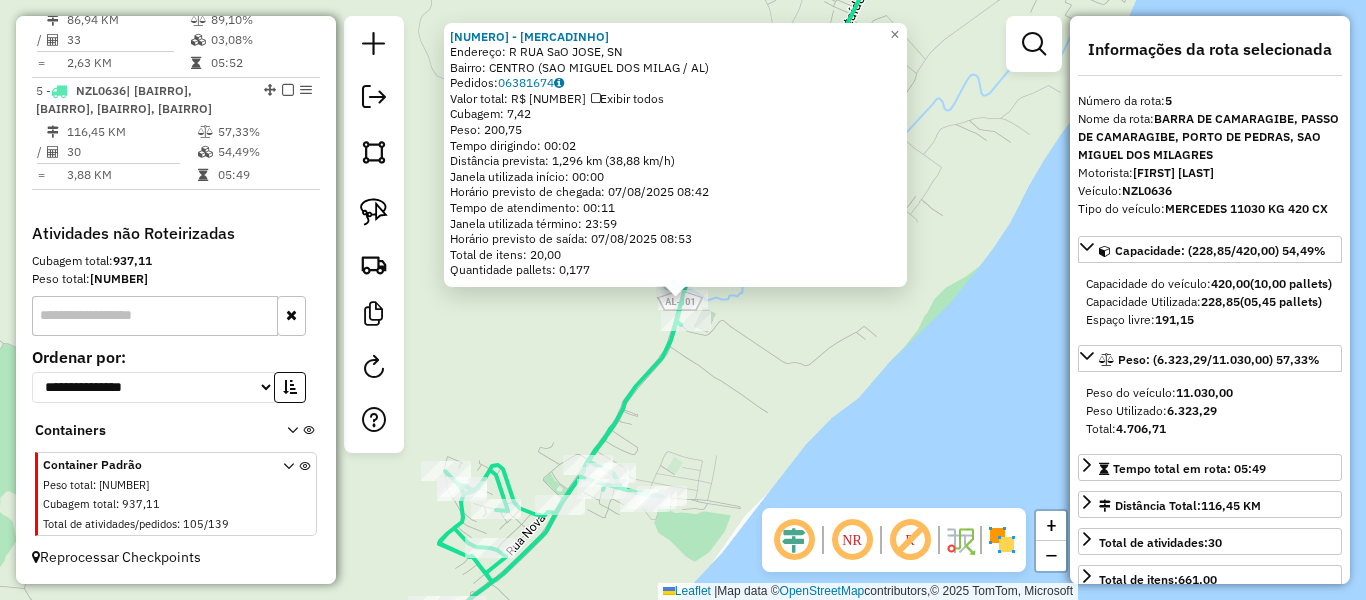 scroll, scrollTop: 1196, scrollLeft: 0, axis: vertical 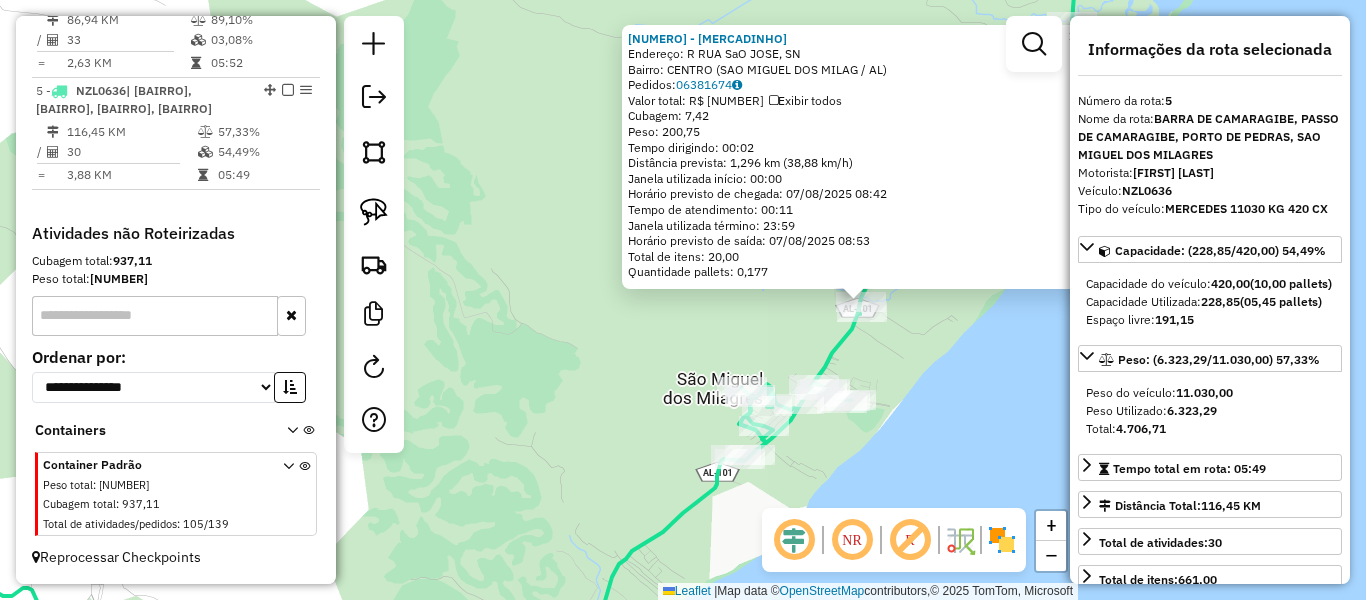 drag, startPoint x: 855, startPoint y: 422, endPoint x: 909, endPoint y: 342, distance: 96.519424 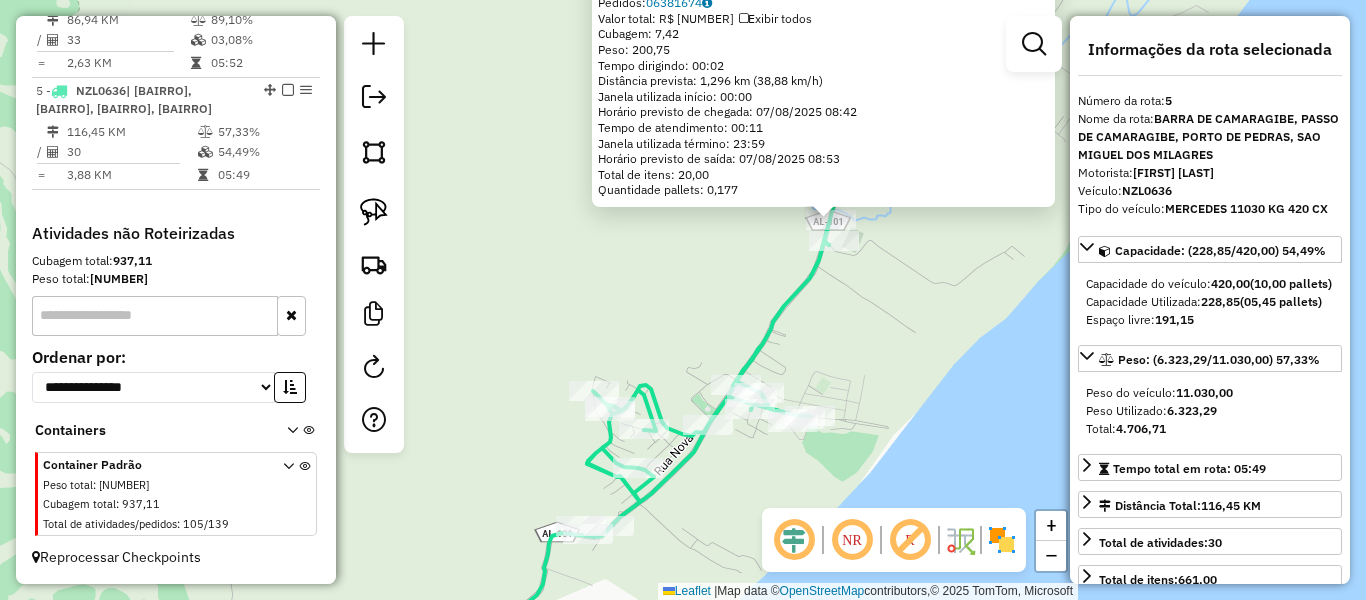 click on "[NUMBER] - MERCADINHO JP  Endereço: R   RUA SaO JOSE, SN   Bairro: CENTRO ([CITY] DOS MILAG / AL)   Pedidos:  [PHONE]   Valor total: R$ 985,14   Exibir todos   Cubagem: 7,42  Peso: 200,75  Tempo dirigindo: 00:02   Distância prevista: 1,296 km (38,88 km/h)   Janela utilizada início: 00:00   Horário previsto de chegada: 07/08/2025 08:42   Tempo de atendimento: 00:11   Janela utilizada término: 23:59   Horário previsto de saída: 07/08/2025 08:53   Total de itens: 20,00   Quantidade pallets: 0,177  × Janela de atendimento Grade de atendimento Capacidade Transportadoras Veículos Cliente Pedidos  Rotas Selecione os dias de semana para filtrar as janelas de atendimento  Seg   Ter   Qua   Qui   Sex   Sáb   Dom  Informe o período da janela de atendimento: De: Até:  Filtrar exatamente a janela do cliente  Considerar janela de atendimento padrão  Selecione os dias de semana para filtrar as grades de atendimento  Seg   Ter   Qua   Qui   Sex   Sáb   Dom   Clientes fora do dia de atendimento selecionado De:" 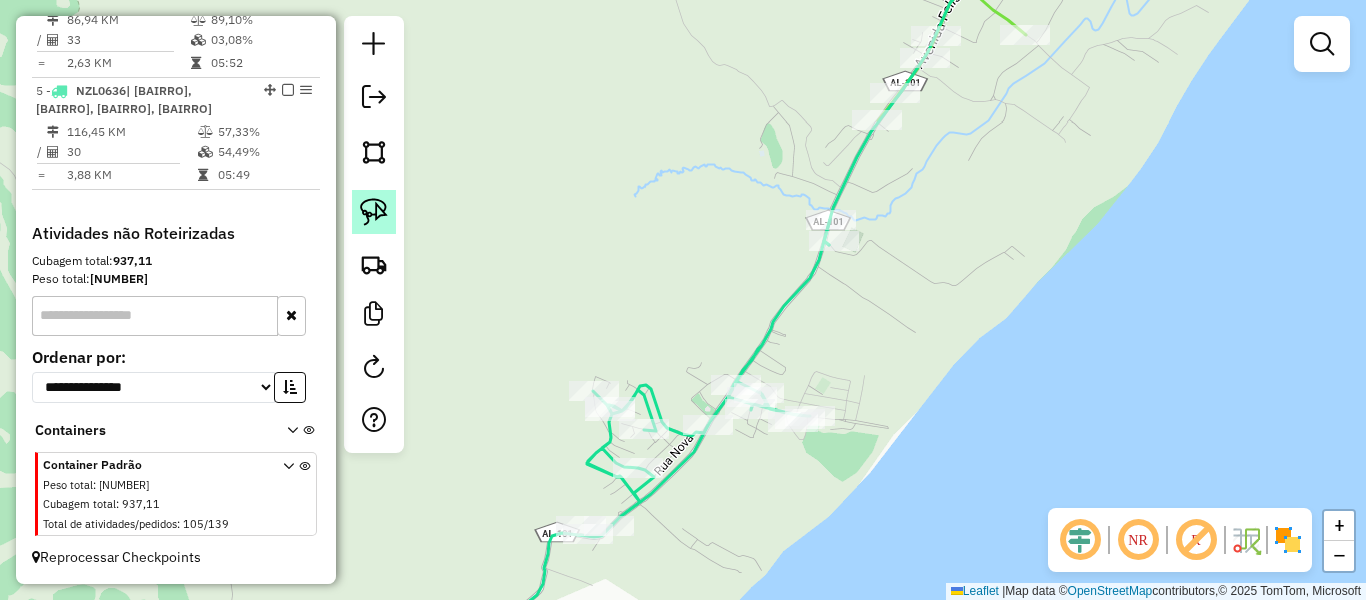 click 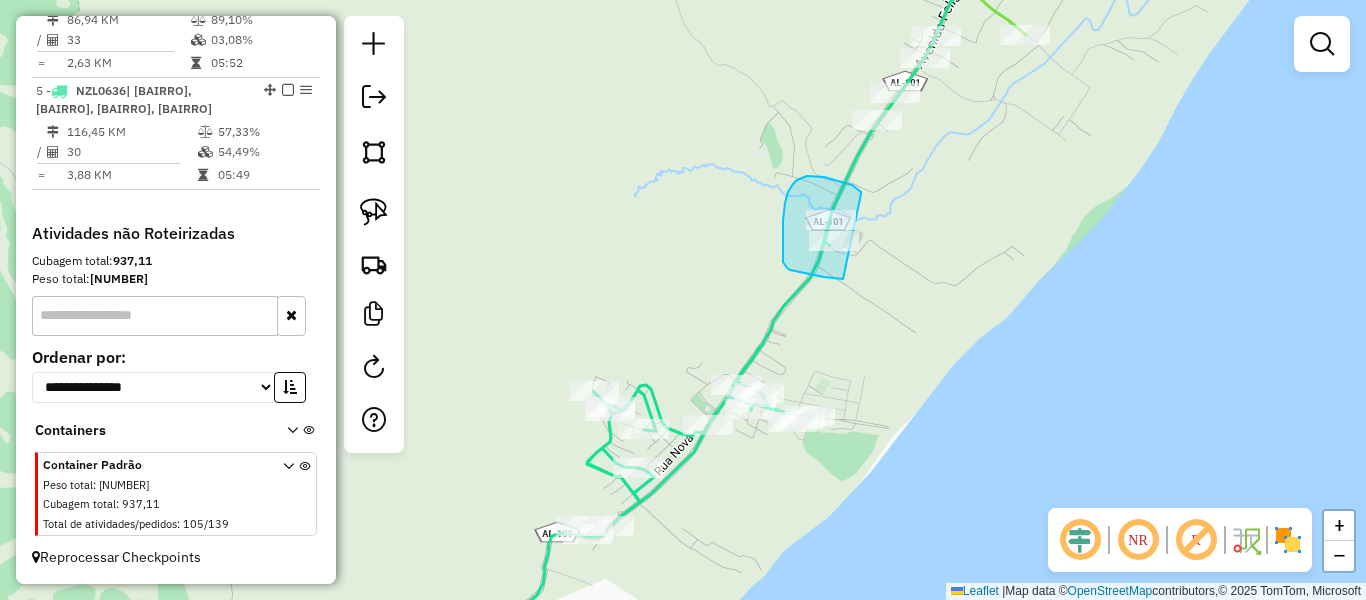drag, startPoint x: 861, startPoint y: 194, endPoint x: 869, endPoint y: 269, distance: 75.42546 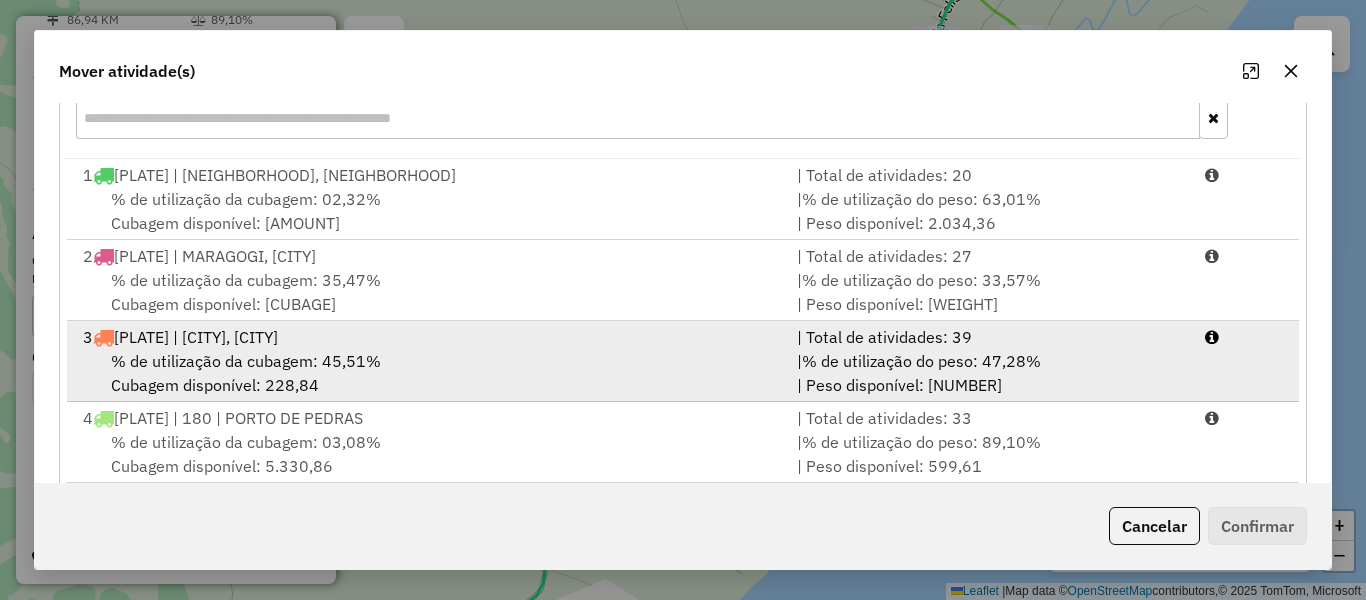 scroll, scrollTop: 328, scrollLeft: 0, axis: vertical 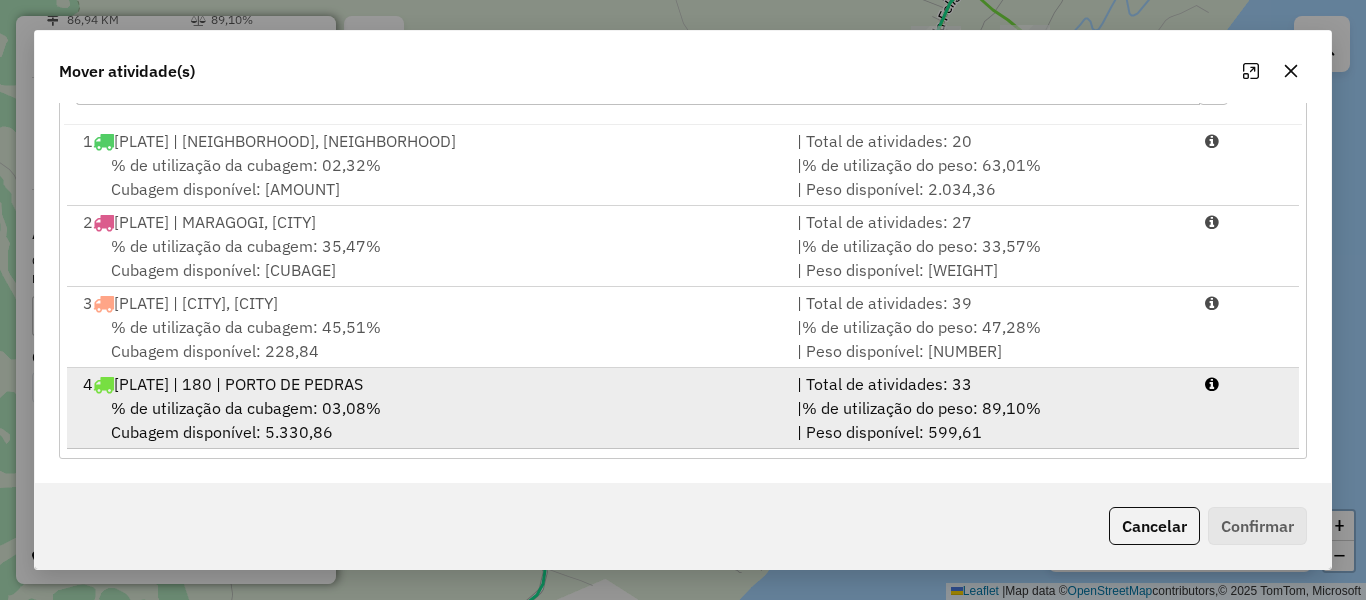 click on "[NUMBER] [PLATE] | [NUMBER] | [CITY]" at bounding box center (428, 384) 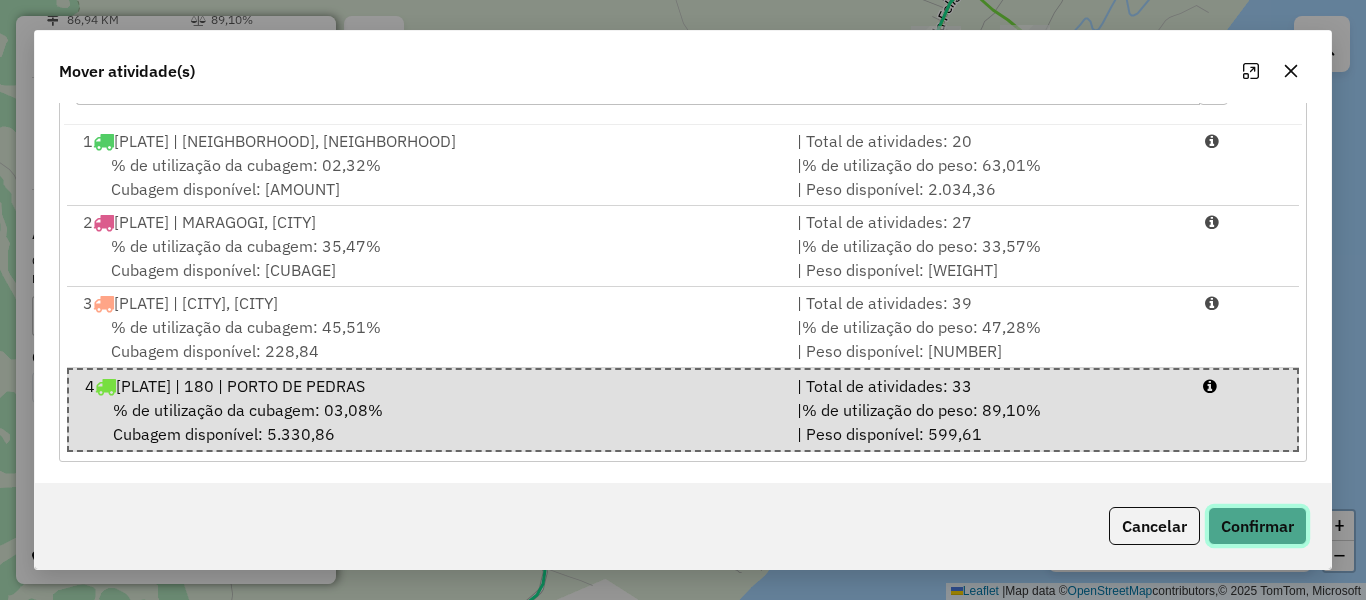 click on "Confirmar" 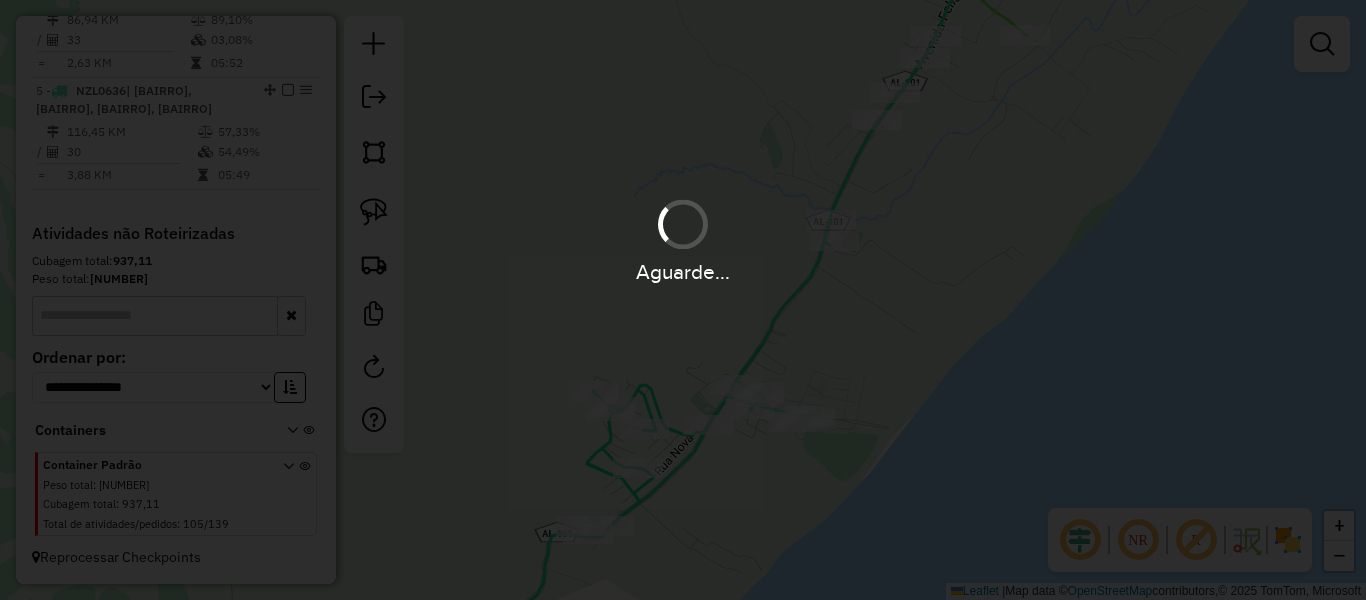 scroll, scrollTop: 0, scrollLeft: 0, axis: both 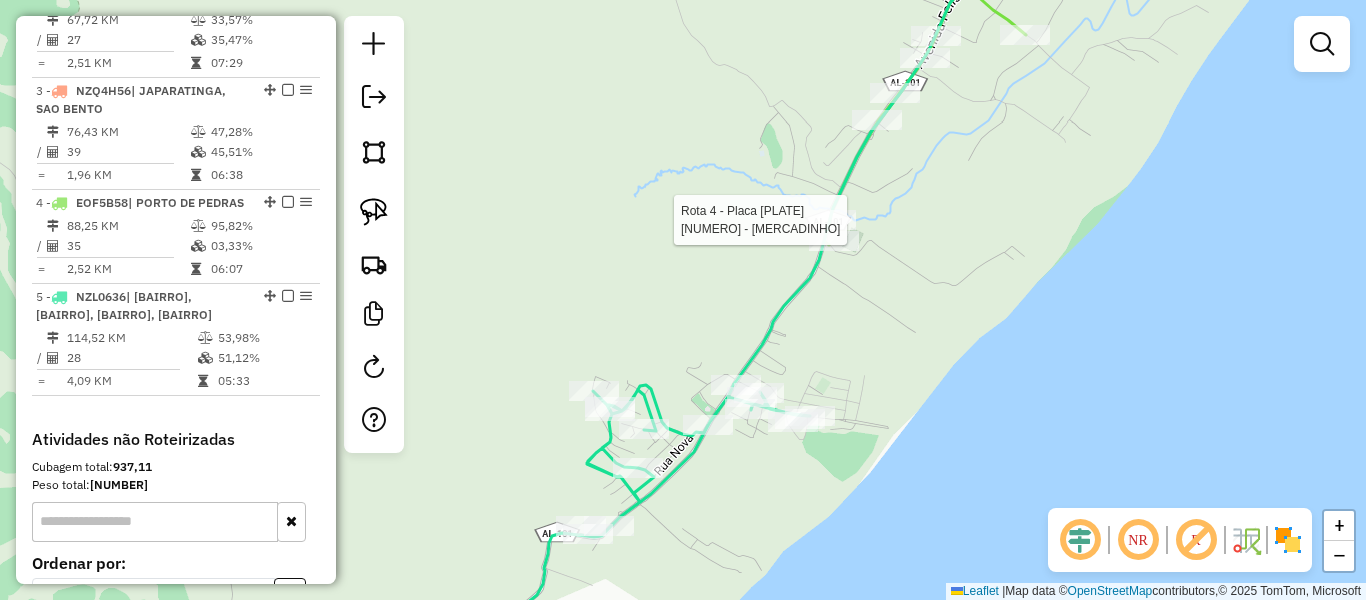 select on "**********" 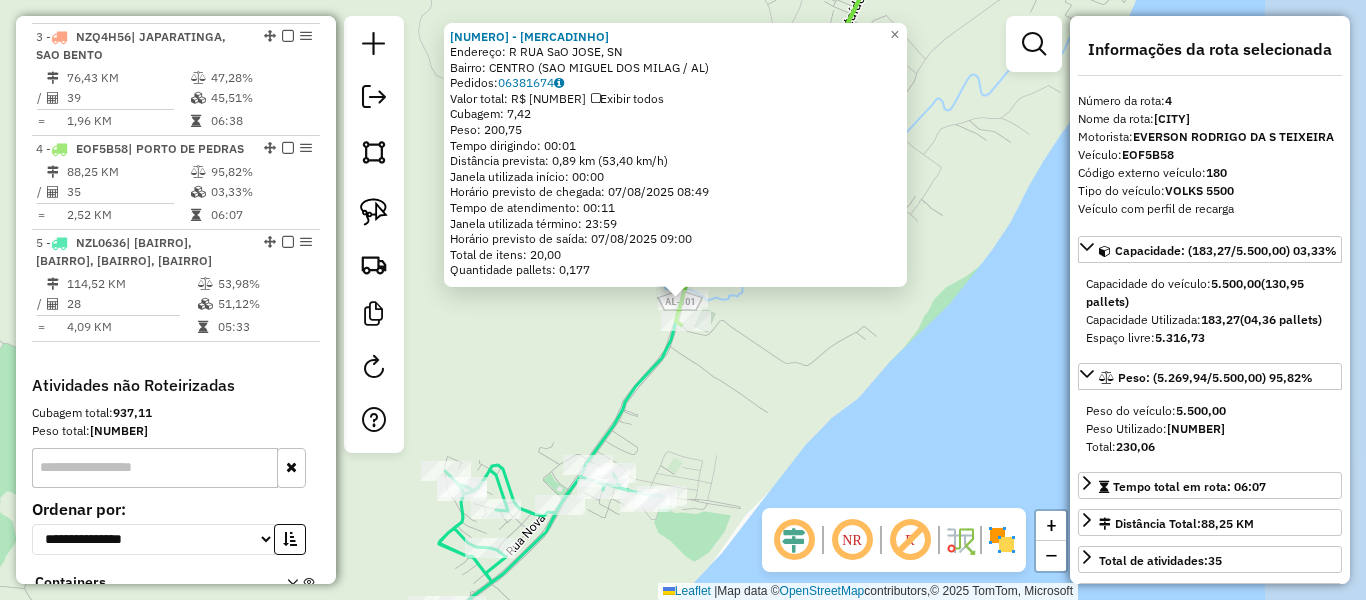 scroll, scrollTop: 1110, scrollLeft: 0, axis: vertical 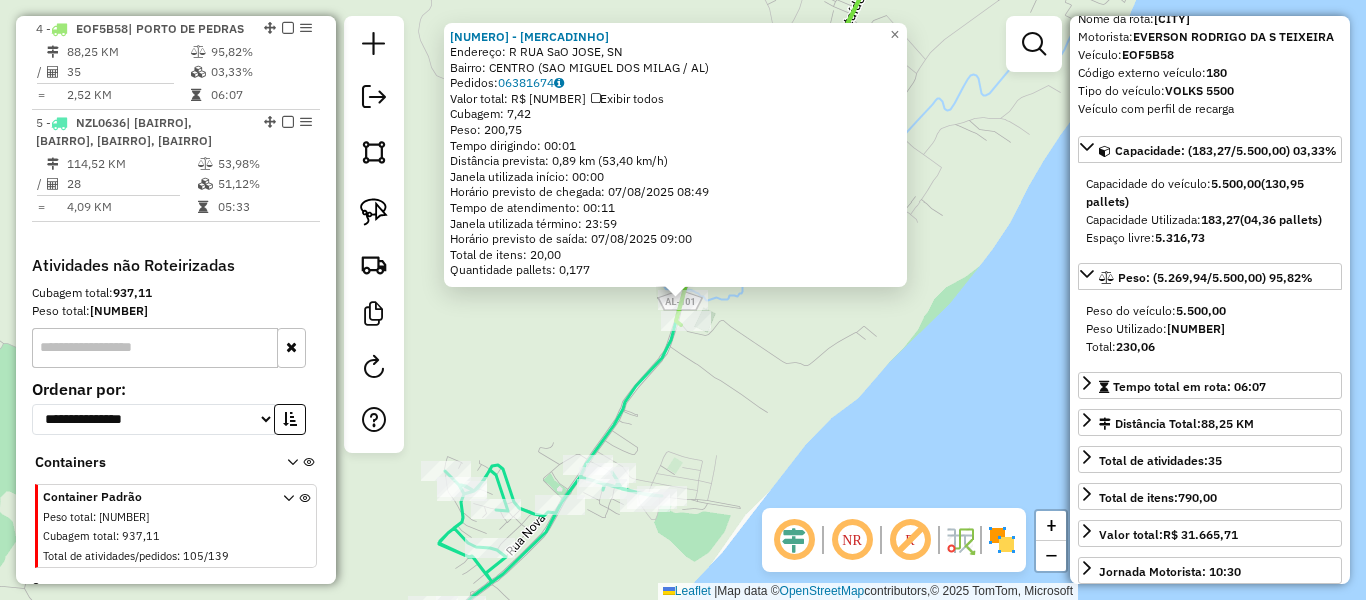 click on "[NUMBER] - MERCADINHO JP Endereço: R SaO Jose, SN Bairro: CENTRO (SAO MIGUEL DOS MILAG / AL) Pedidos: [NUMBER] Valor total: R$ [NUMBER] Exibir todos Cubagem: [NUMBER] Peso: [NUMBER] Tempo dirigindo: [TIME] Distância prevista: [NUMBER] km ([NUMBER] km/h) Janela utilizada início: [TIME] Horário previsto de chegada: [DATE] [TIME] Tempo de atendimento: [TIME] Janela utilizada término: [TIME] Horário previsto de saída: [DATE] [TIME] Total de itens: [NUMBER] Quantidade pallets: [NUMBER] × Janela de atendimento Grade de atendimento Capacidade Transportadoras Veículos Cliente Pedidos Rotas Selecione os dias de semana para filtrar as janelas de atendimento Seg Ter Qua Qui Sex Sáb Dom Informe o período da janela de atendimento: De: Até: Filtrar exatamente a janela do cliente Considerar janela de atendimento padrão Selecione os dias de semana para filtrar as grades de atendimento Seg Ter Qua Qui Sex Sáb Dom Considerar clientes sem dia de atendimento cadastrado" 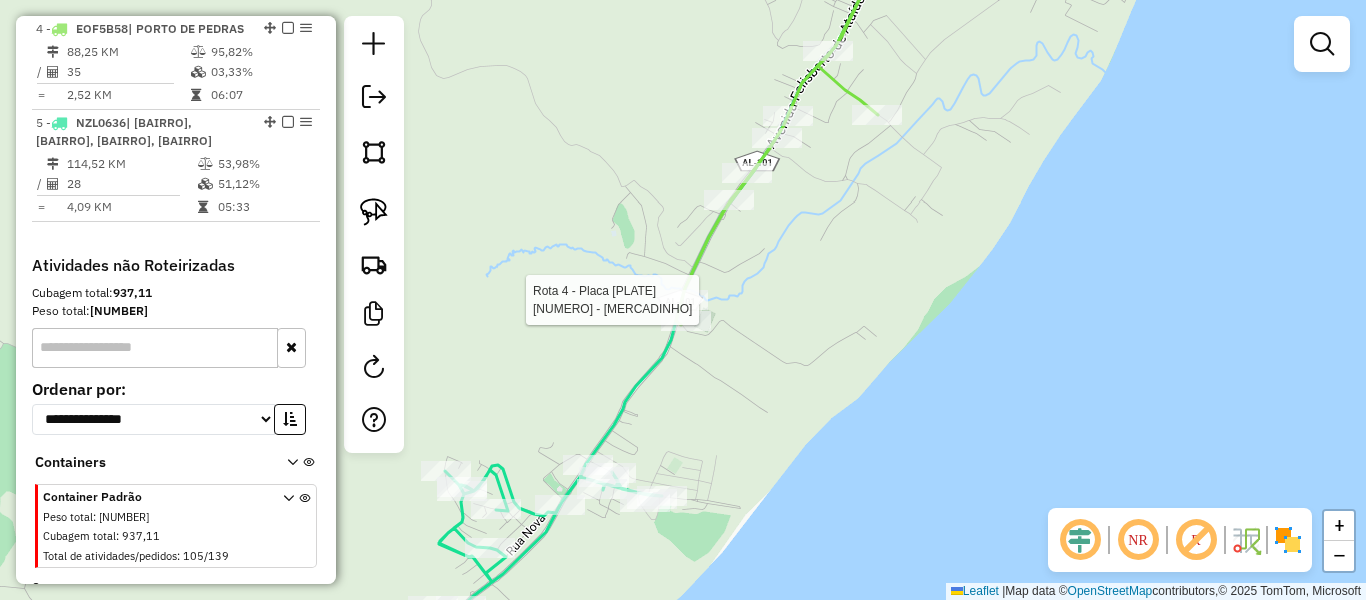 select on "**********" 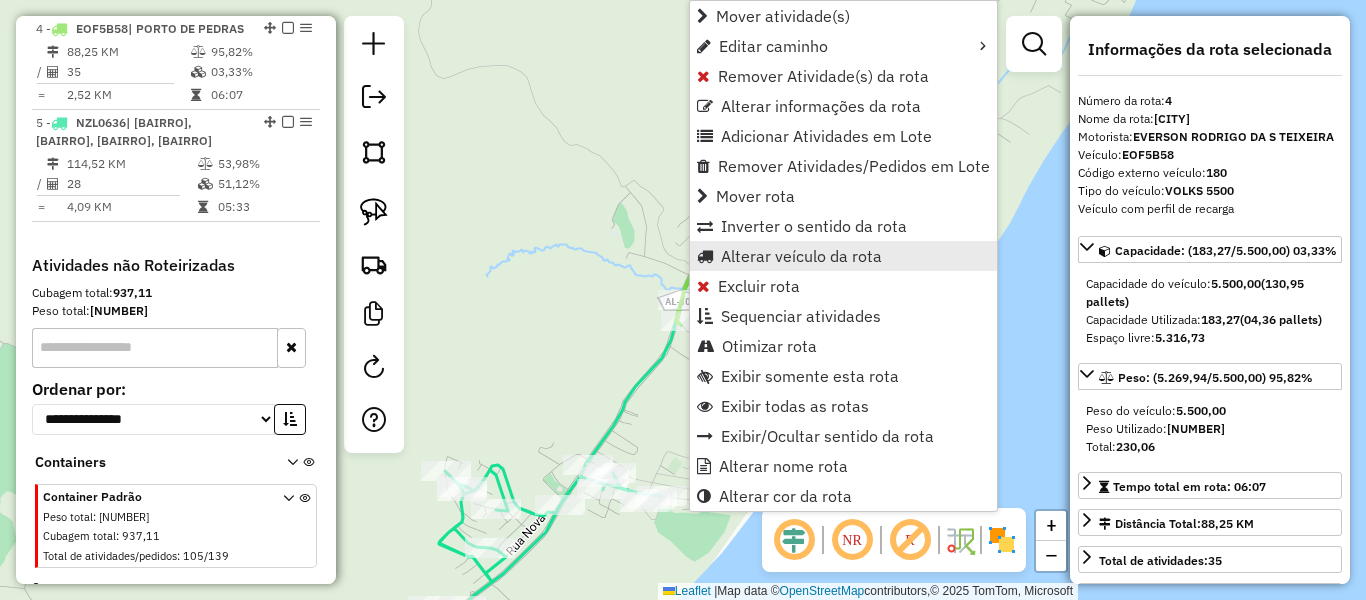 click on "Alterar veículo da rota" at bounding box center (801, 256) 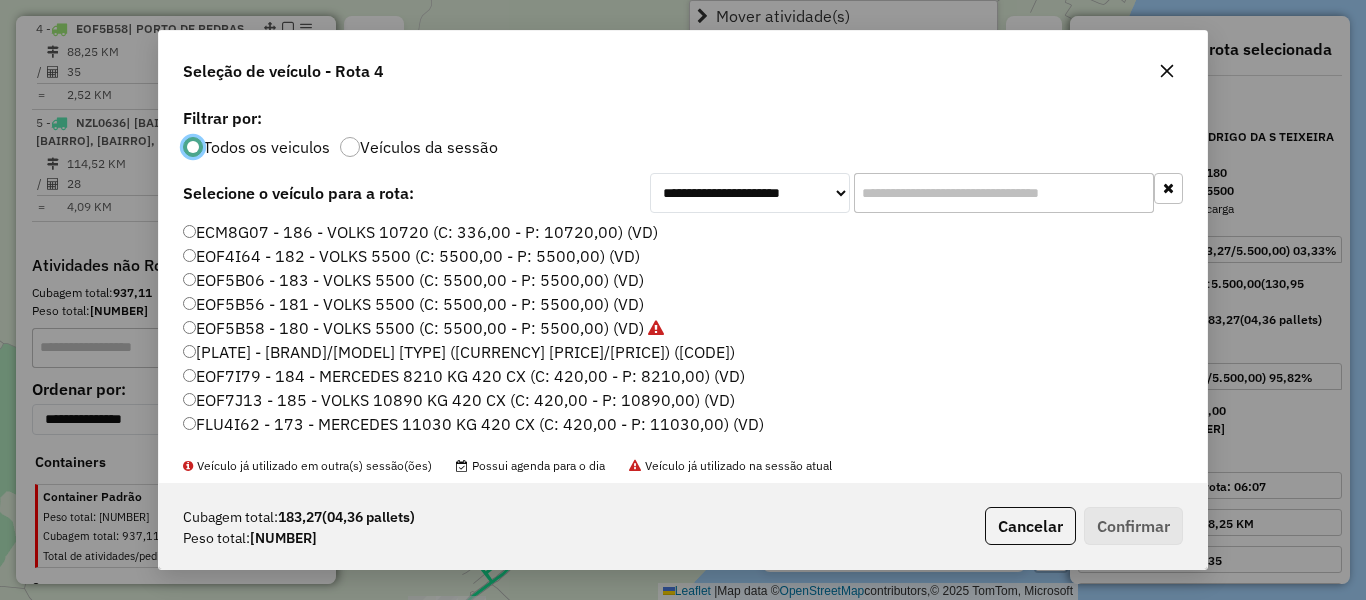 scroll, scrollTop: 11, scrollLeft: 6, axis: both 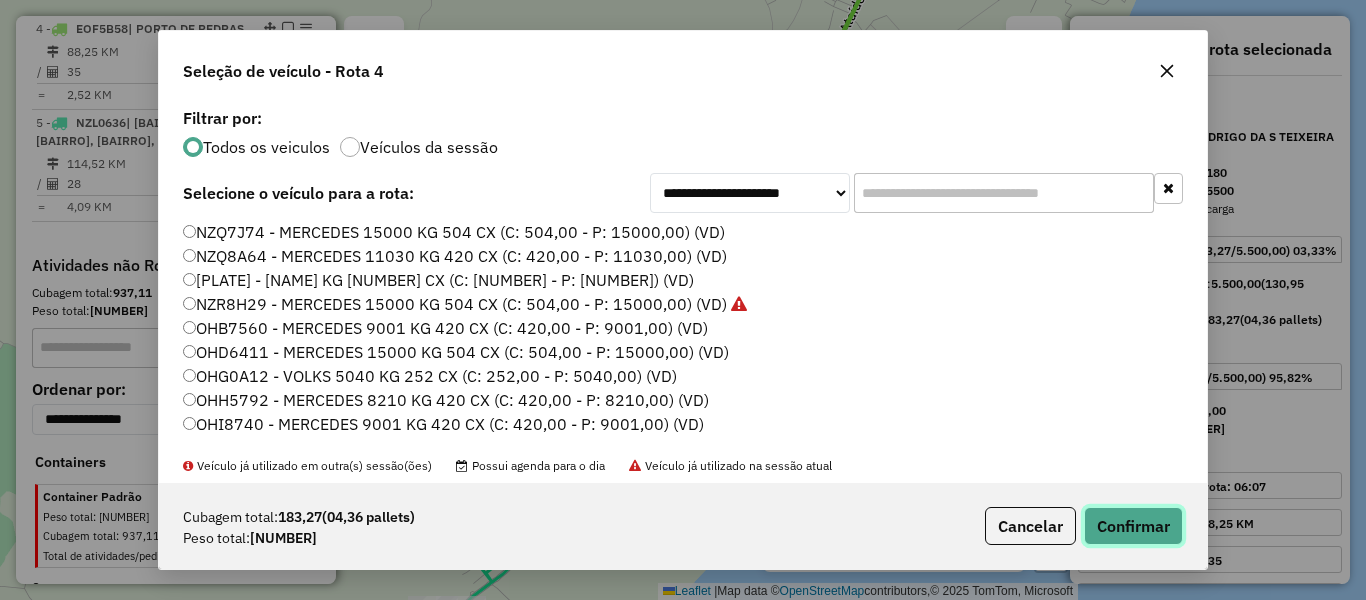 click on "Confirmar" 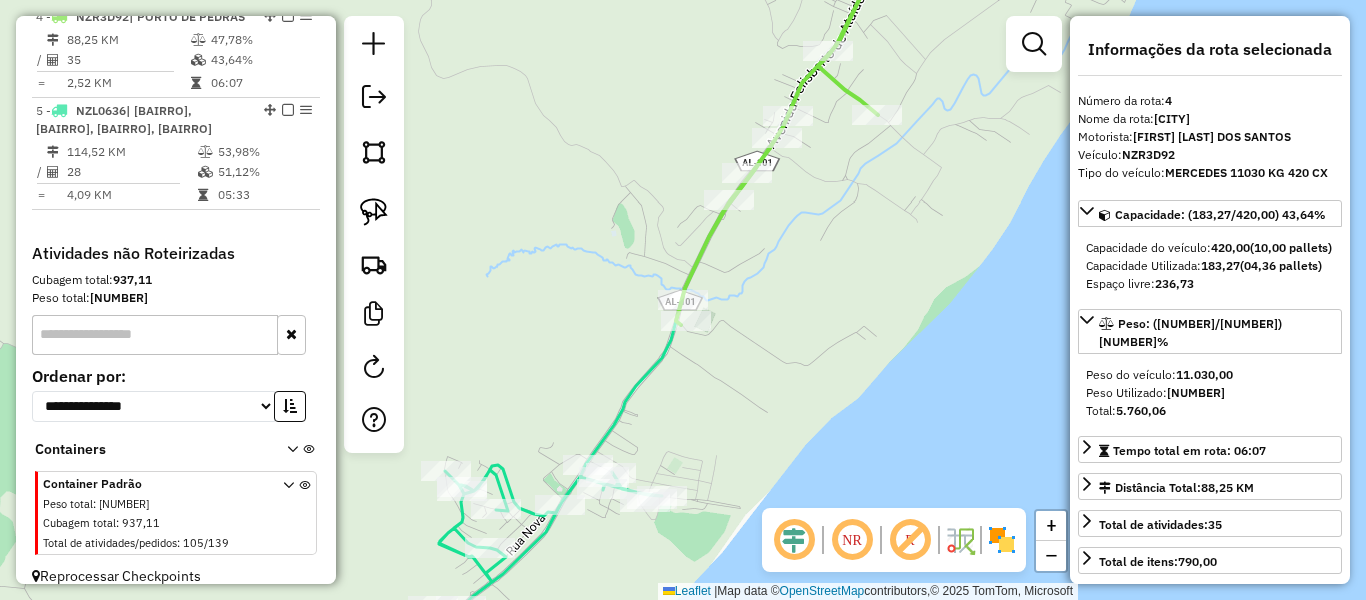 scroll, scrollTop: 1110, scrollLeft: 0, axis: vertical 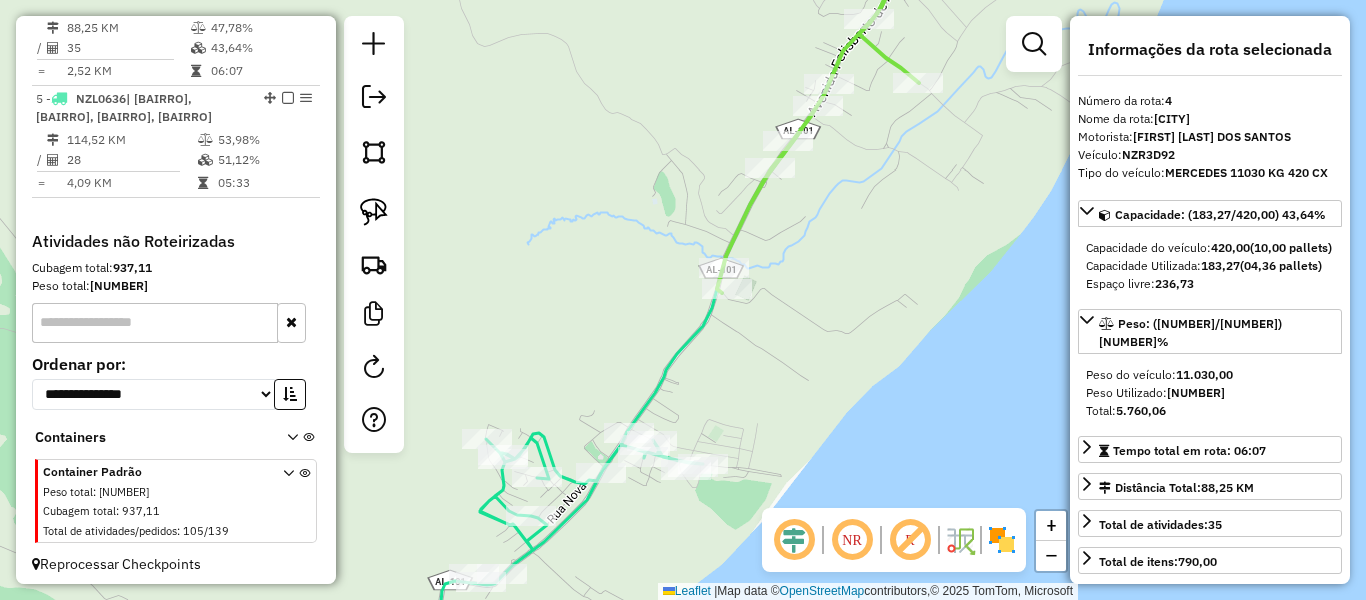 drag, startPoint x: 813, startPoint y: 365, endPoint x: 854, endPoint y: 333, distance: 52.009613 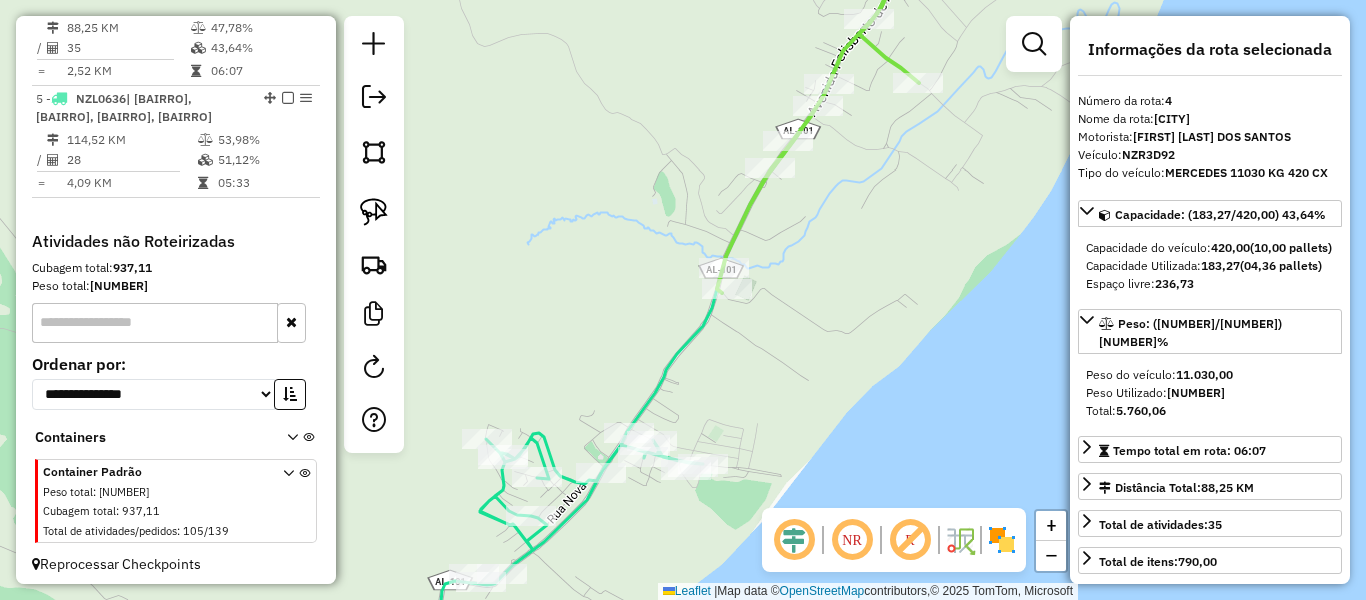 scroll, scrollTop: 100, scrollLeft: 0, axis: vertical 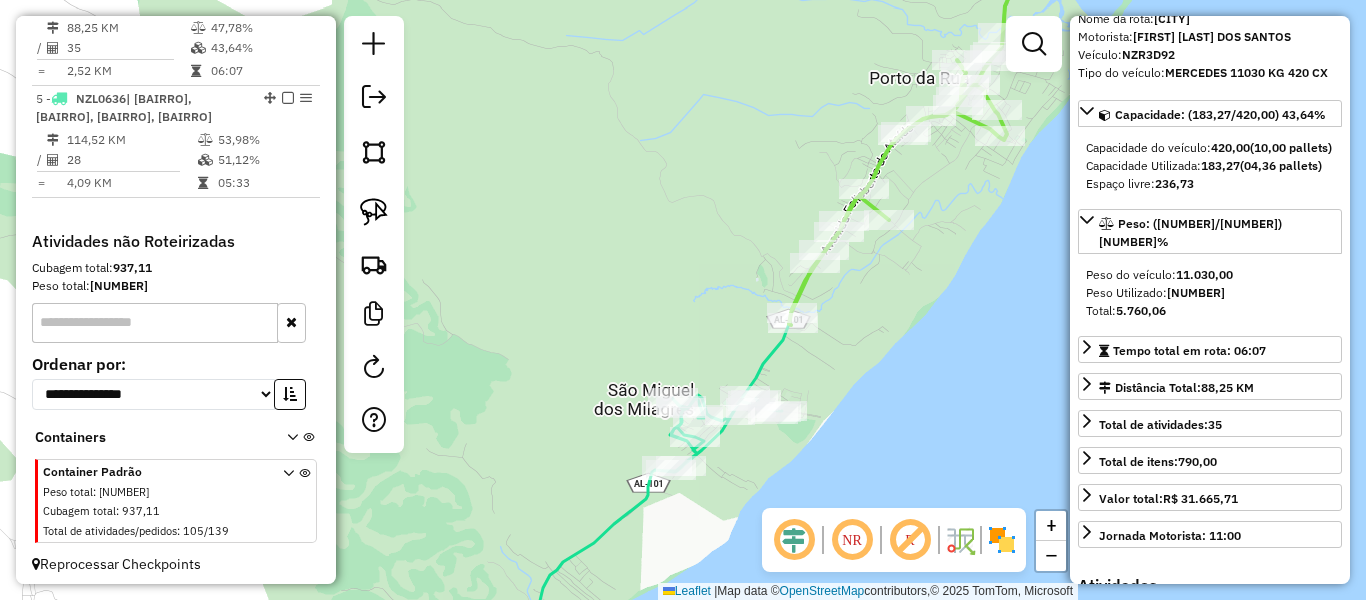 drag, startPoint x: 853, startPoint y: 368, endPoint x: 924, endPoint y: 299, distance: 99.00505 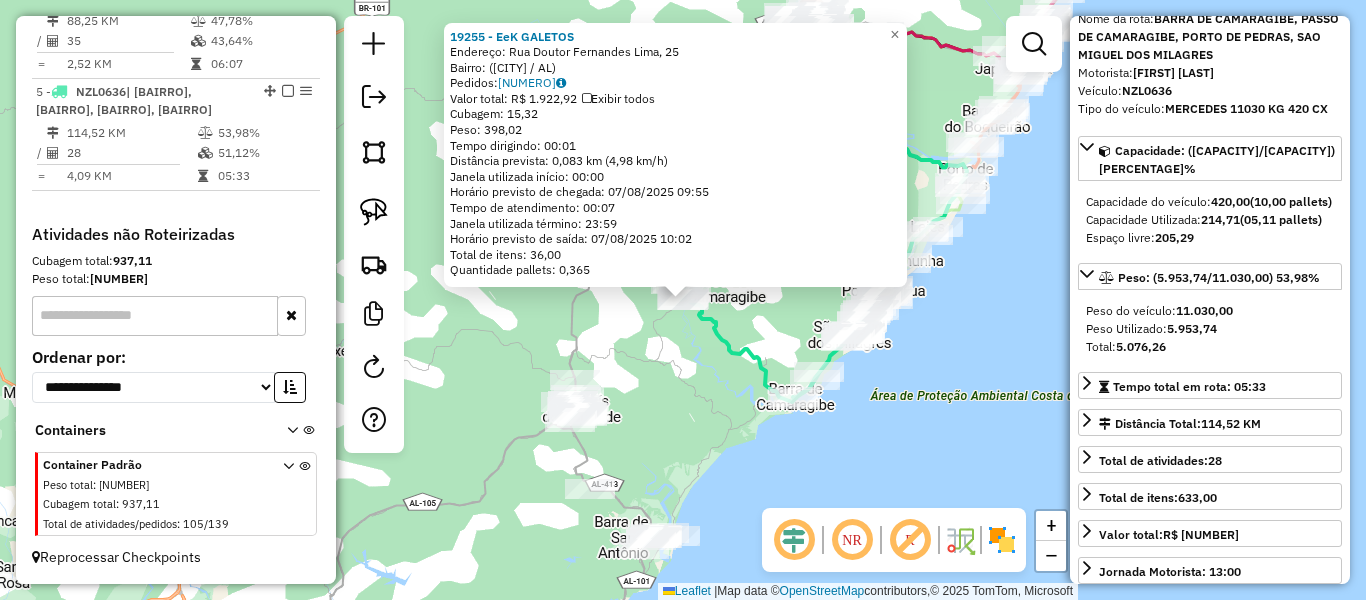 scroll, scrollTop: 1171, scrollLeft: 0, axis: vertical 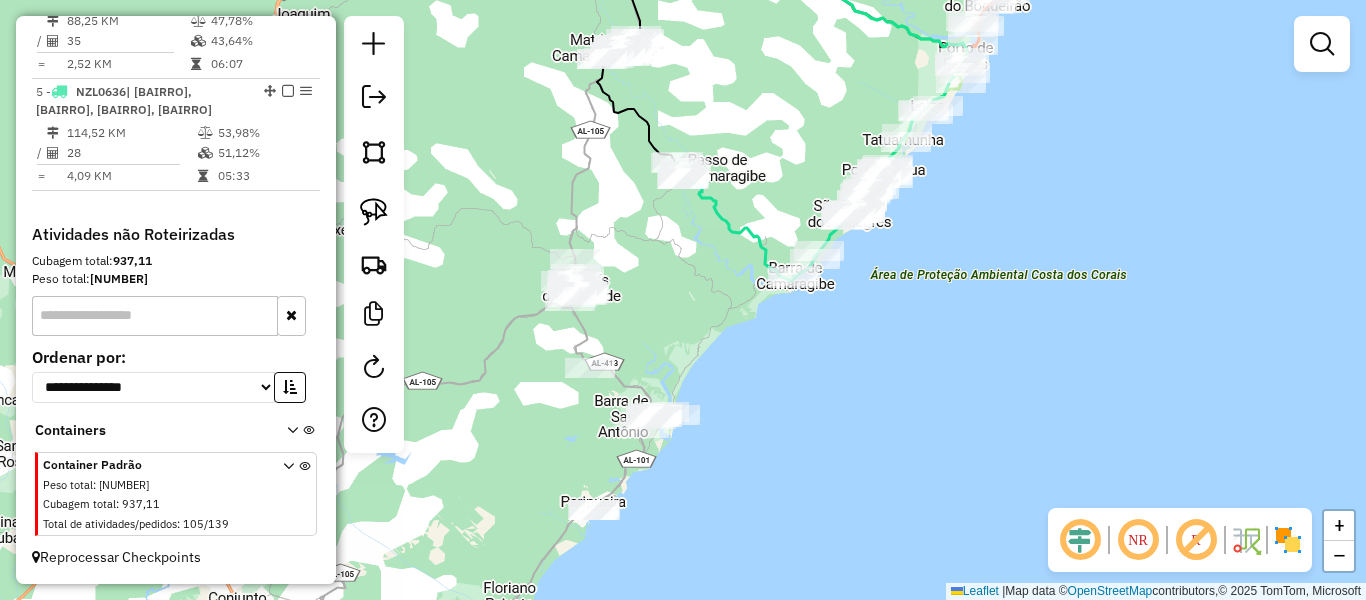 drag, startPoint x: 655, startPoint y: 359, endPoint x: 655, endPoint y: 238, distance: 121 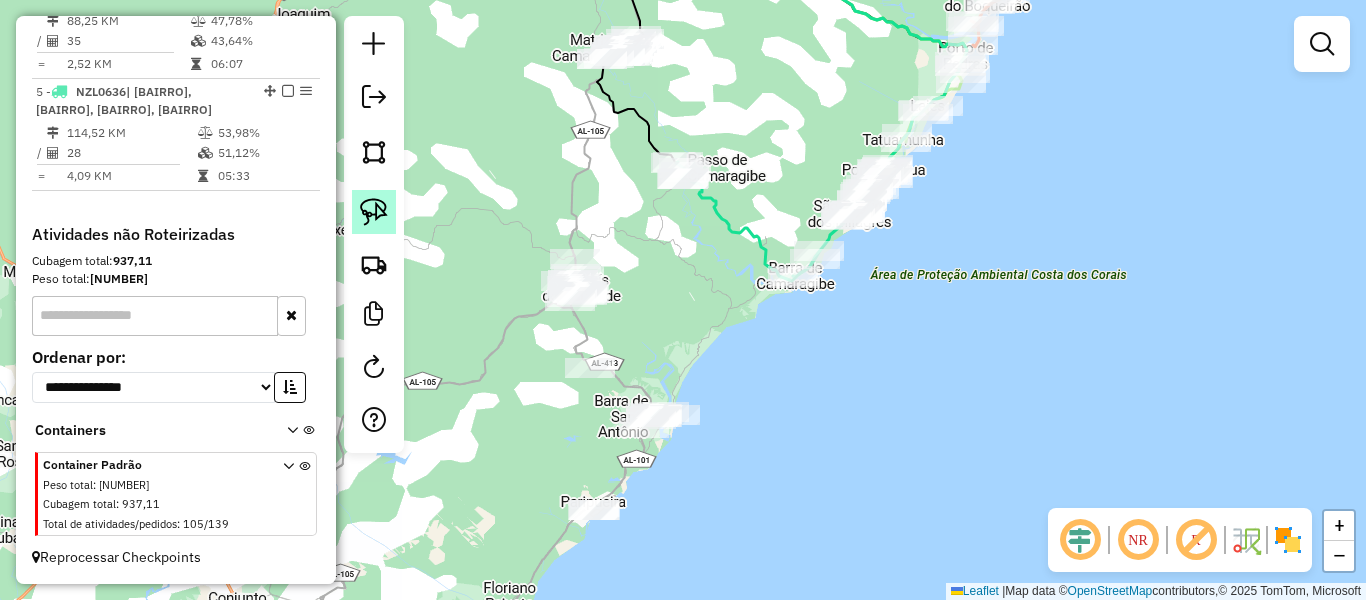 click 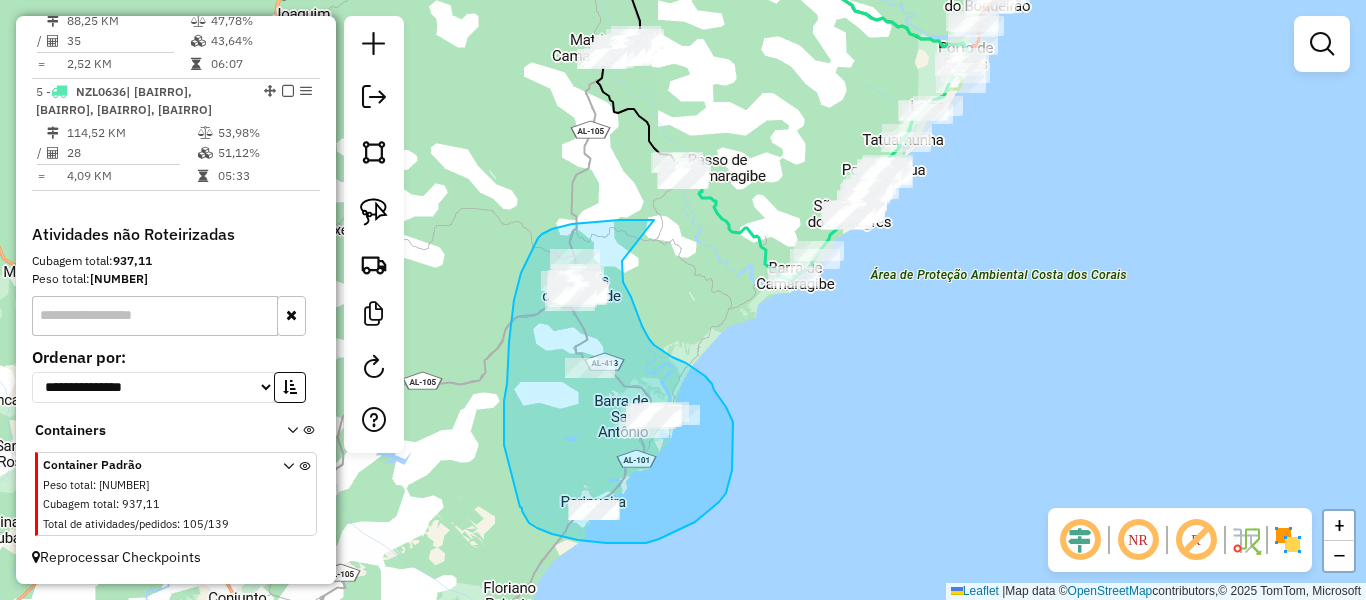 drag, startPoint x: 654, startPoint y: 220, endPoint x: 622, endPoint y: 257, distance: 48.9183 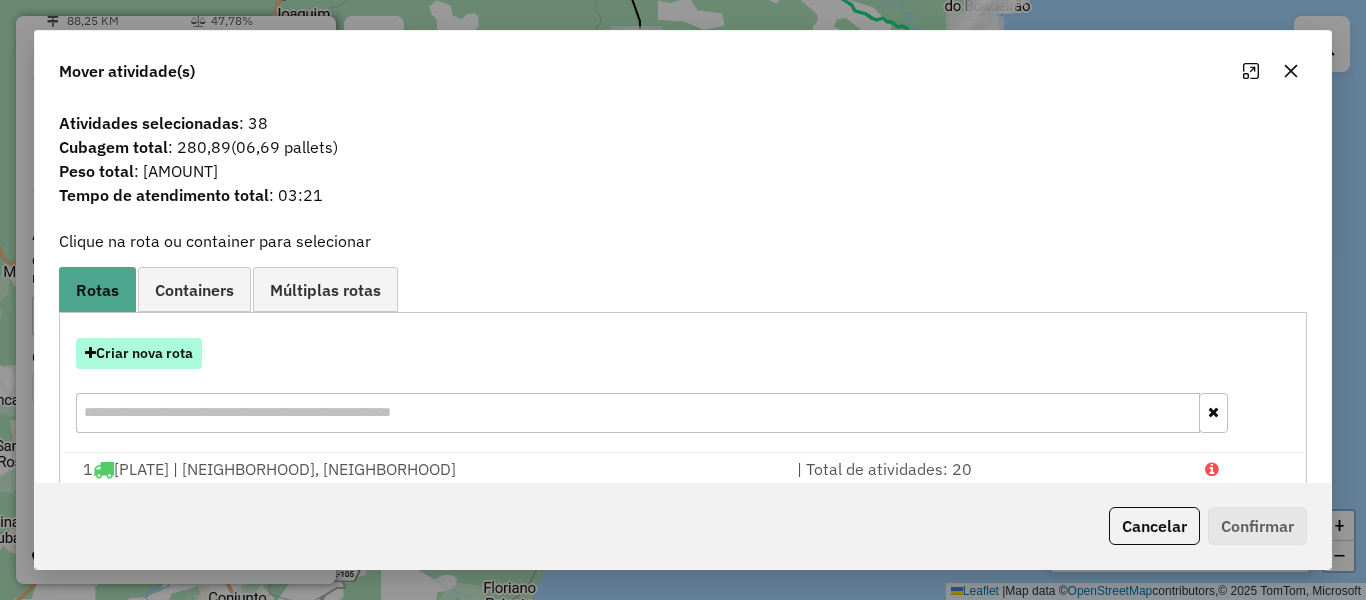 click on "Criar nova rota" at bounding box center (139, 353) 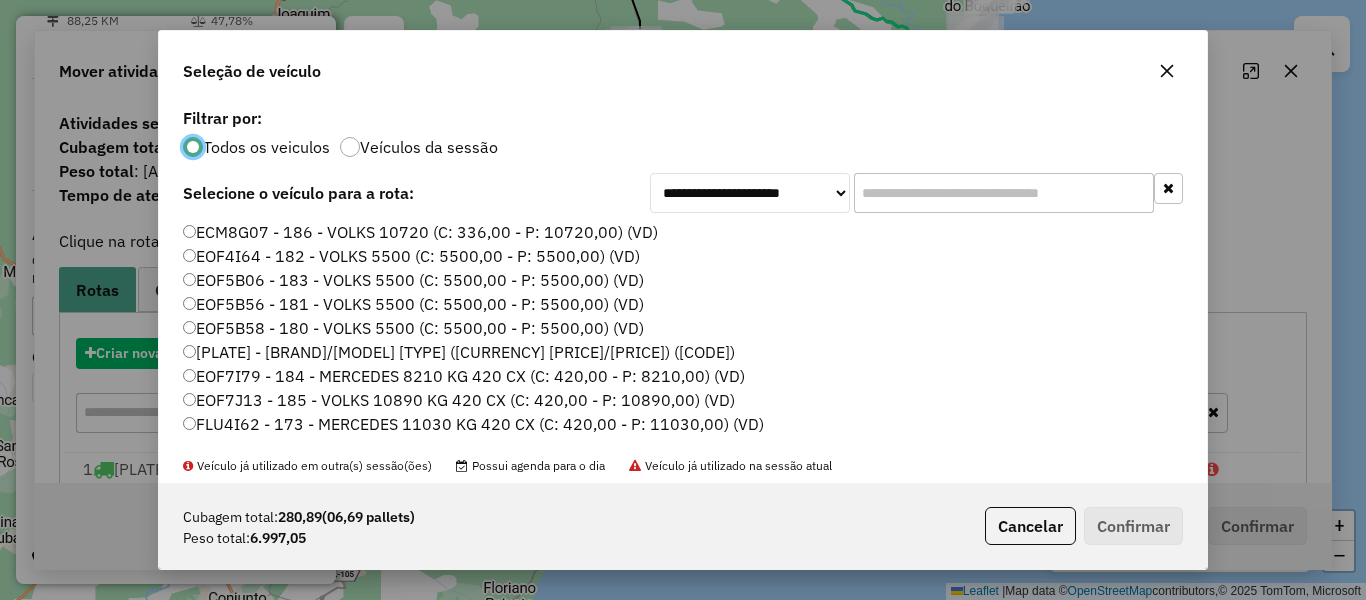 scroll, scrollTop: 11, scrollLeft: 6, axis: both 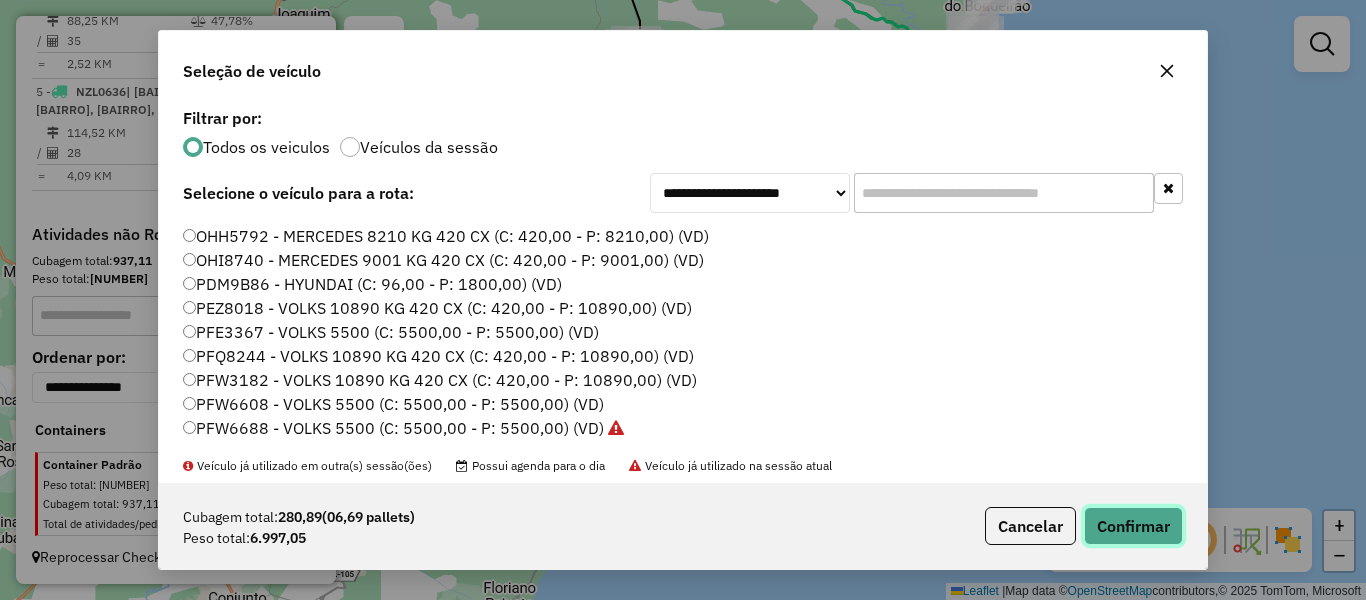 click on "Confirmar" 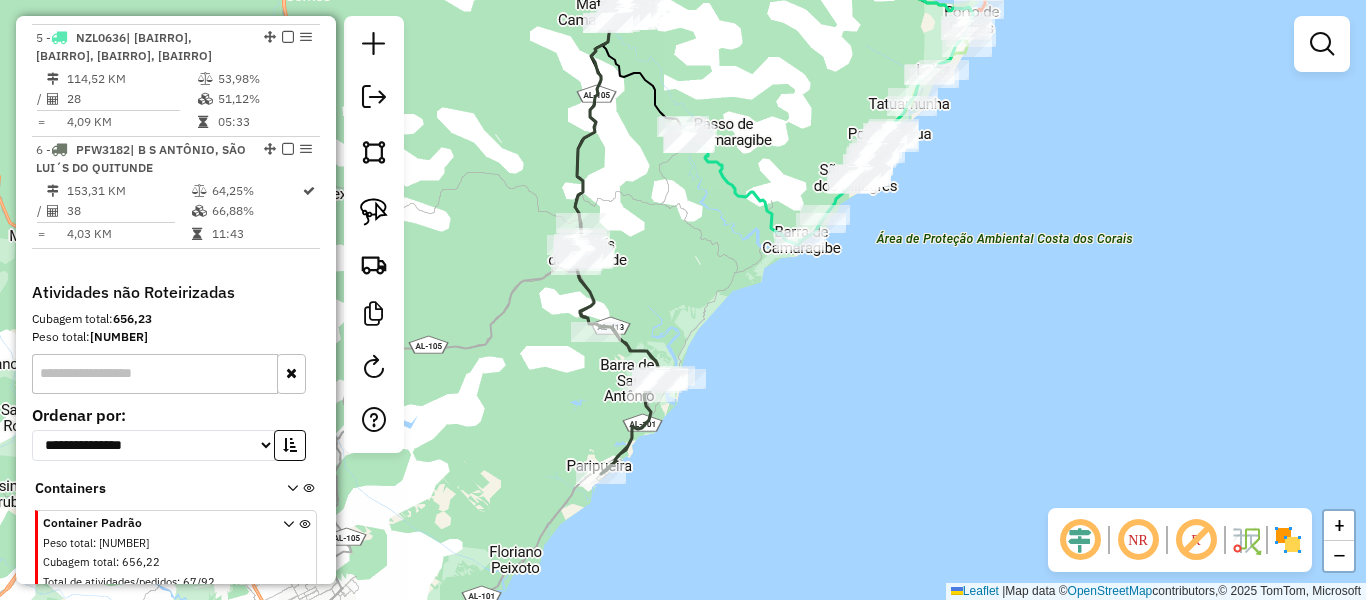 drag, startPoint x: 538, startPoint y: 337, endPoint x: 544, endPoint y: 301, distance: 36.496574 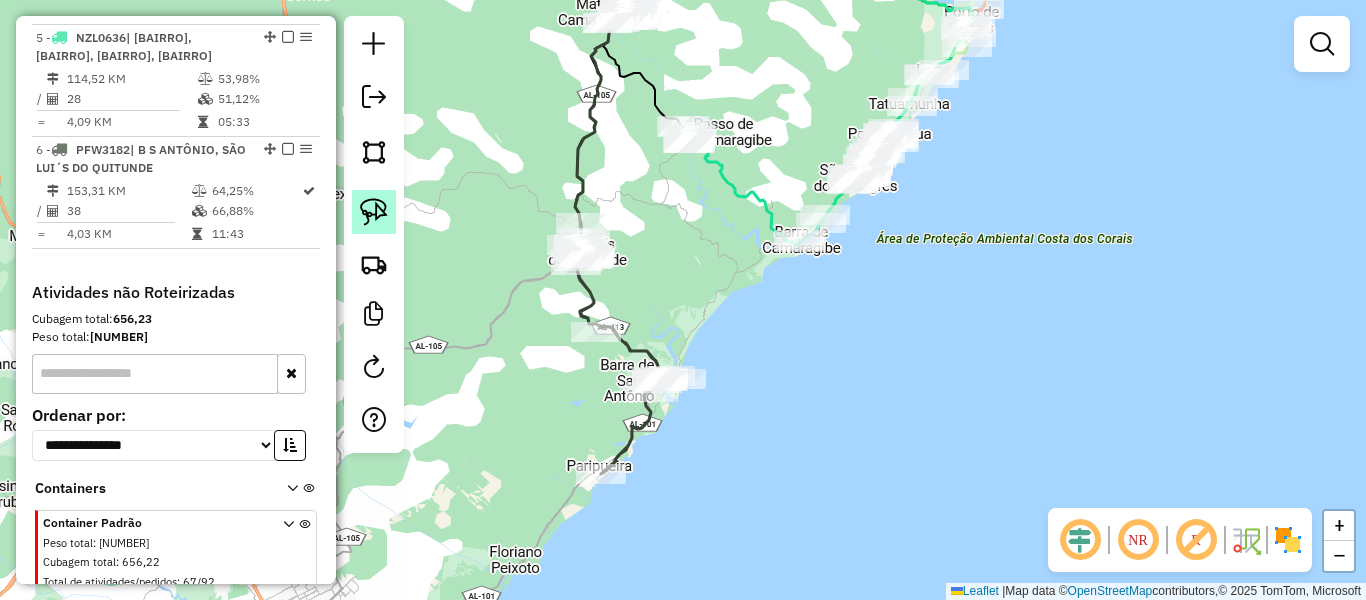 click 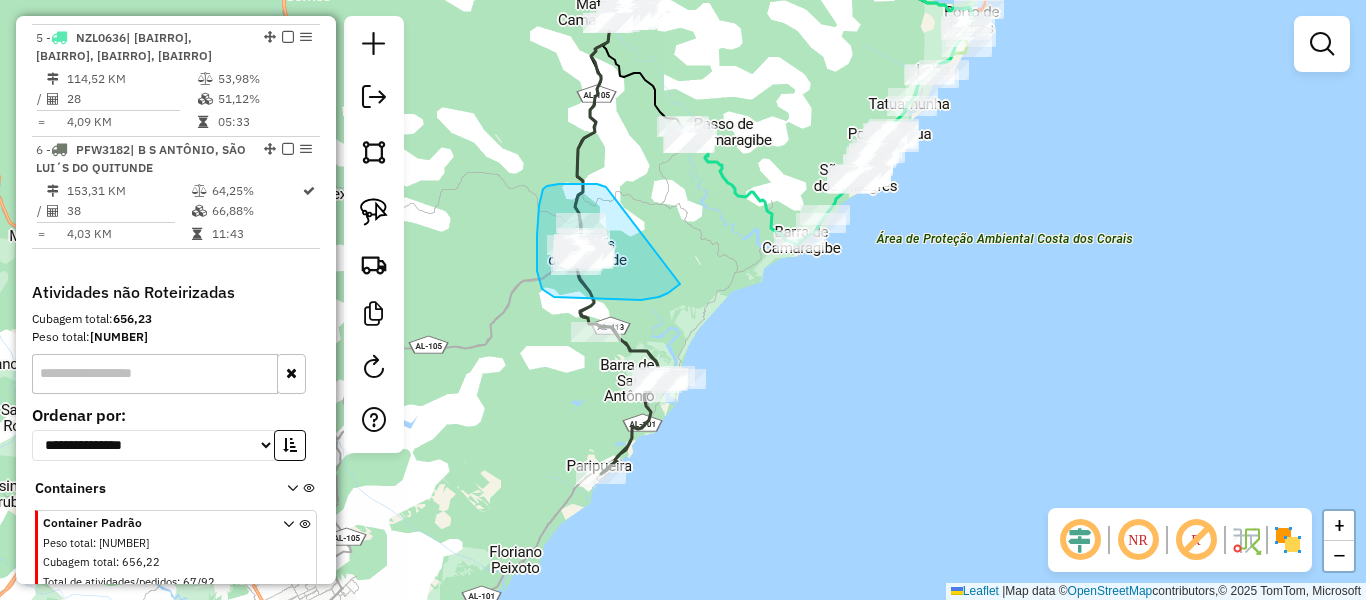 drag, startPoint x: 606, startPoint y: 187, endPoint x: 680, endPoint y: 284, distance: 122.0041 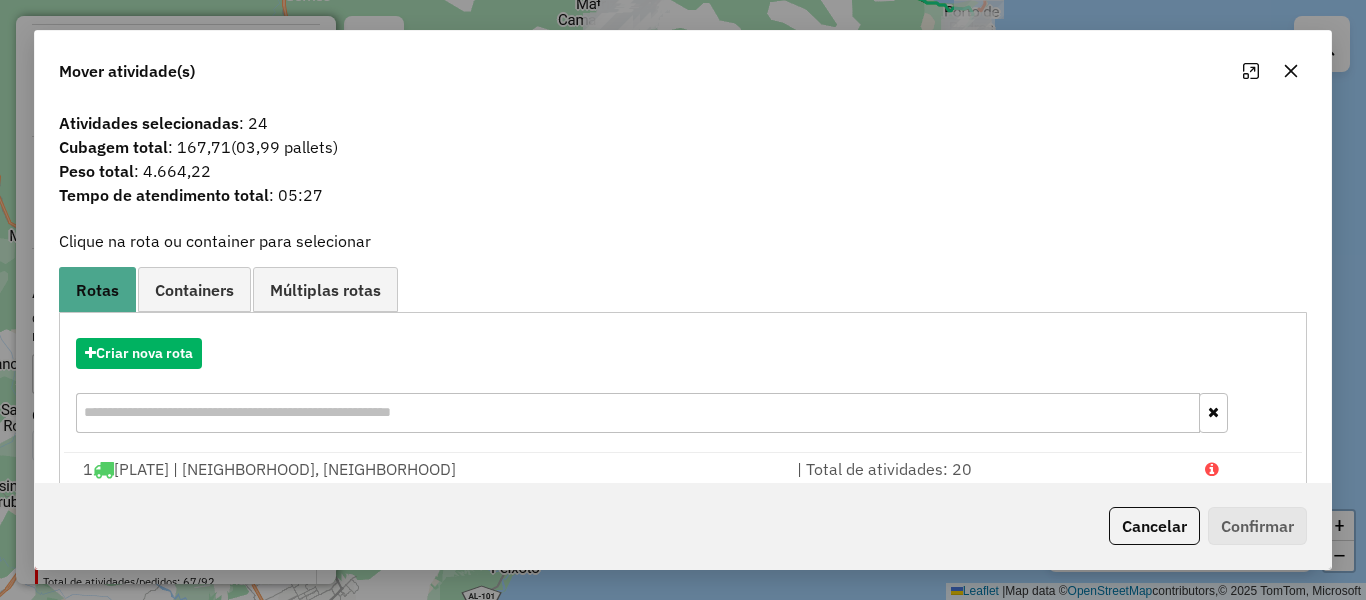 click 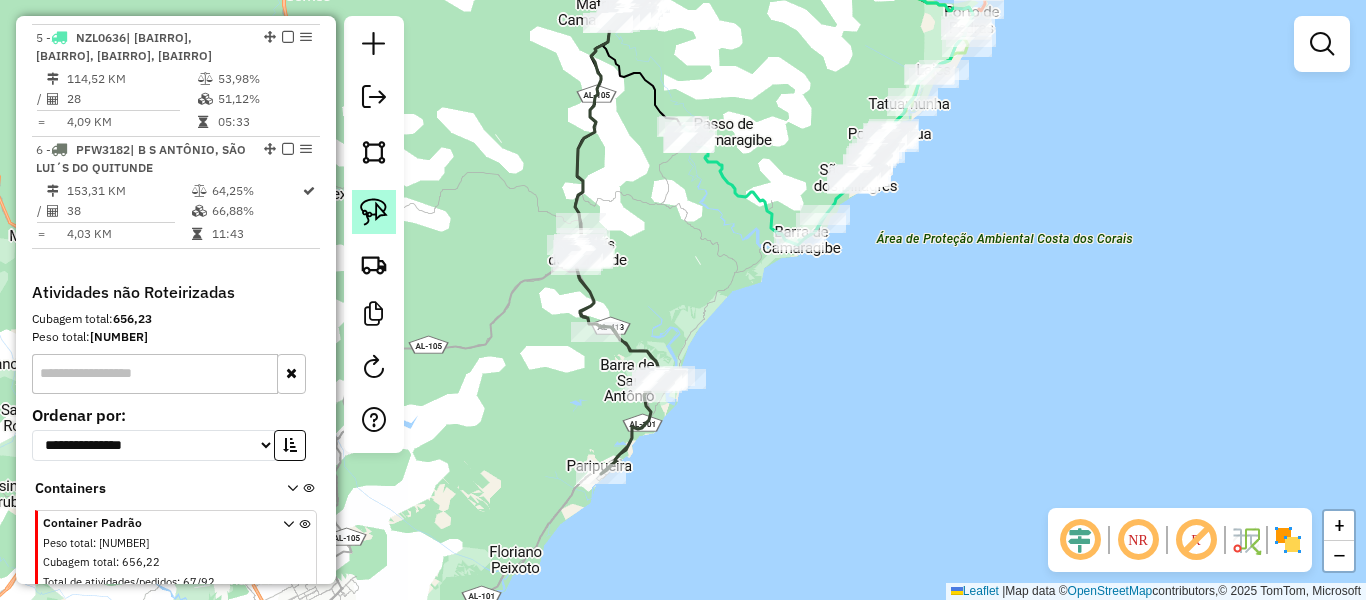 click 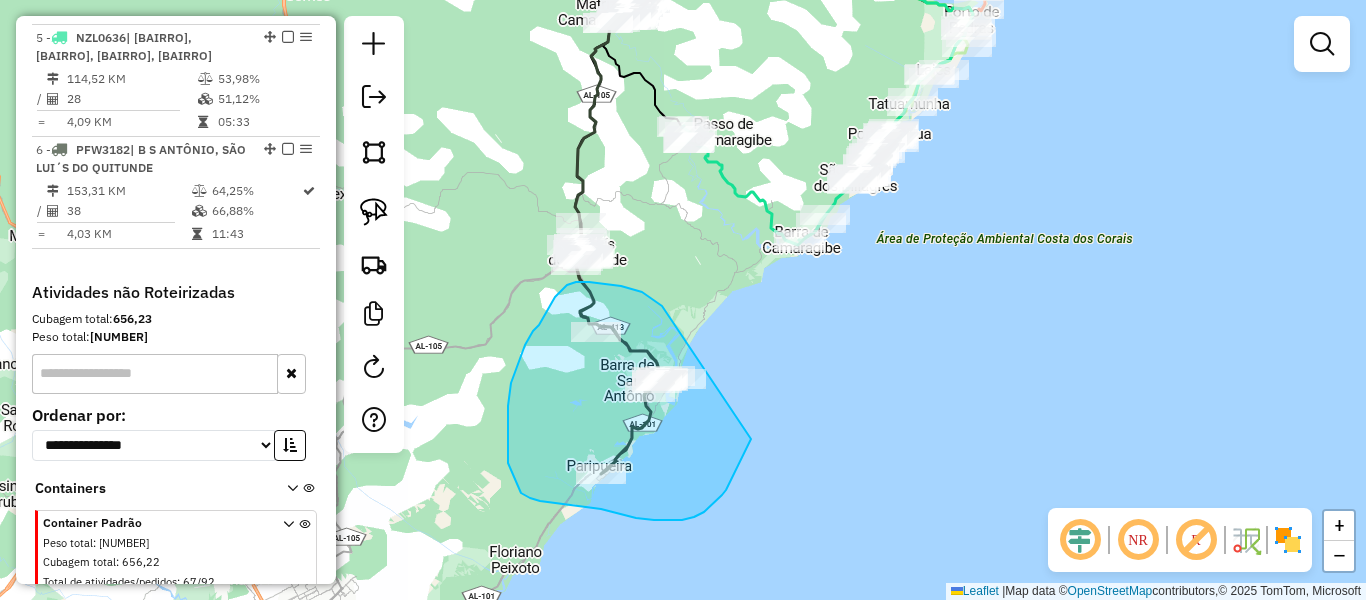 drag, startPoint x: 662, startPoint y: 306, endPoint x: 755, endPoint y: 408, distance: 138.03261 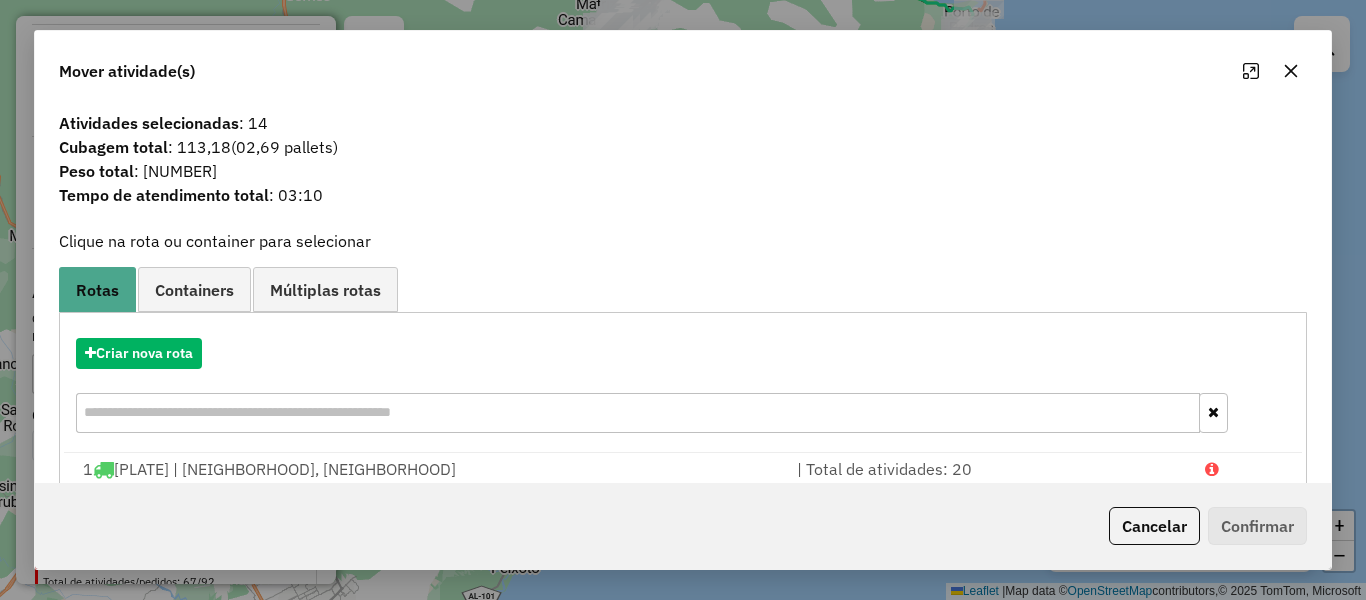 click 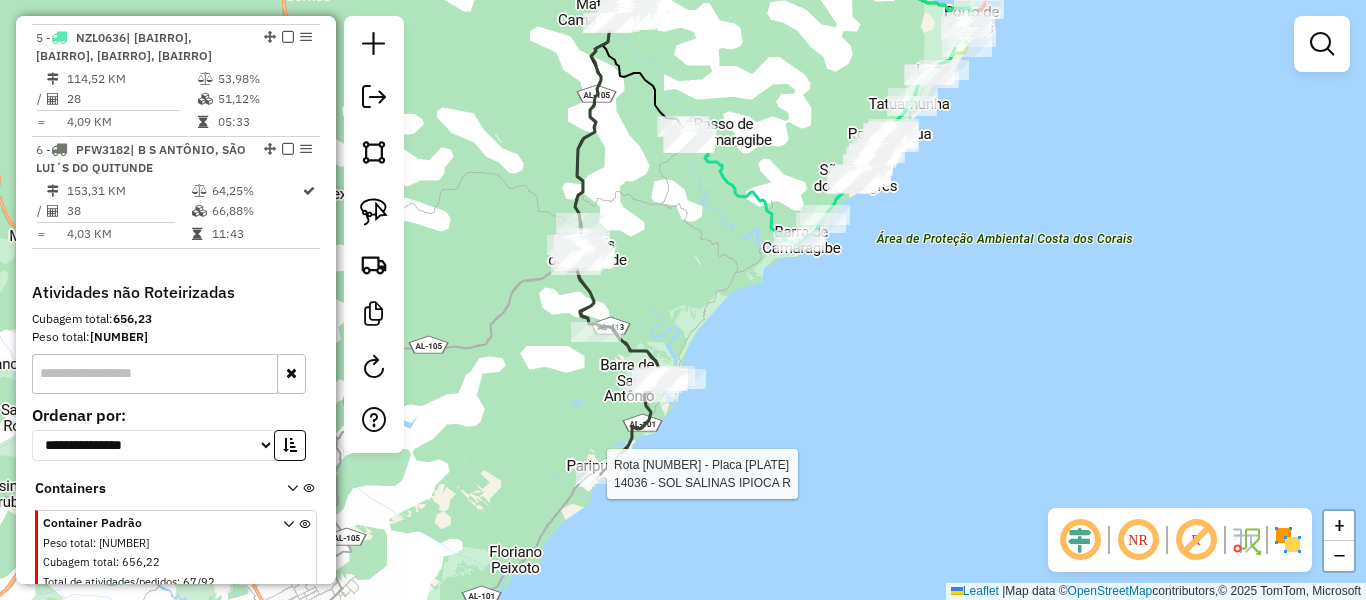 select on "**********" 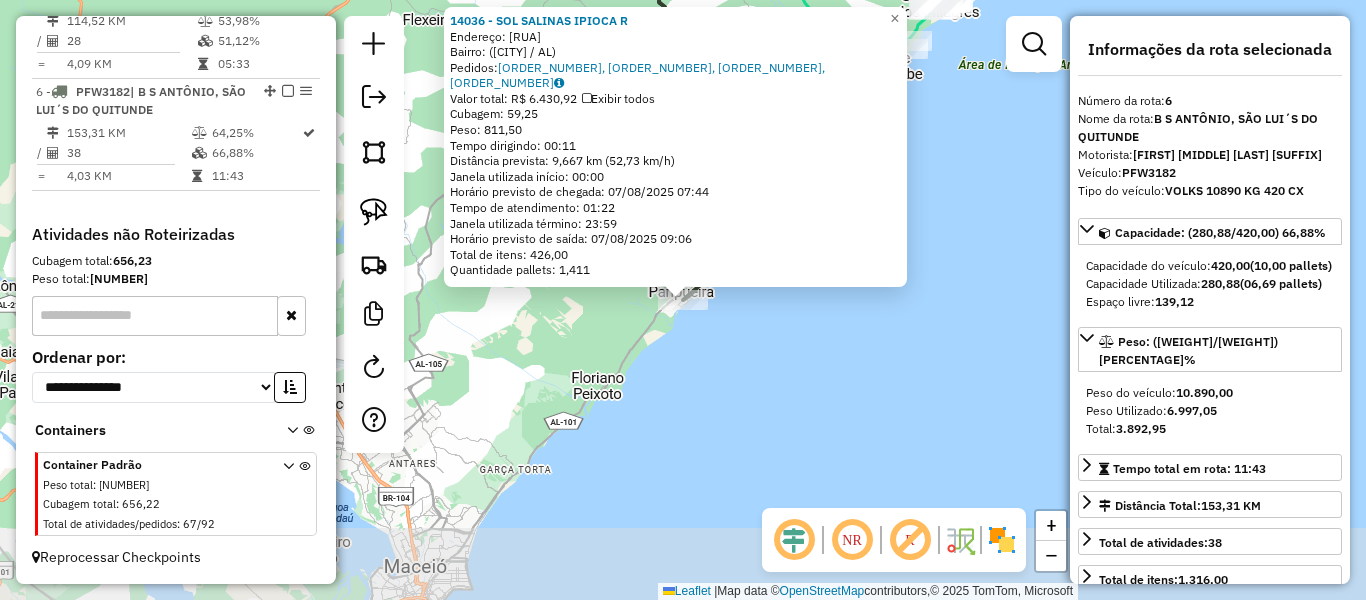 scroll, scrollTop: 1283, scrollLeft: 0, axis: vertical 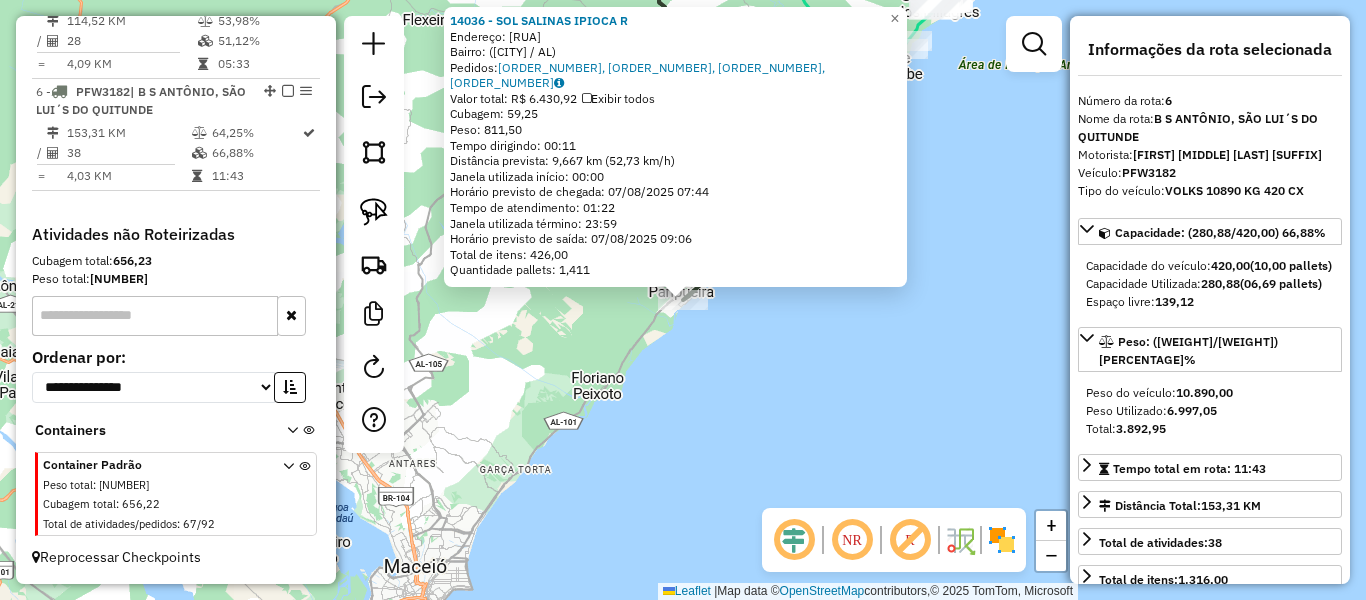 click on "[NUMBER] - [NAME] R Endereço: Rua Carlos Borner, [NUMBER] Bairro: ([CITY] / AL) Pedidos: [NUMBER], [NUMBER], [NUMBER], [NUMBER] Valor total: R$ [AMOUNT] Exibir todos Cubagem: [AMOUNT] Peso: [AMOUNT] Tempo dirigindo: [TIME] Distância prevista: [AMOUNT] km ([AMOUNT] km/h) Janela utilizada início: [TIME] Horário previsto de chegada: [DATE] [TIME] Tempo de atendimento: [TIME] Janela utilizada término: [TIME] Horário previsto de saída: [DATE] [TIME] Total de itens: [AMOUNT] Quantidade pallets: [AMOUNT] × Janela de atendimento Grade de atendimento Capacidade Transportadoras Veículos Cliente Pedidos Rotas Selecione os dias de semana para filtrar as janelas de atendimento Seg Ter Qua Qui Sex Sáb Dom Informe o período da janela de atendimento: De: Até: Filtrar exatamente a janela do cliente Considerar janela de atendimento padrão Selecione os dias de semana para filtrar as grades de atendimento Seg Ter Qua Qui Sex Sáb Dom Peso mínimo: De: De:" 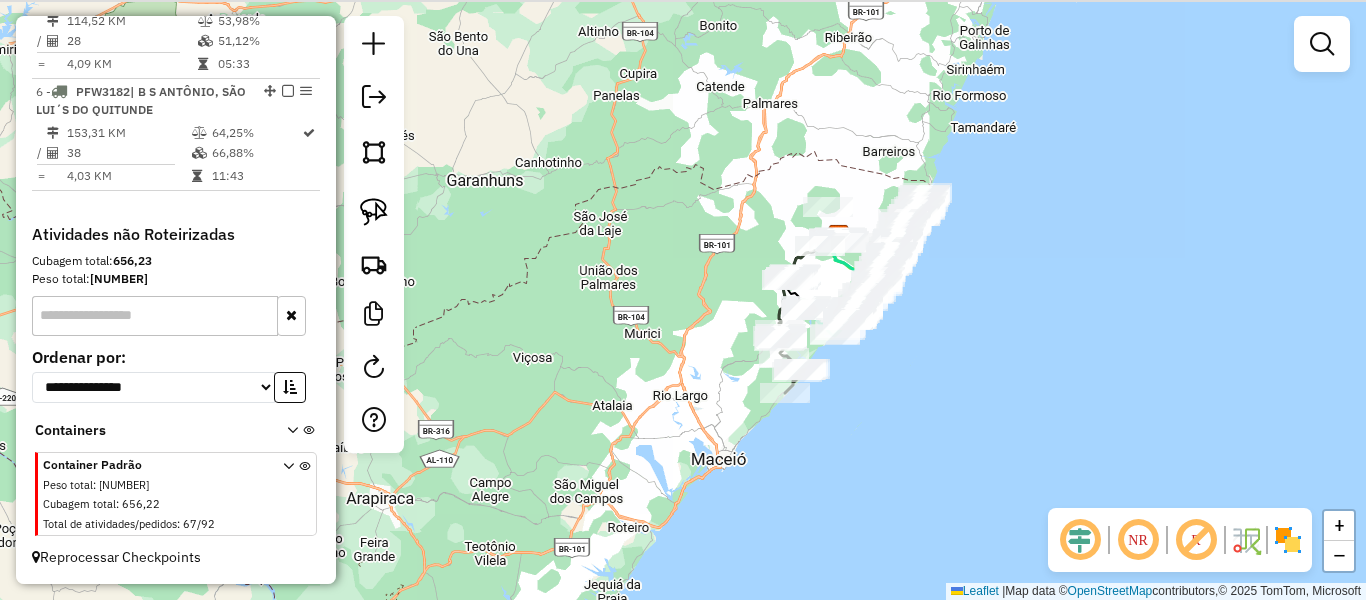 drag, startPoint x: 828, startPoint y: 318, endPoint x: 825, endPoint y: 406, distance: 88.051125 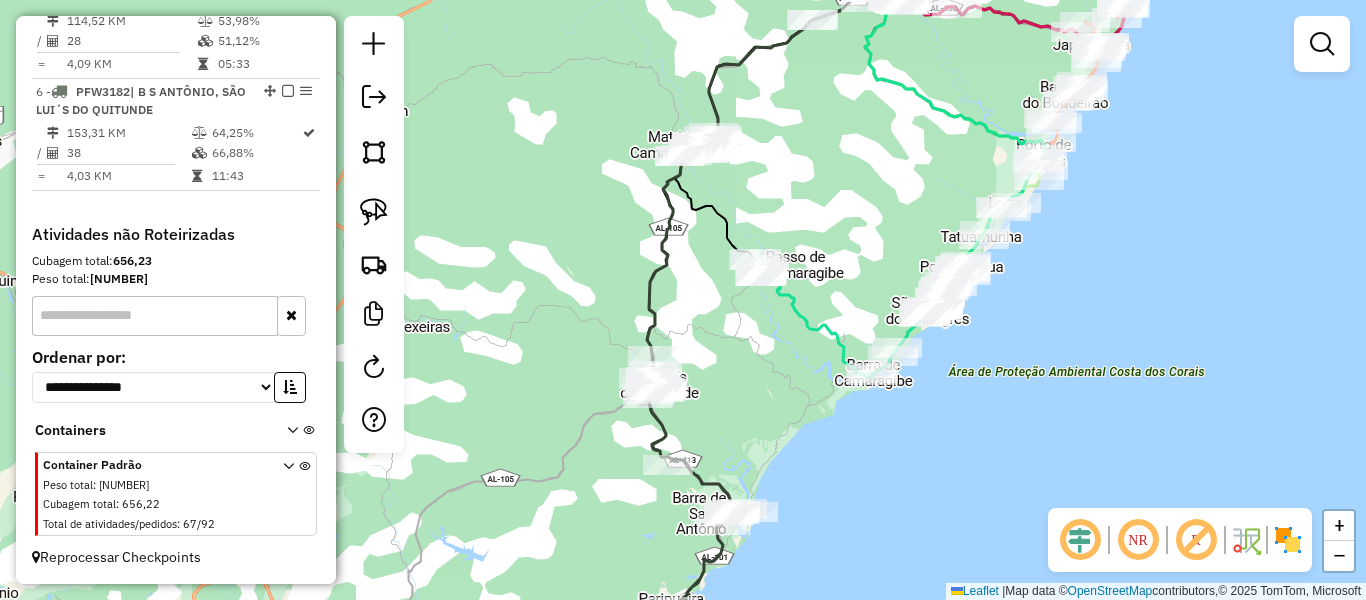 drag, startPoint x: 764, startPoint y: 322, endPoint x: 770, endPoint y: 393, distance: 71.25307 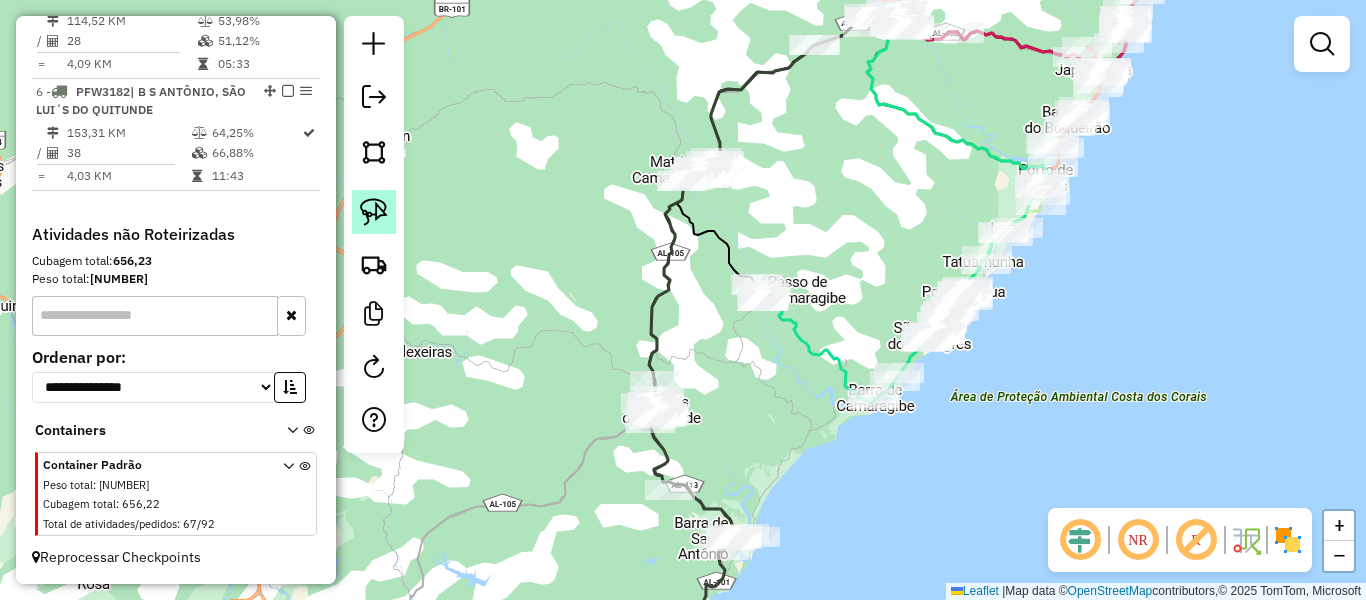 click 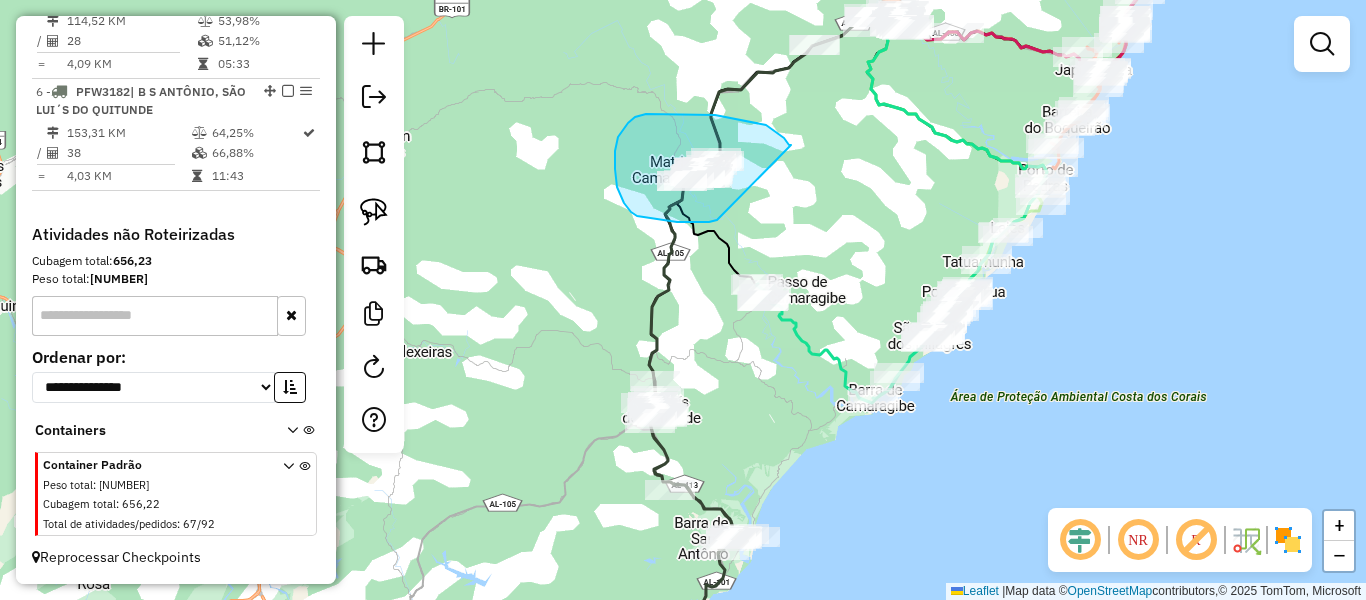 drag, startPoint x: 791, startPoint y: 145, endPoint x: 717, endPoint y: 220, distance: 105.36128 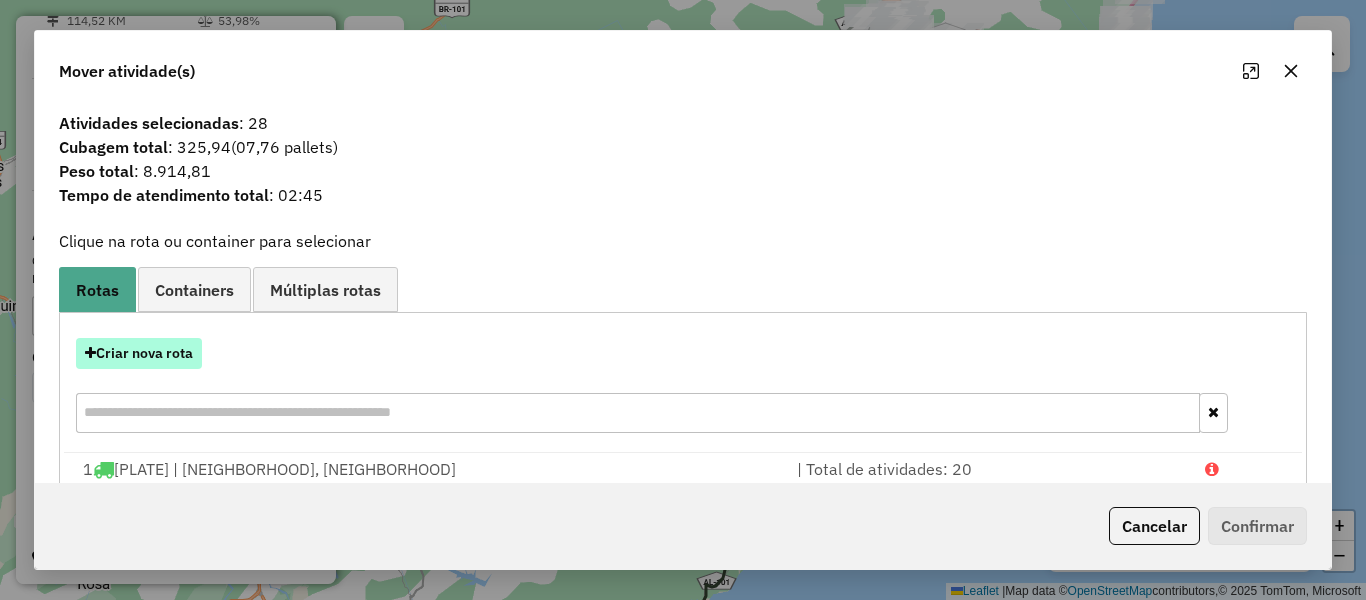 click on "Criar nova rota" at bounding box center [139, 353] 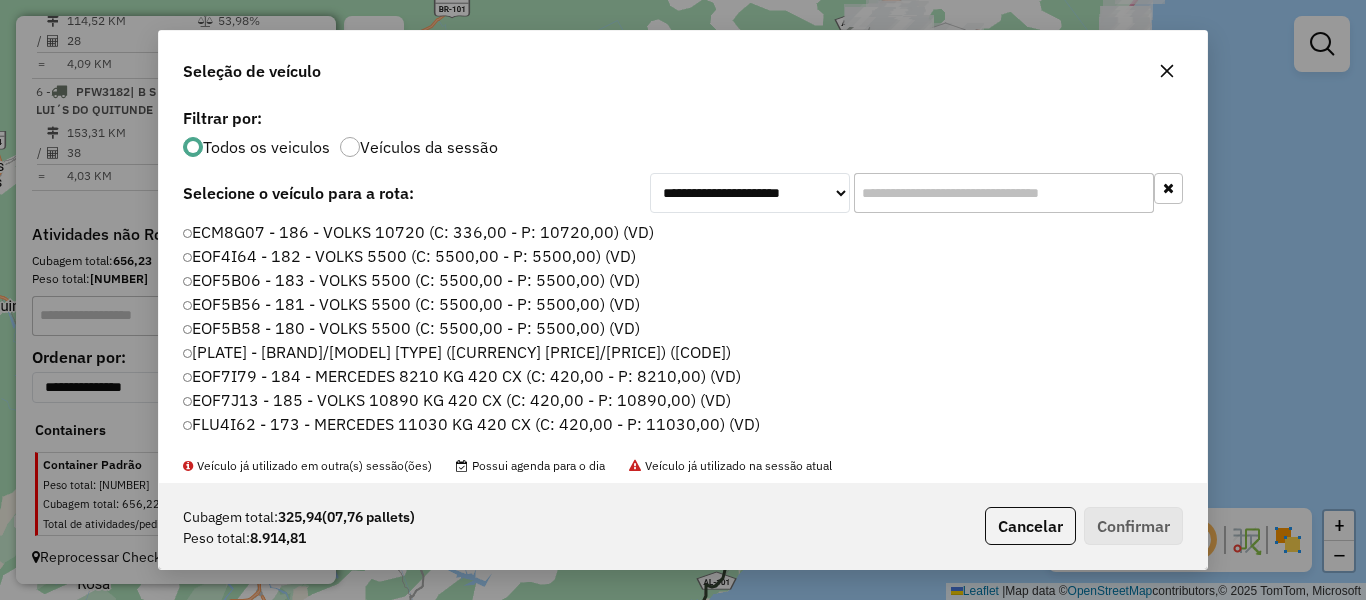 scroll, scrollTop: 11, scrollLeft: 6, axis: both 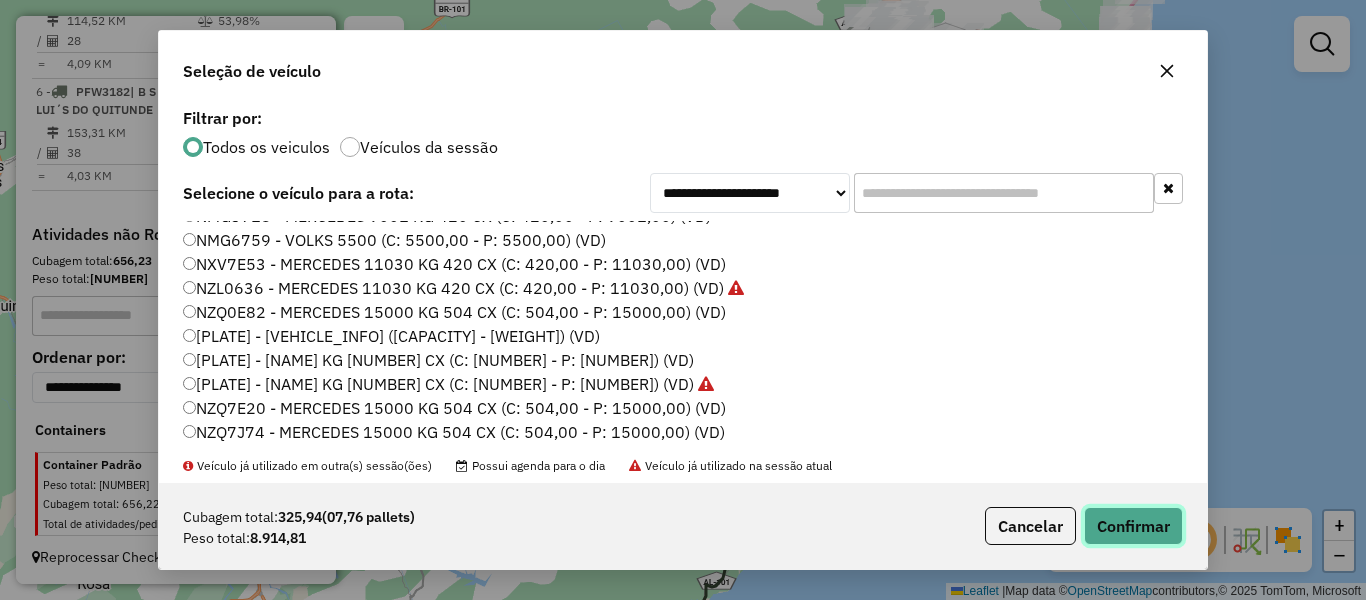 click on "Confirmar" 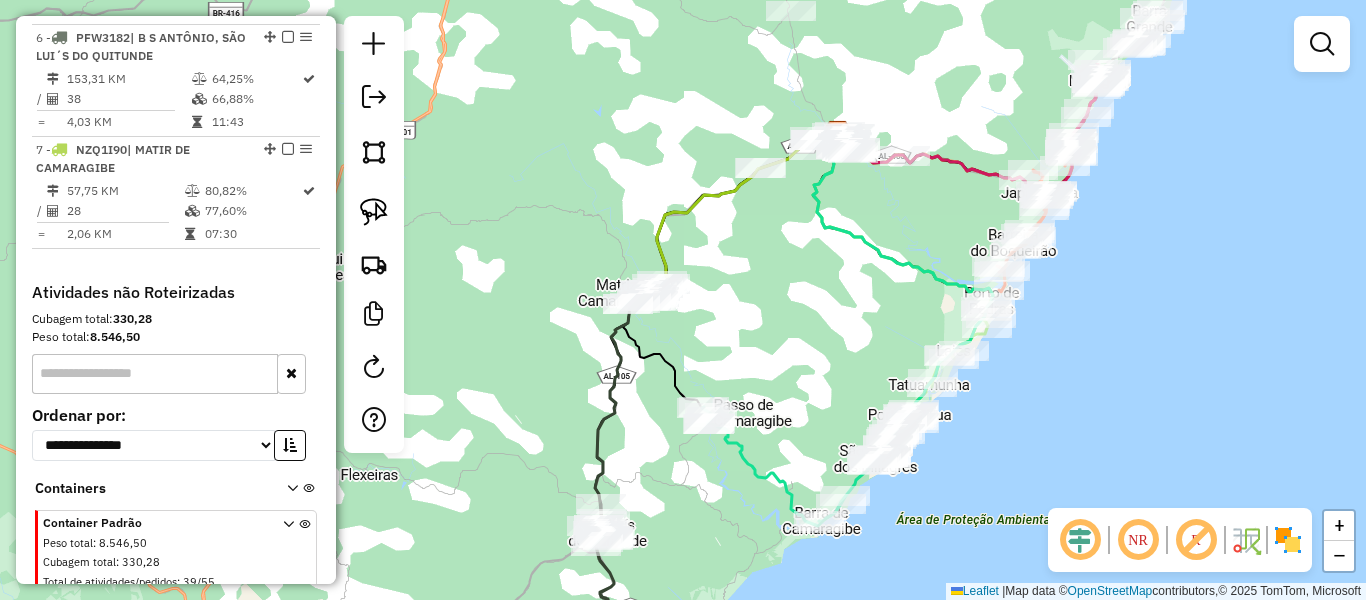 drag, startPoint x: 830, startPoint y: 172, endPoint x: 774, endPoint y: 304, distance: 143.38759 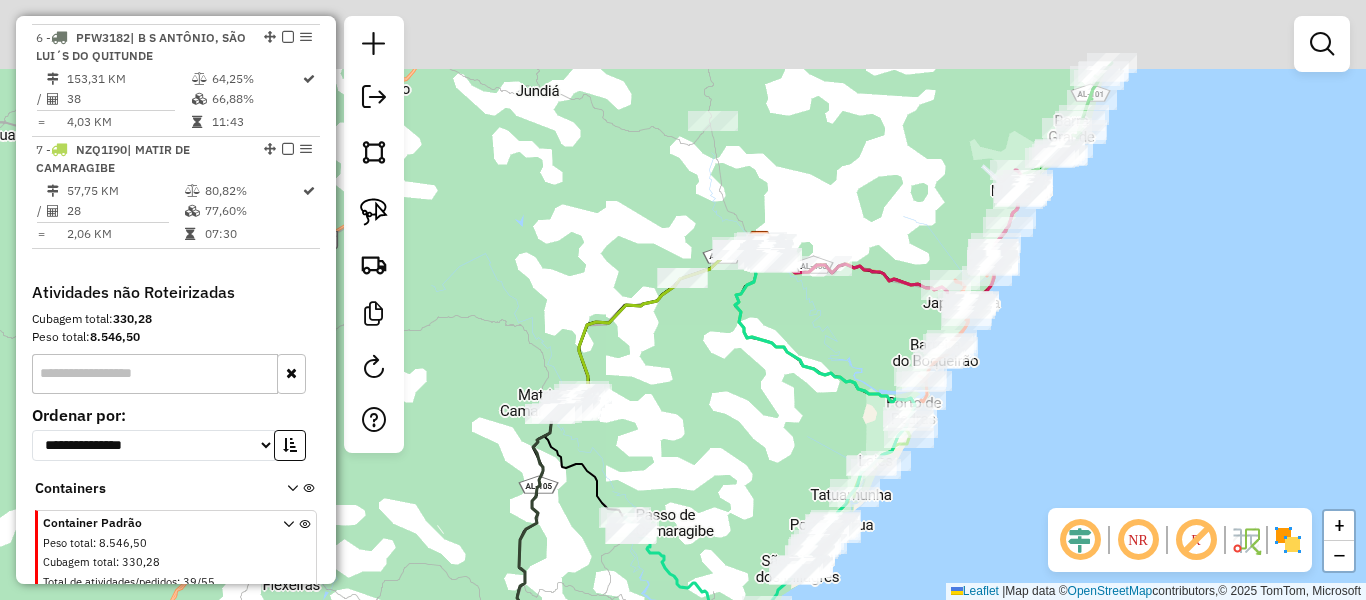 drag, startPoint x: 751, startPoint y: 334, endPoint x: 744, endPoint y: 354, distance: 21.189621 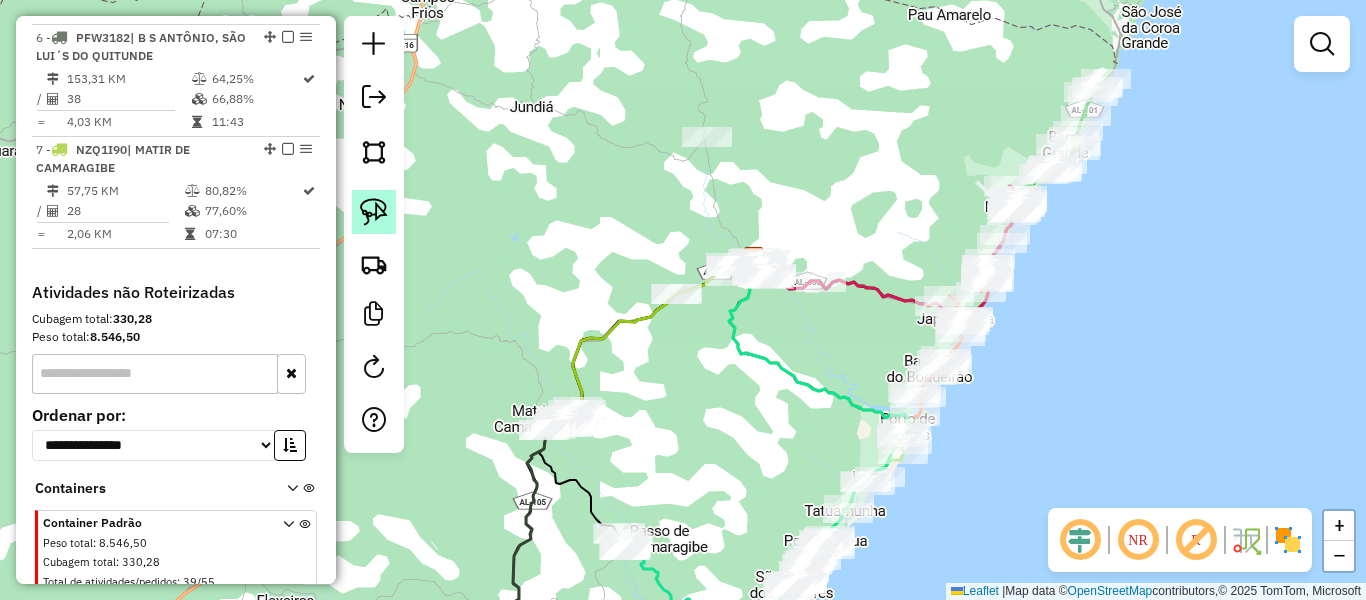 click 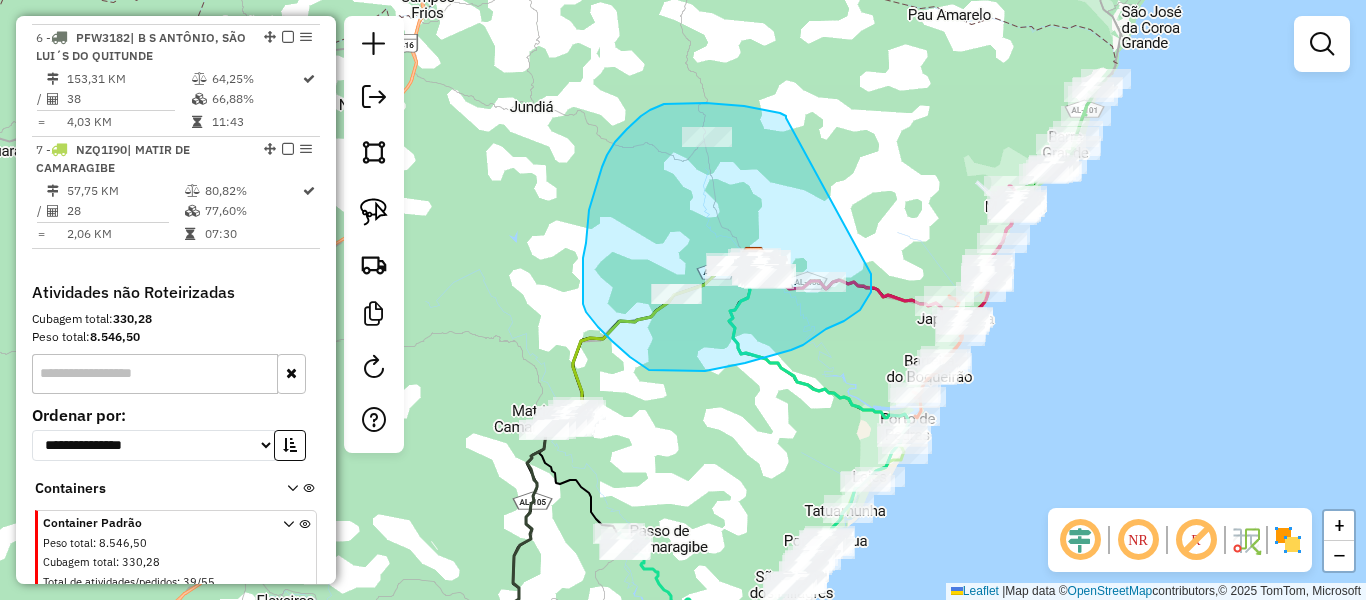 drag, startPoint x: 786, startPoint y: 118, endPoint x: 871, endPoint y: 274, distance: 177.65416 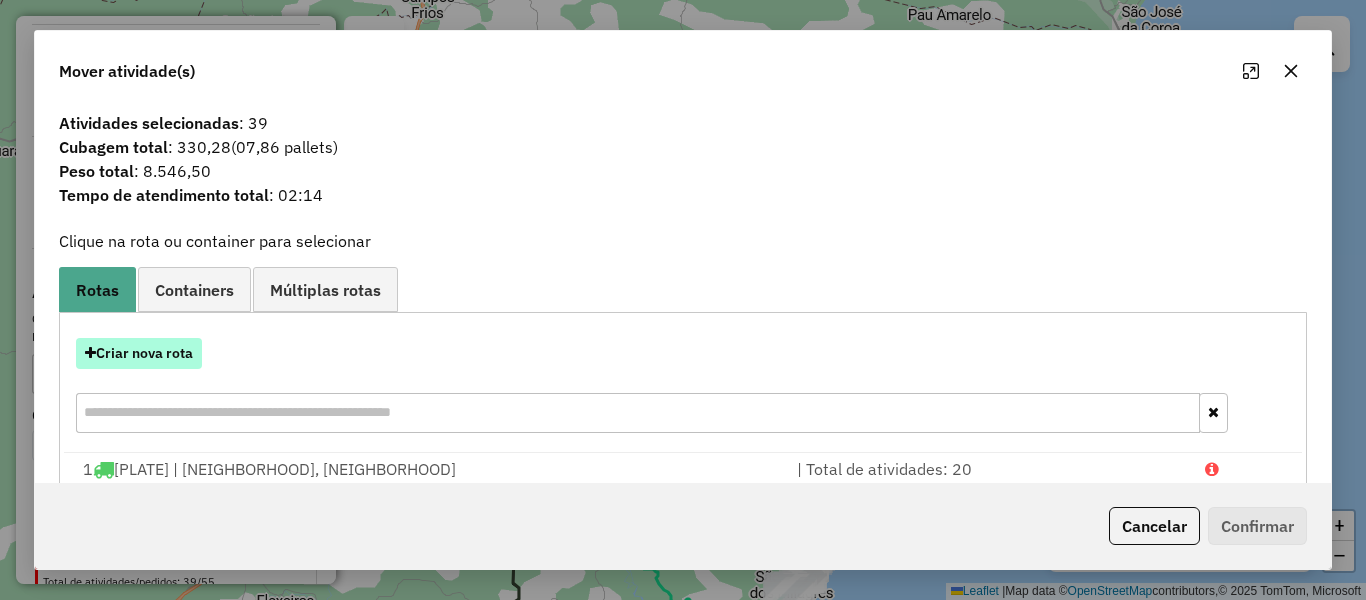 click on "Criar nova rota" at bounding box center [139, 353] 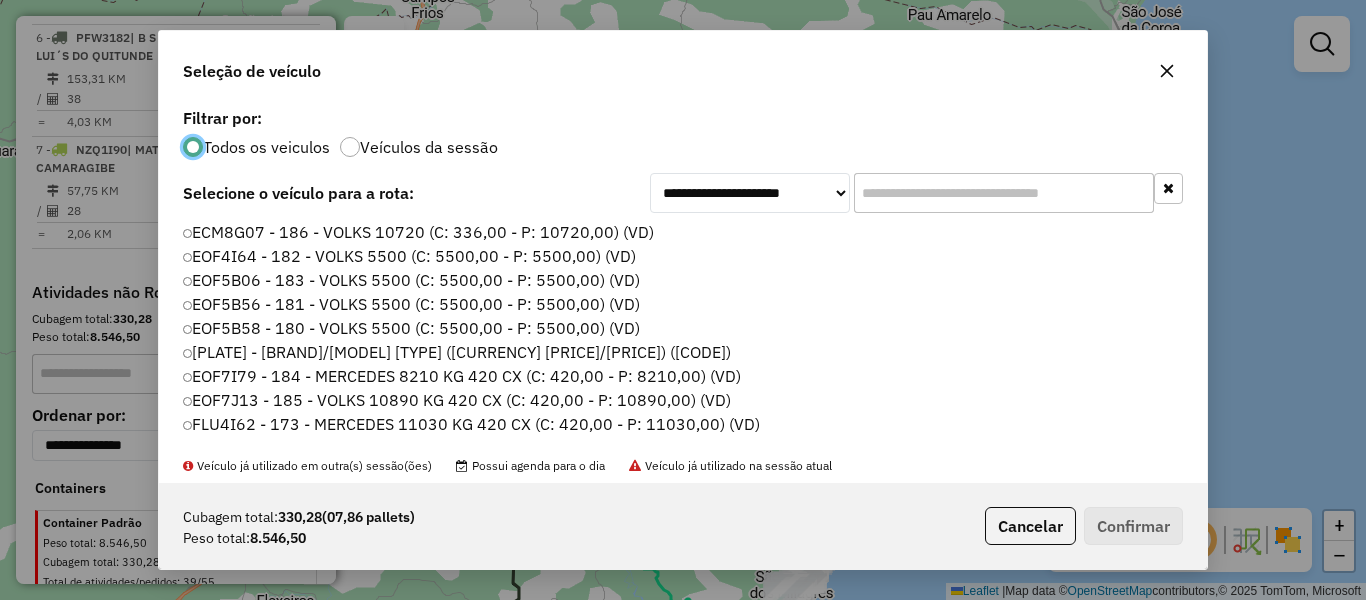 scroll, scrollTop: 11, scrollLeft: 6, axis: both 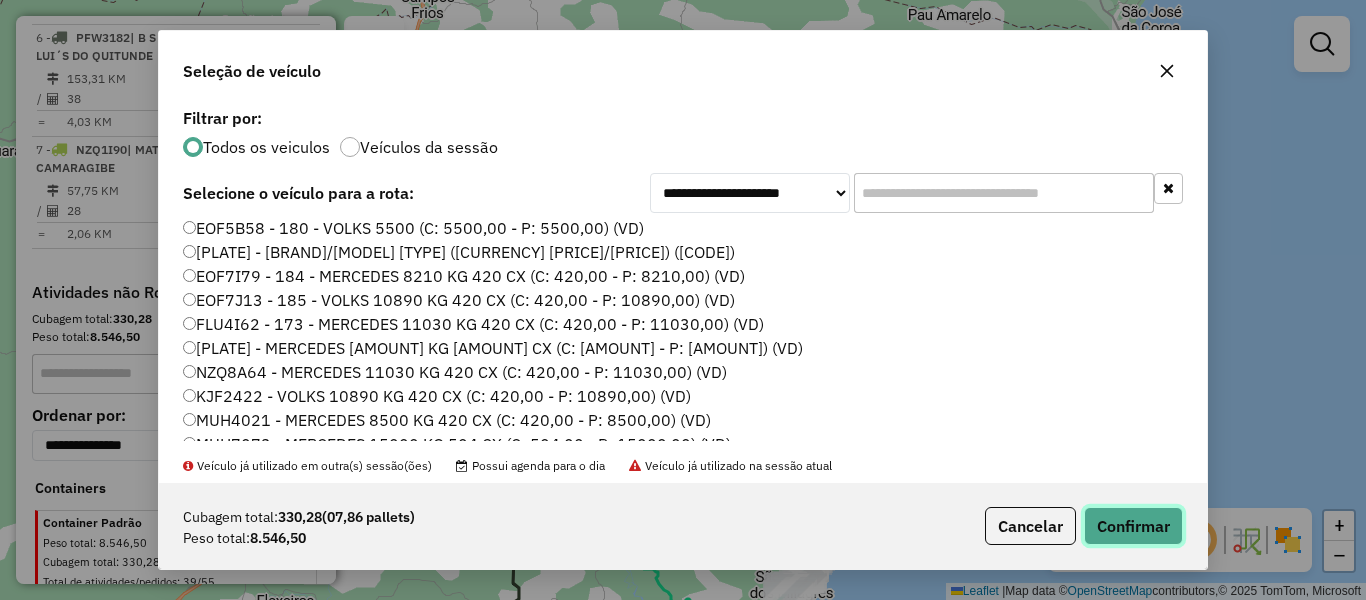 click on "Confirmar" 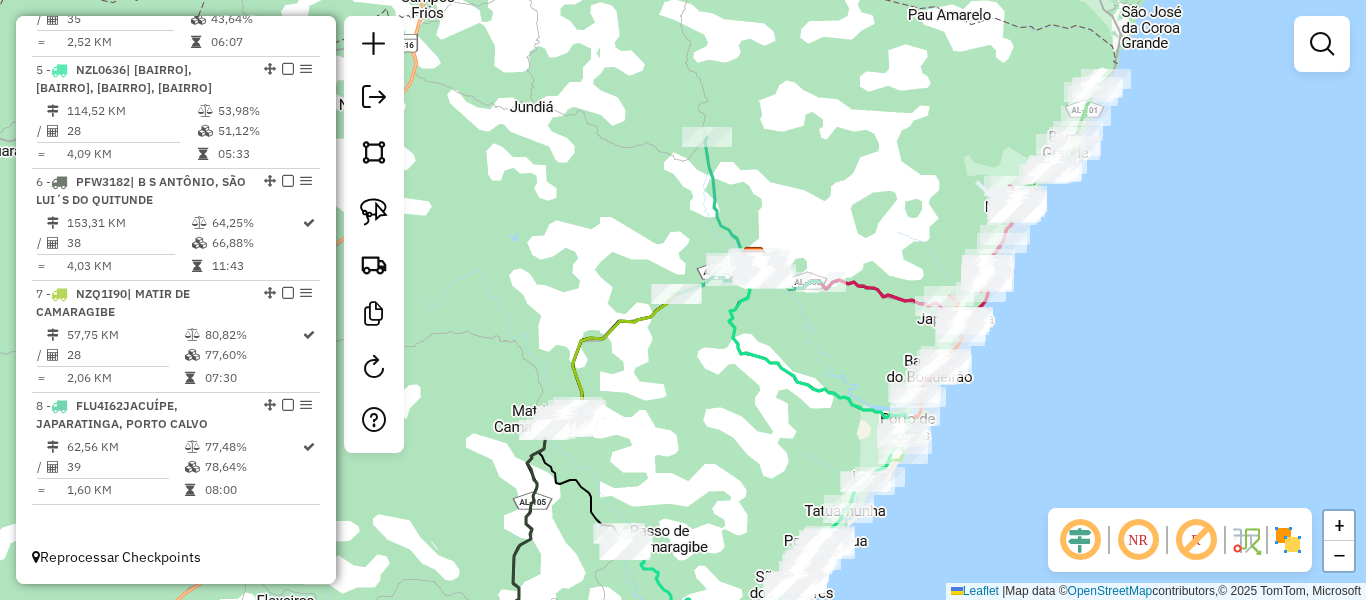 scroll, scrollTop: 1217, scrollLeft: 0, axis: vertical 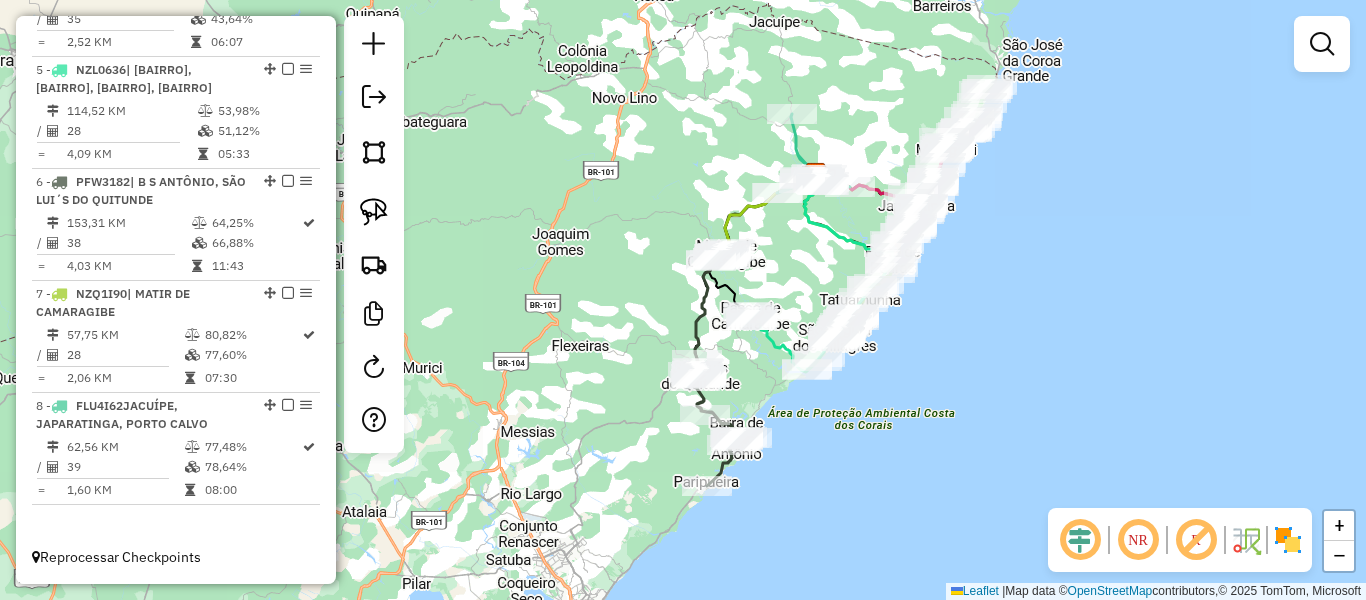 drag, startPoint x: 806, startPoint y: 398, endPoint x: 806, endPoint y: 253, distance: 145 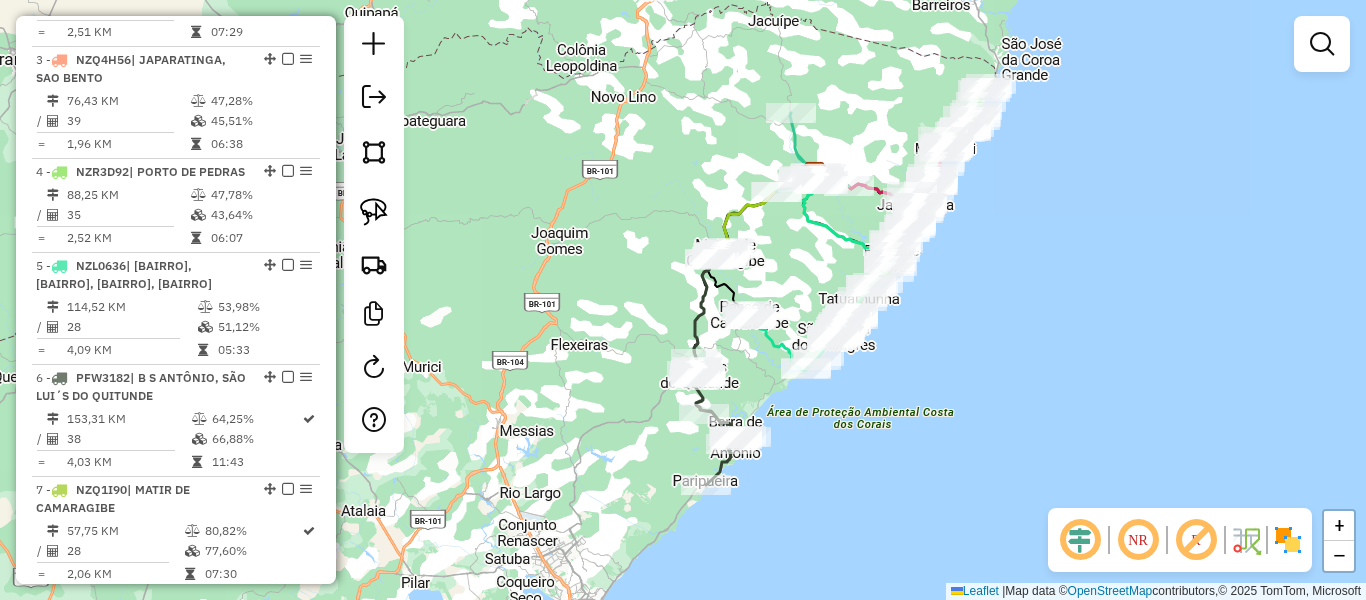 scroll, scrollTop: 917, scrollLeft: 0, axis: vertical 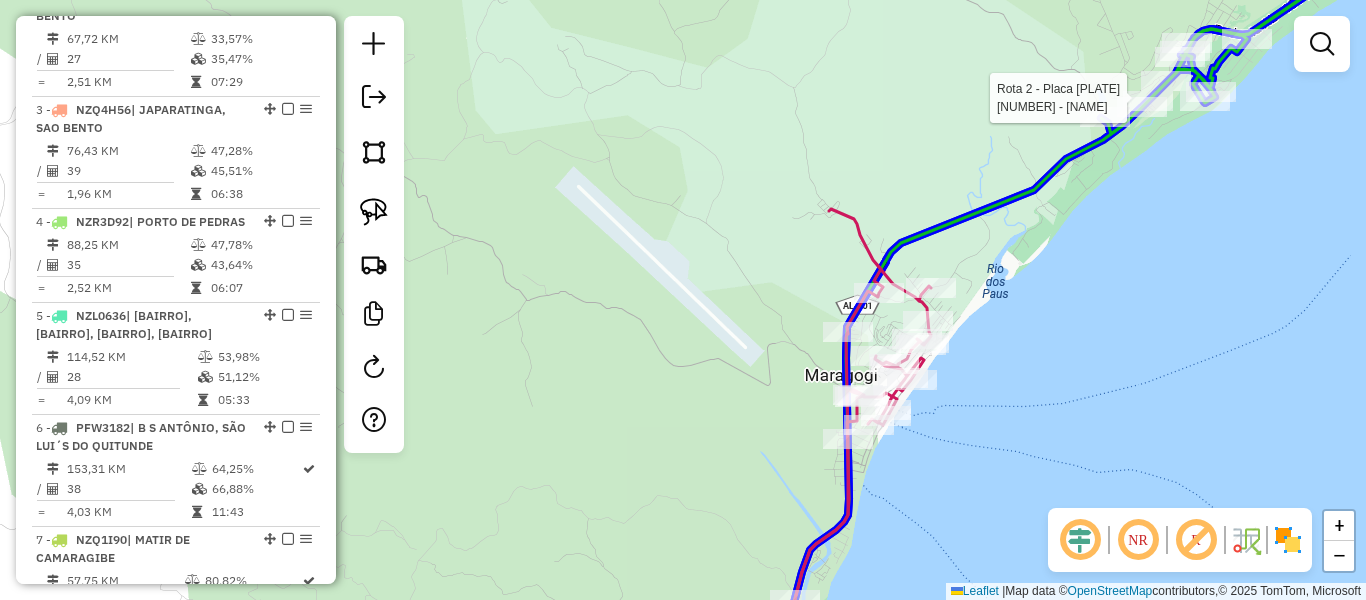 click 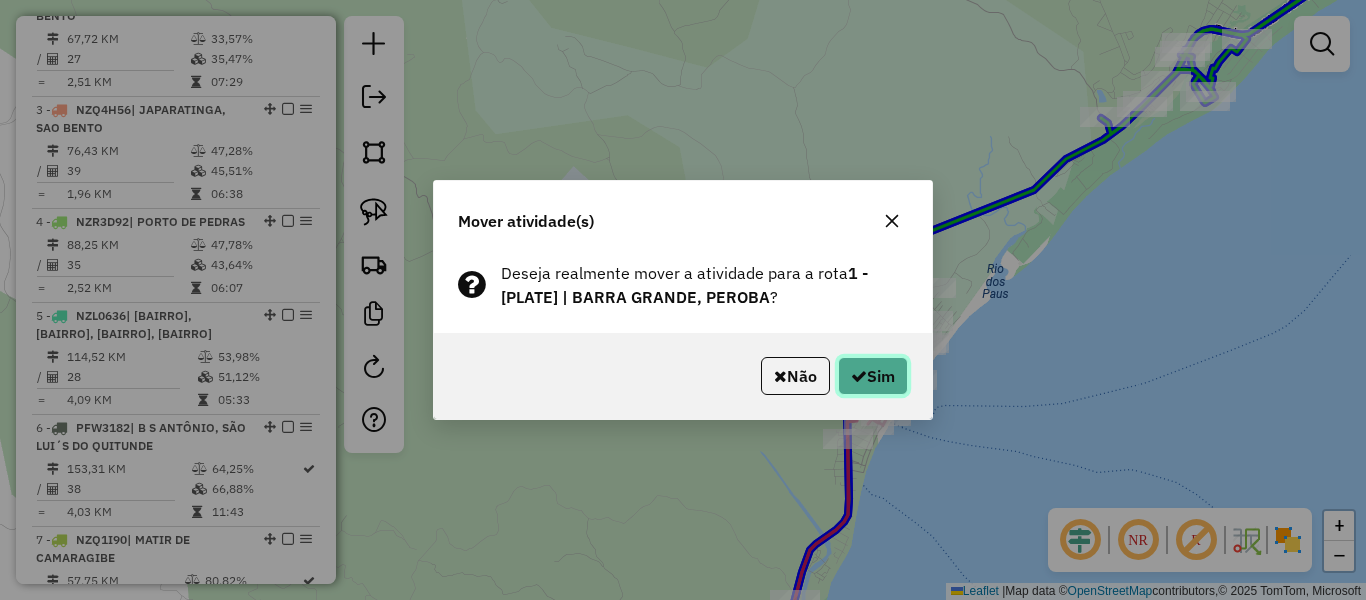 click on "Sim" 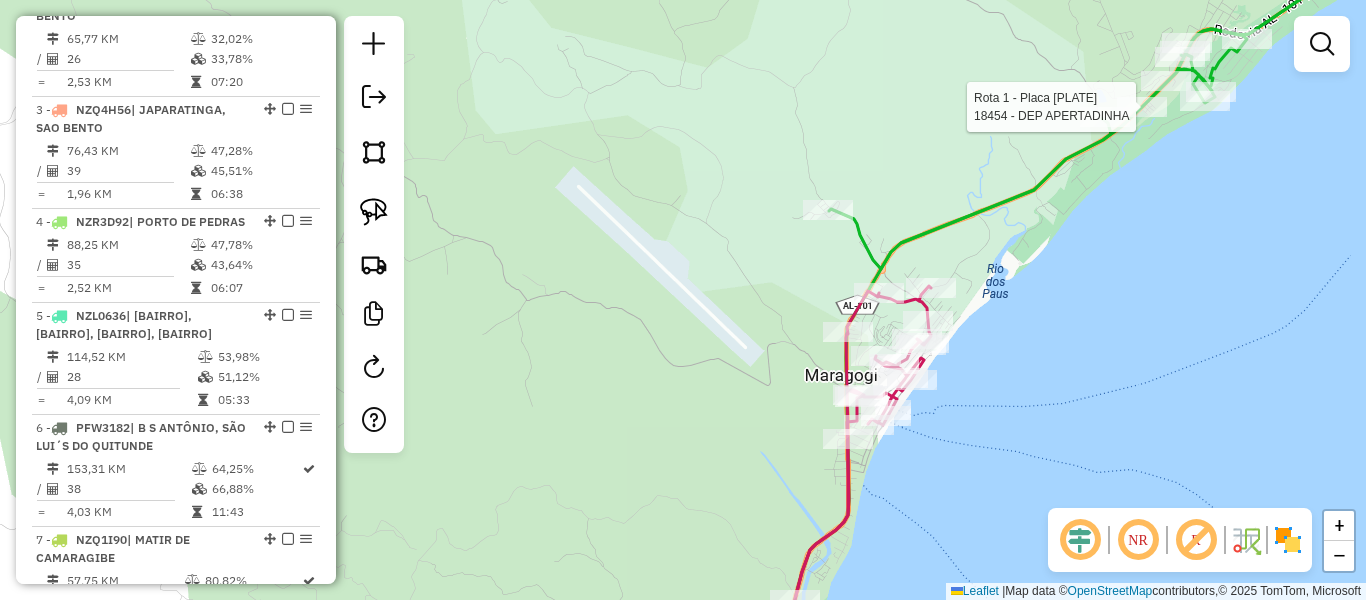 select on "**********" 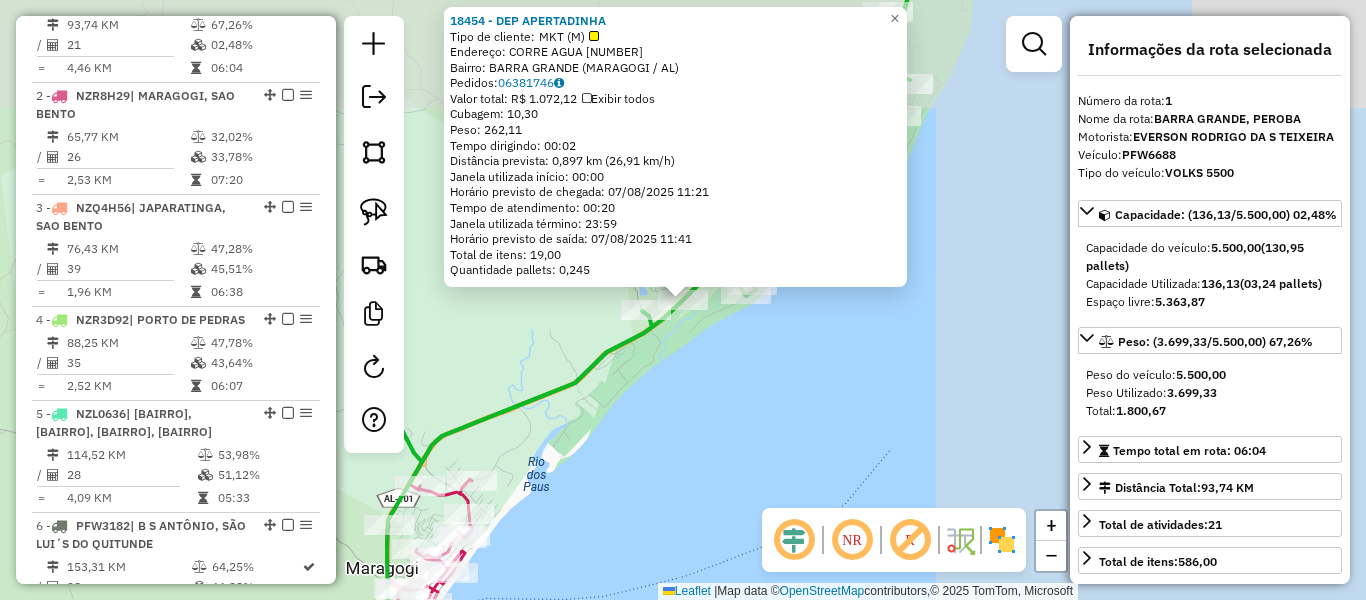 scroll, scrollTop: 774, scrollLeft: 0, axis: vertical 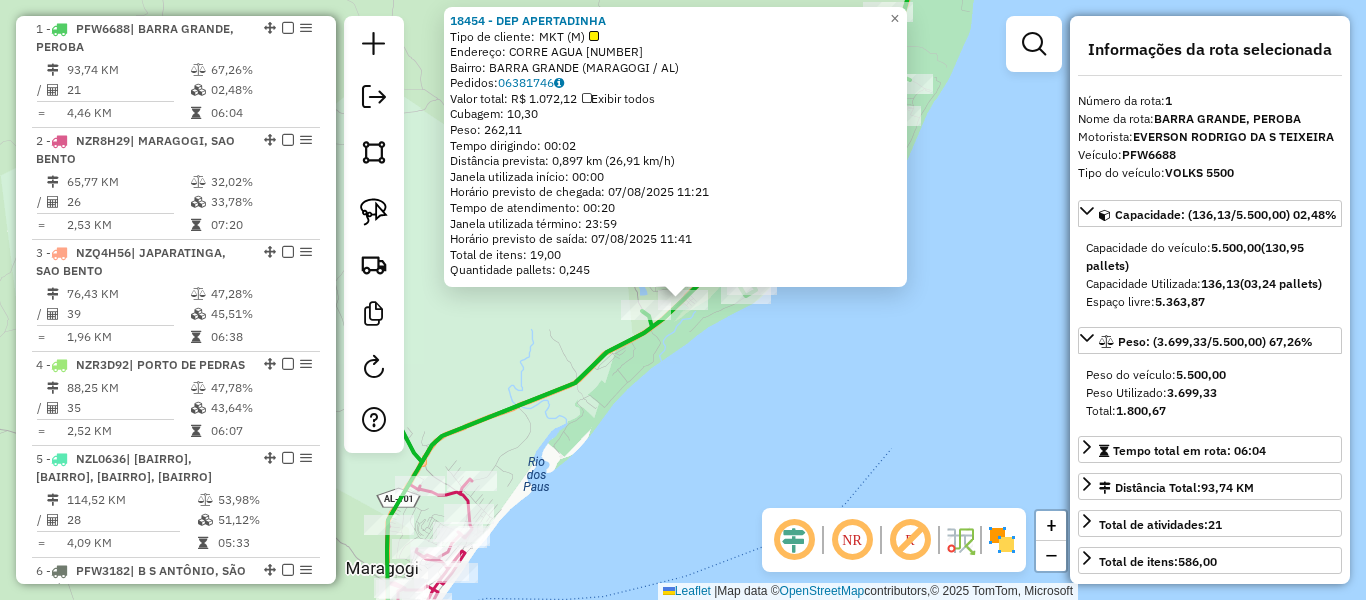 click on "18454 - DEP APERTADINHA  Tipo de cliente:   MKT (M)   Endereço:  CORRE AGUA 23   Bairro: BARRA GRANDE ([CITY] / [STATE])   Pedidos:  06381746   Valor total: R$ 1.072,12   Exibir todos   Cubagem: 10,30  Peso: 262,11  Tempo dirigindo: 00:02   Distância prevista: 0,897 km (26,91 km/h)   Janela utilizada início: 00:00   Horário previsto de chegada: 07/08/2025 11:21   Tempo de atendimento: 00:20   Janela utilizada término: 23:59   Horário previsto de saída: 07/08/2025 11:41   Total de itens: 19,00   Quantidade pallets: 0,245  × Janela de atendimento Grade de atendimento Capacidade Transportadoras Veículos Cliente Pedidos  Rotas Selecione os dias de semana para filtrar as janelas de atendimento  Seg   Ter   Qua   Qui   Sex   Sáb   Dom  Informe o período da janela de atendimento: De: Até:  Filtrar exatamente a janela do cliente  Considerar janela de atendimento padrão  Selecione os dias de semana para filtrar as grades de atendimento  Seg   Ter   Qua   Qui   Sex   Sáb   Dom   Peso mínimo:   De:   Até:" 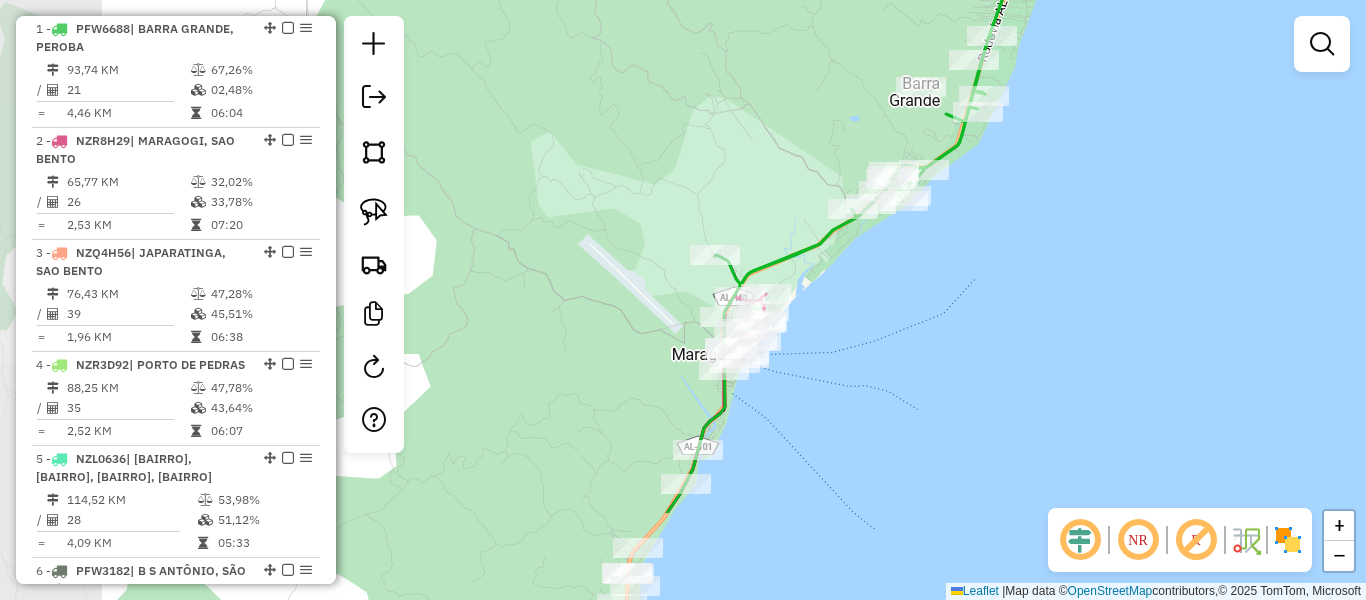 drag, startPoint x: 809, startPoint y: 408, endPoint x: 907, endPoint y: 264, distance: 174.1838 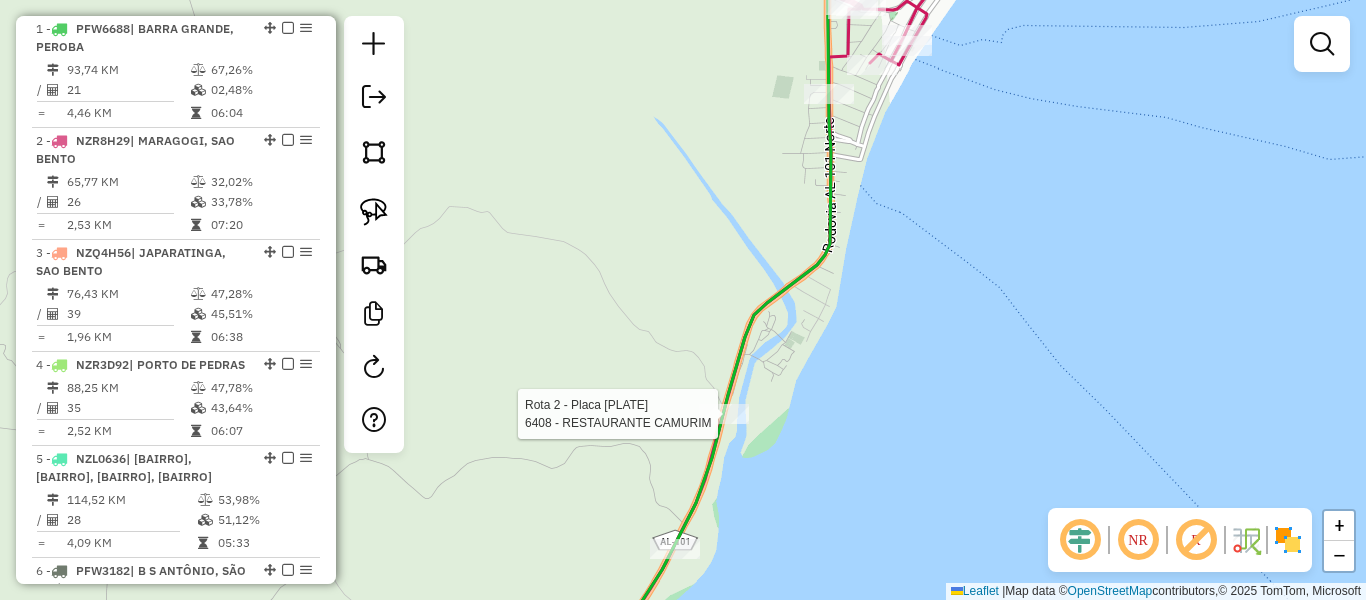 select on "**********" 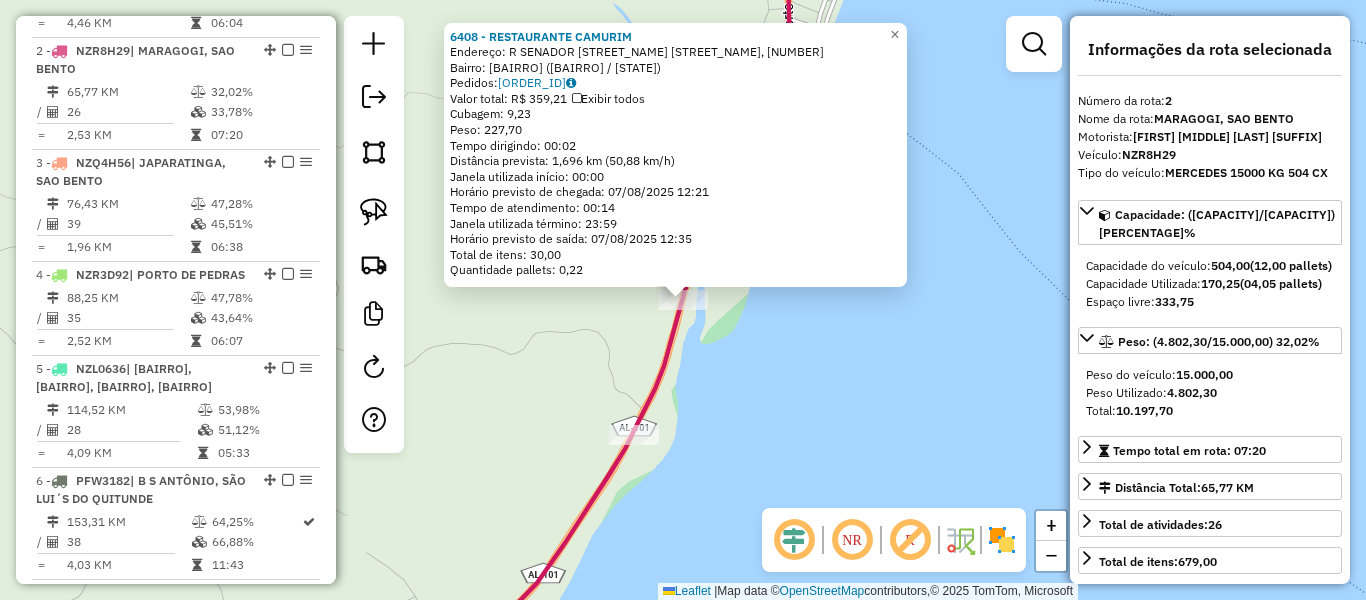 scroll, scrollTop: 886, scrollLeft: 0, axis: vertical 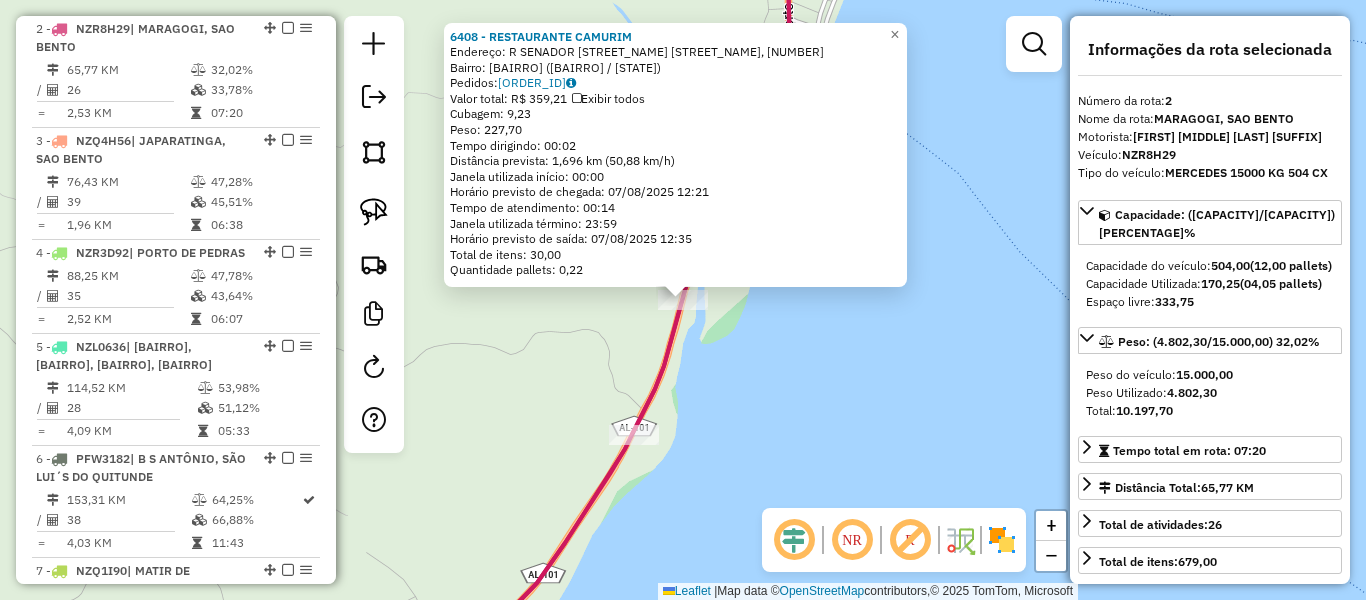 click on "[RESTAURANTE] CAMURIM Endereço: [RUA] Bairro: [BAIRRO] ([BAIRRO] / [STATE]) Pedidos: [NUMERO] Valor total: R$ 359,21 Exibir todos Cubagem: 9,23 Peso: 227,70 Tempo dirigindo: 00:02 Distância prevista: 1,696 km (50,88 km/h) Janela utilizada início: 00:00 Horário previsto de chegada: 07/08/2025 12:21 Tempo de atendimento: 00:14 Janela utilizada término: 23:59 Horário previsto de saída: 07/08/2025 12:35 Total de itens: 30,00 Quantidade pallets: 0,22 × Janela de atendimento Grade de atendimento Capacidade Transportadoras Veículos Cliente Pedidos Rotas Selecione os dias de semana para filtrar as janelas de atendimento Seg Ter Qua Qui Sex Sáb Dom Informe o período da janela de atendimento: De: Até: Filtrar exatamente a janela do cliente Considerar janela de atendimento padrão Selecione os dias de semana para filtrar as grades de atendimento Seg Ter Qua Qui Sex Sáb Dom Clientes fora do dia de atendimento selecionado De:" 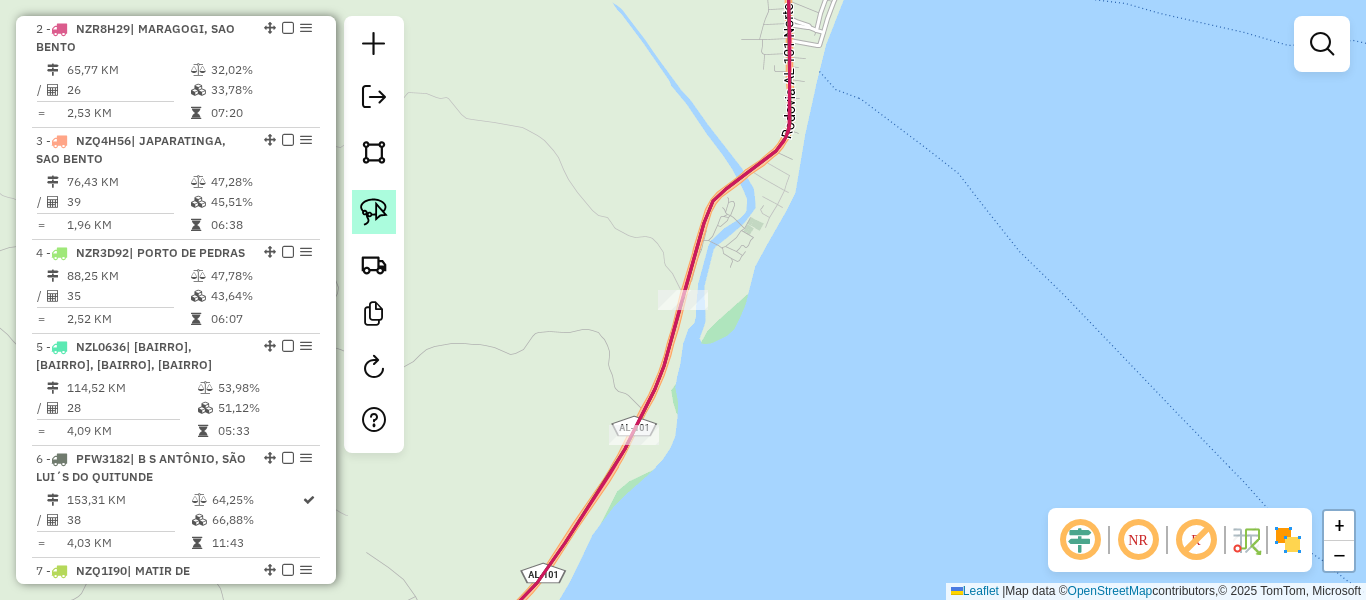 click 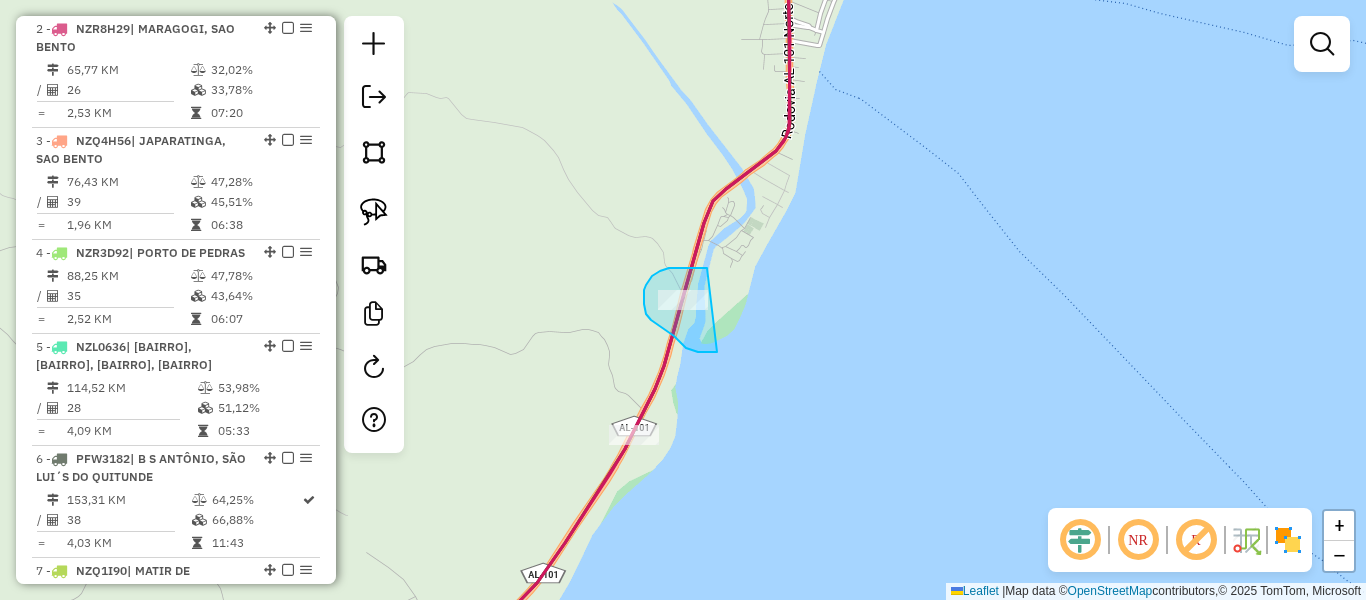 drag, startPoint x: 707, startPoint y: 268, endPoint x: 748, endPoint y: 336, distance: 79.40403 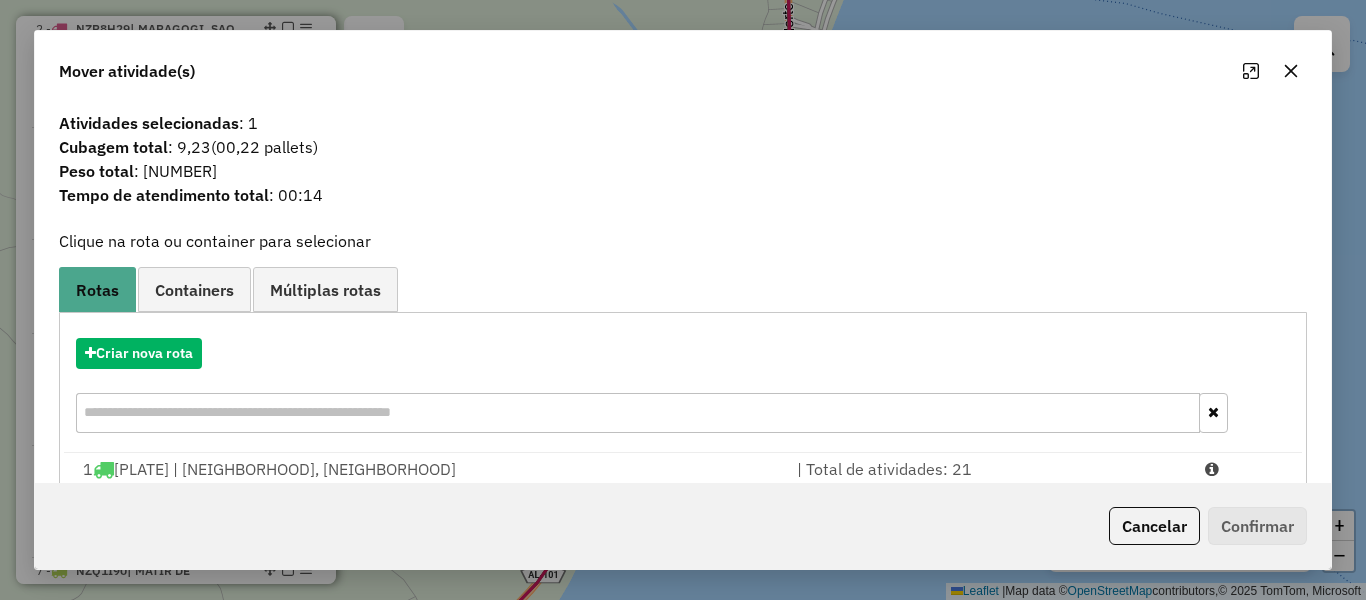 click 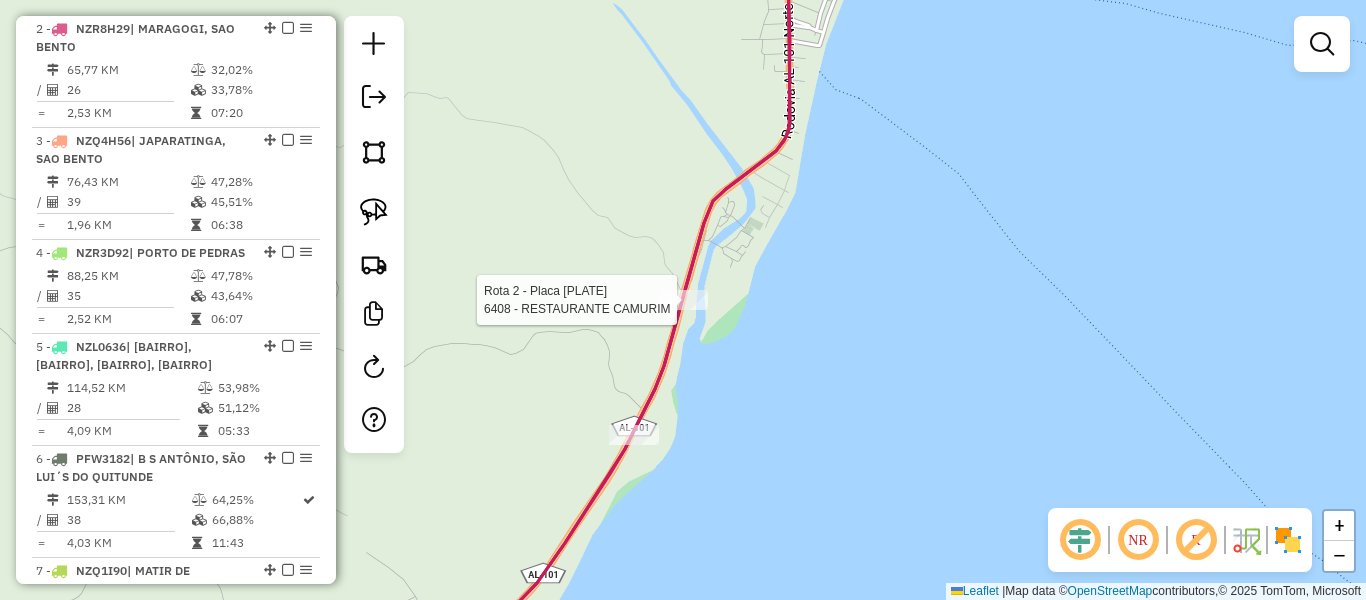 select on "**********" 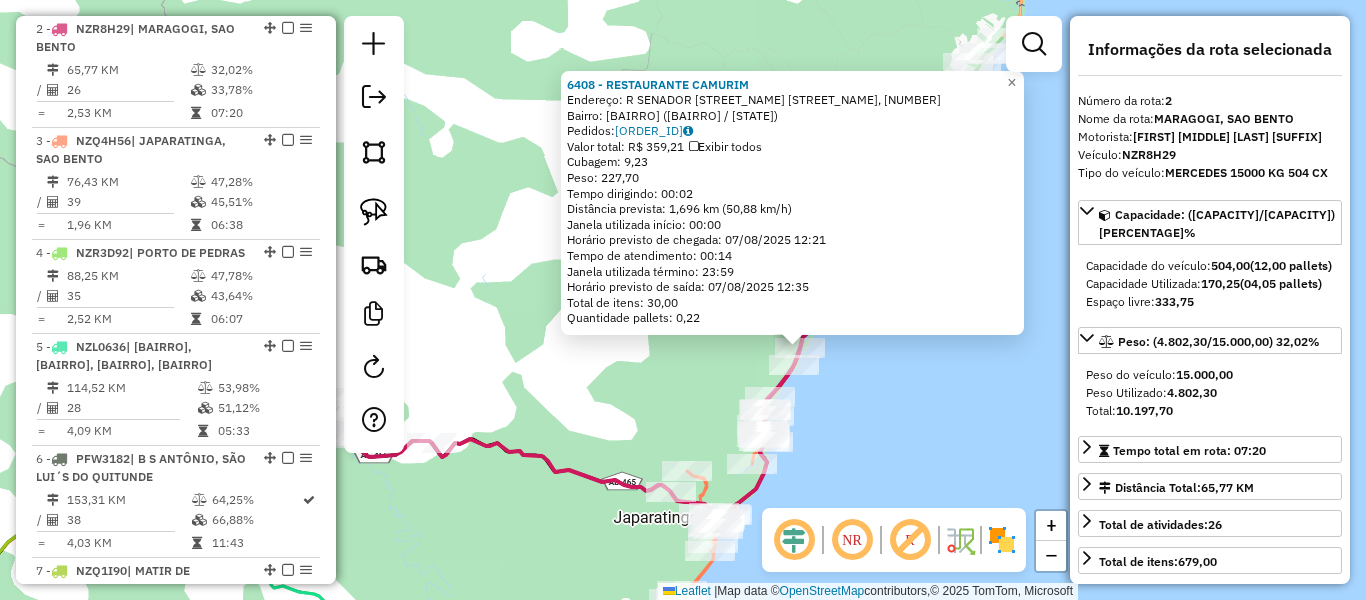 click on "[RESTAURANTE] CAMURIM Endereço: [RUA] Bairro: [BAIRRO] ([BAIRRO] / [STATE]) Pedidos: [NUMERO] Valor total: R$ 359,21 Exibir todos Cubagem: 9,23 Peso: 227,70 Tempo dirigindo: 00:02 Distância prevista: 1,696 km (50,88 km/h) Janela utilizada início: 00:00 Horário previsto de chegada: 07/08/2025 12:21 Tempo de atendimento: 00:14 Janela utilizada término: 23:59 Horário previsto de saída: 07/08/2025 12:35 Total de itens: 30,00 Quantidade pallets: 0,22 × Janela de atendimento Grade de atendimento Capacidade Transportadoras Veículos Cliente Pedidos Rotas Selecione os dias de semana para filtrar as janelas de atendimento Seg Ter Qua Qui Sex Sáb Dom Informe o período da janela de atendimento: De: Até: Filtrar exatamente a janela do cliente Considerar janela de atendimento padrão Selecione os dias de semana para filtrar as grades de atendimento Seg Ter Qua Qui Sex Sáb Dom Clientes fora do dia de atendimento selecionado De:" 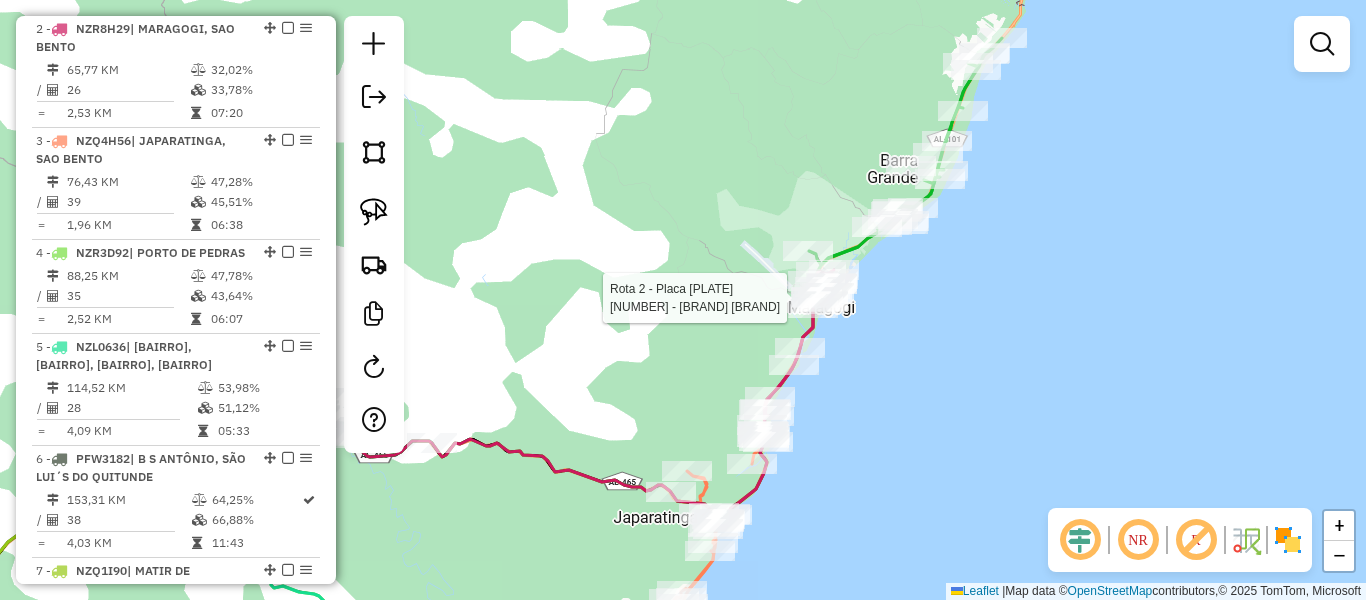 select on "**********" 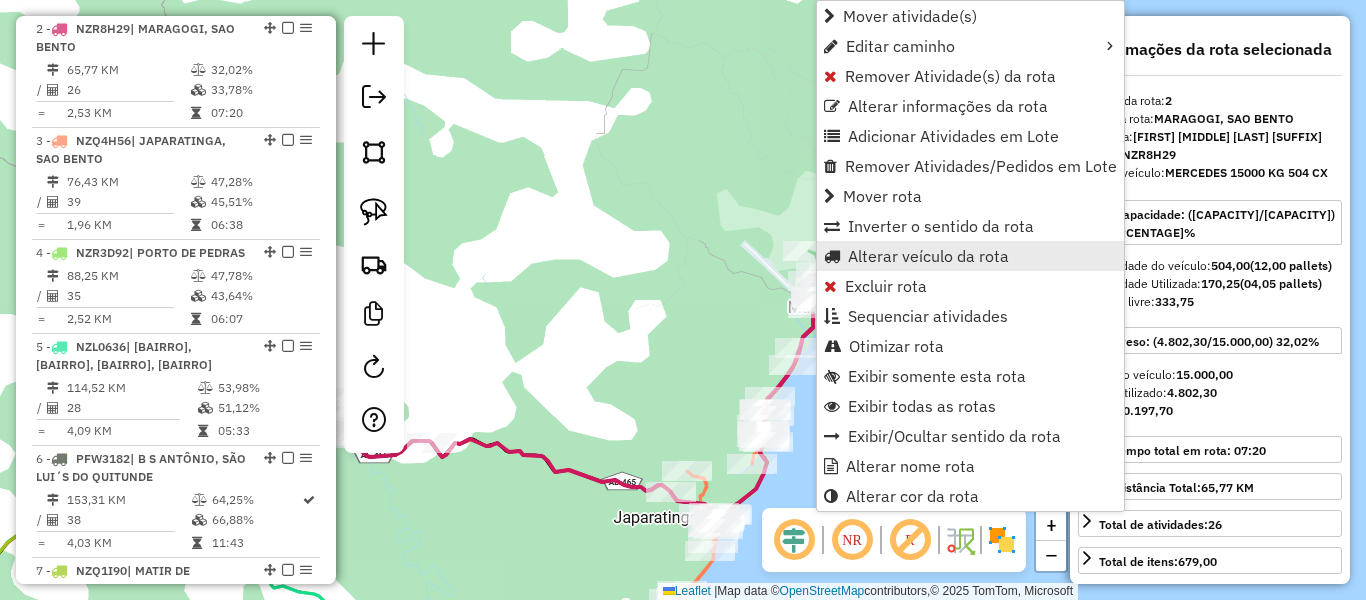 click on "Alterar veículo da rota" at bounding box center (928, 256) 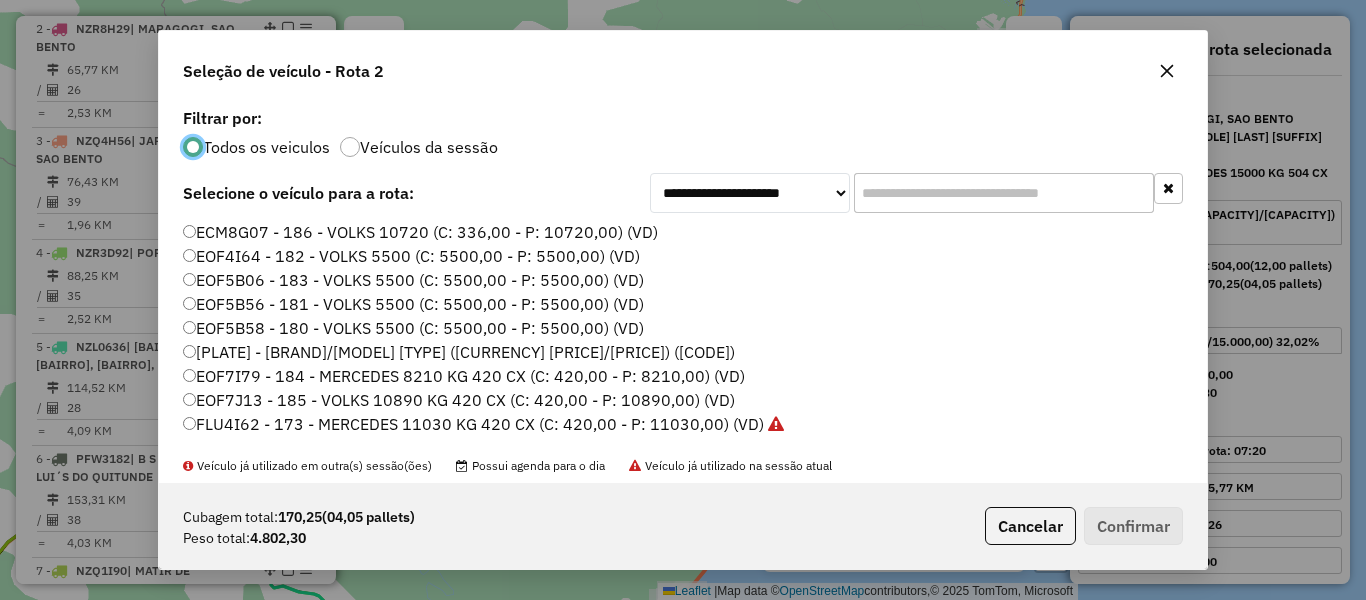 scroll, scrollTop: 11, scrollLeft: 6, axis: both 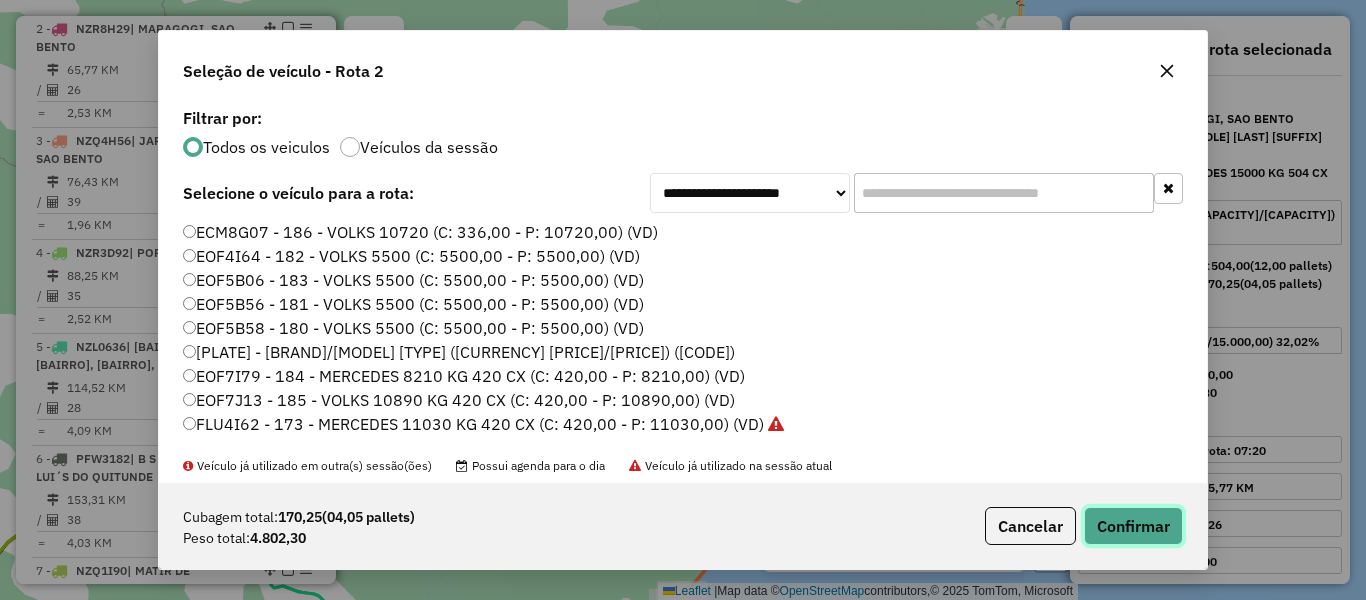 click on "Confirmar" 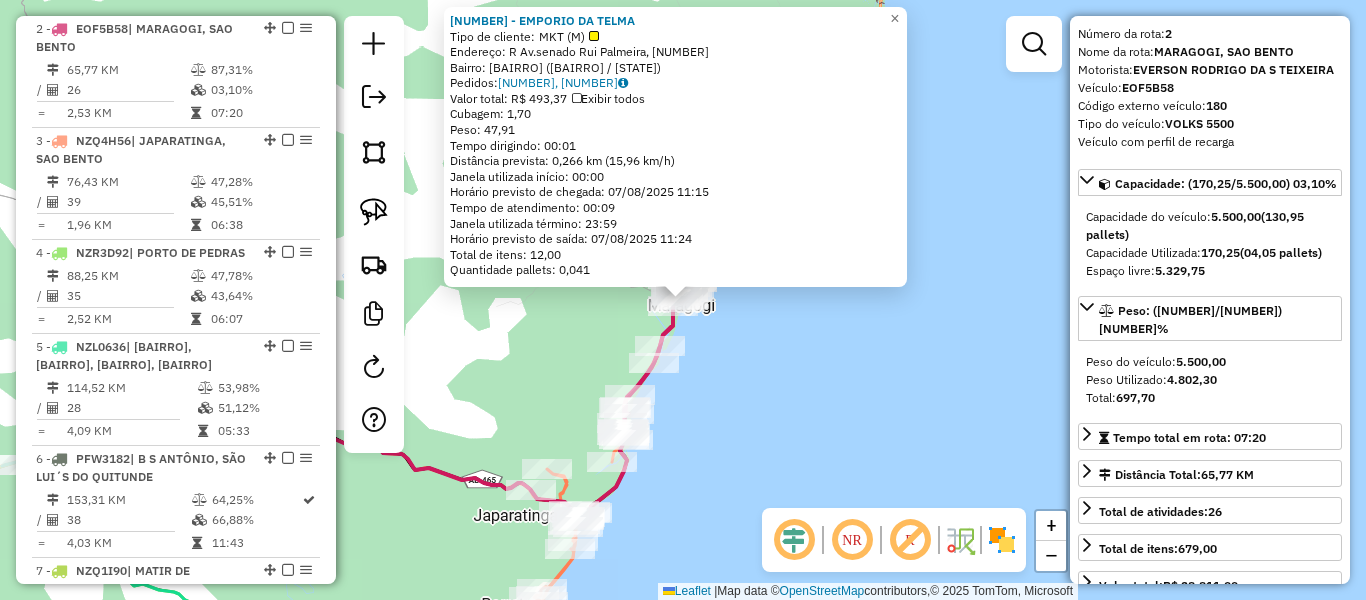 scroll, scrollTop: 100, scrollLeft: 0, axis: vertical 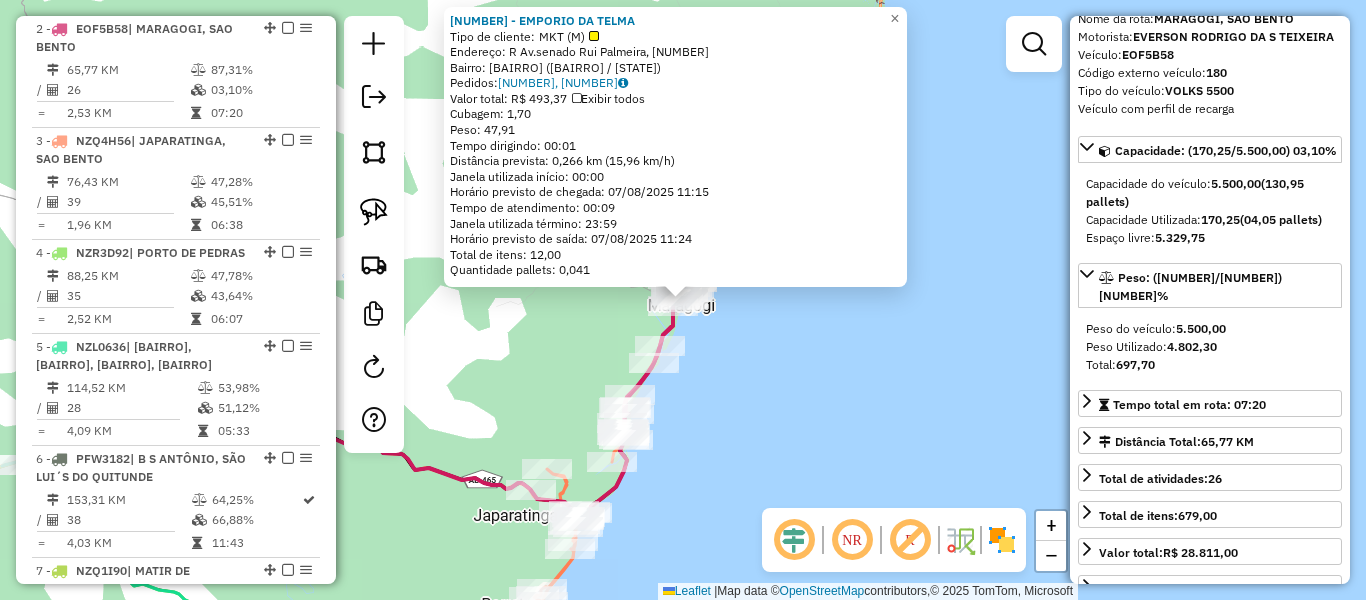 click on "Endereço: R Av.senado Rui Palmeira, [NUMBER] Bairro: CENTRO (MARAGOGI / AL) Pedidos: [NUMBER], [NUMBER] Valor total: R$ [NUMBER] Exibir todos Cubagem: [NUMBER] Peso: [NUMBER] Tempo dirigindo: [TIME] Distância prevista: [NUMBER] km ([NUMBER] km/h) Janela utilizada início: [TIME] Horário previsto de chegada: [DATE] [TIME] Tempo de atendimento: [TIME] Janela utilizada término: [TIME] Horário previsto de saída: [DATE] [TIME] Total de itens: [NUMBER] Quantidade pallets: [NUMBER] × Janela de atendimento Grade de atendimento Capacidade Transportadoras Veículos Cliente Pedidos Rotas Selecione os dias de semana para filtrar as janelas de atendimento Seg Ter Qua Qui Sex Sáb Dom Informe o período da janela de atendimento: De: Até: Filtrar exatamente a janela do cliente Considerar janela de atendimento padrão Selecione os dias de semana para filtrar as grades de atendimento Seg Ter Qua Qui Sex Sáb Dom De: De:" 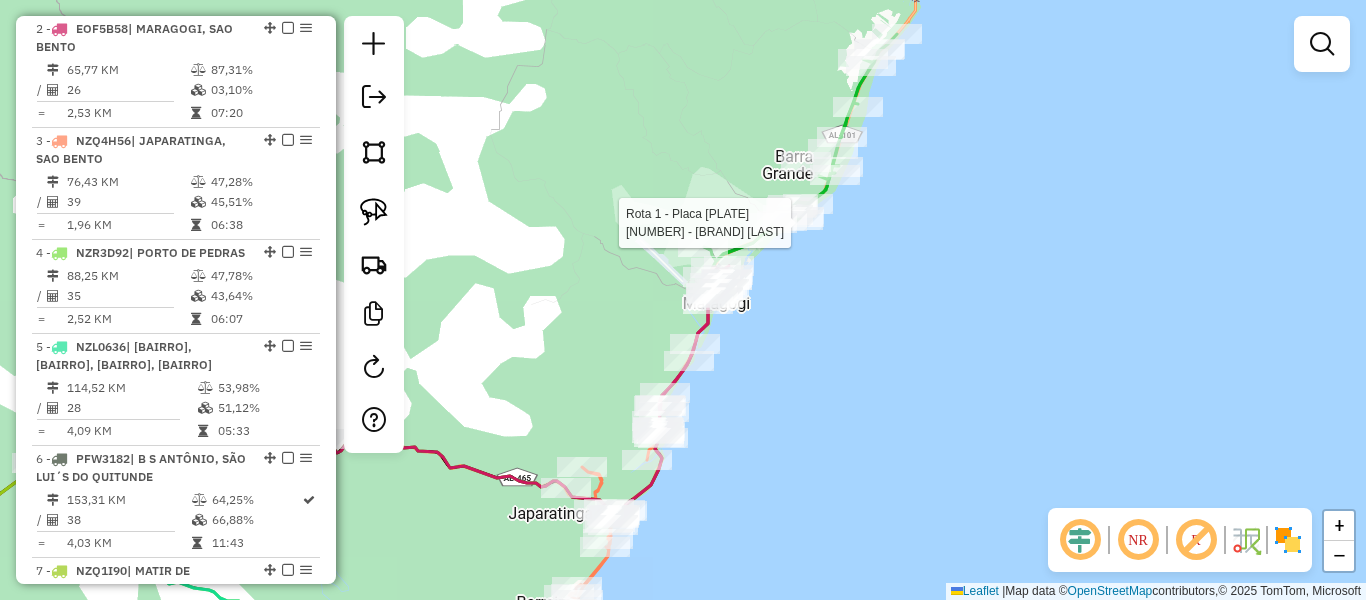 select on "**********" 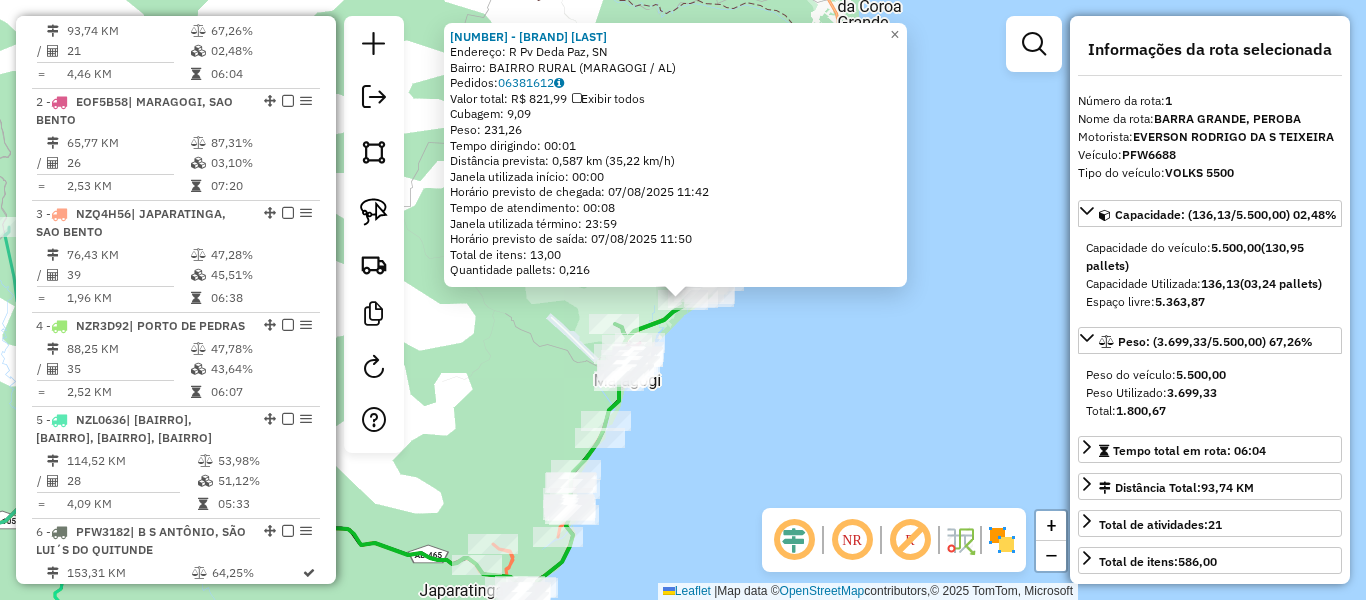scroll, scrollTop: 774, scrollLeft: 0, axis: vertical 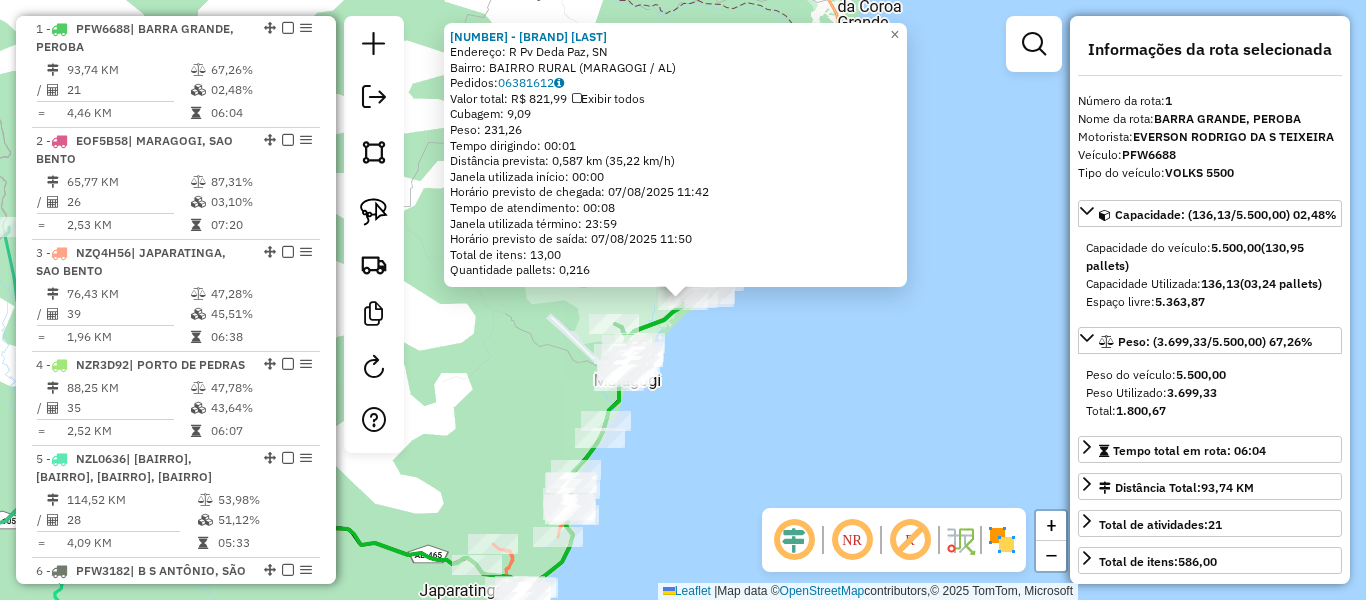 click on "Rejane Petisco  Endereço: R   Pv Deda Paz, SN   Bairro: BAIRRO RURAL ([CITY] / [STATE])   Pedidos:  06381612   Valor total: R$ 821,99   Exibir todos   Cubagem: 9,09  Peso: 231,26  Tempo dirigindo: 00:01   Distância prevista: 0,587 km (35,22 km/h)   Janela utilizada início: 00:00   Horário previsto de chegada: 07/08/2025 11:42   Tempo de atendimento: 00:08   Janela utilizada término: 23:59   Horário previsto de saída: 07/08/2025 11:50   Total de itens: 13,00   Quantidade pallets: 0,216  × Janela de atendimento Grade de atendimento Capacidade Transportadoras Veículos Cliente Pedidos  Rotas Selecione os dias de semana para filtrar as janelas de atendimento  Seg   Ter   Qua   Qui   Sex   Sáb   Dom  Informe o período da janela de atendimento: De: Até:  Filtrar exatamente a janela do cliente  Considerar janela de atendimento padrão  Selecione os dias de semana para filtrar as grades de atendimento  Seg   Ter   Qua   Qui   Sex   Sáb   Dom   Considerar clientes sem dia de atendimento cadastrado De:" 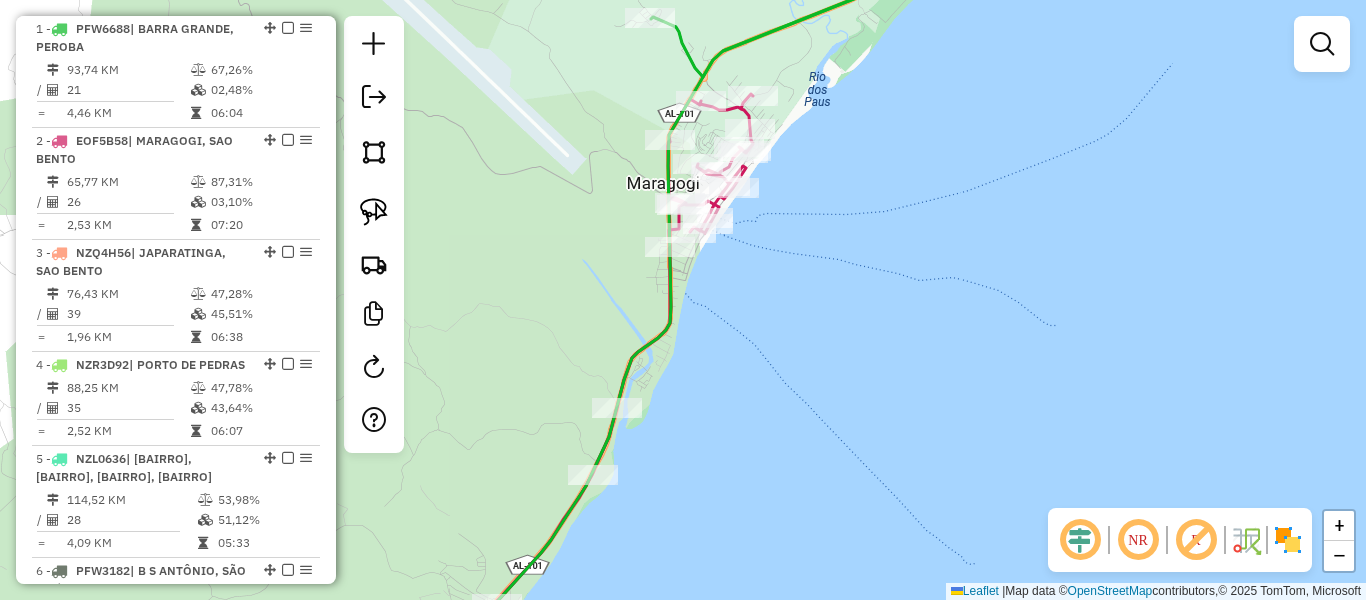 drag, startPoint x: 719, startPoint y: 398, endPoint x: 764, endPoint y: 353, distance: 63.63961 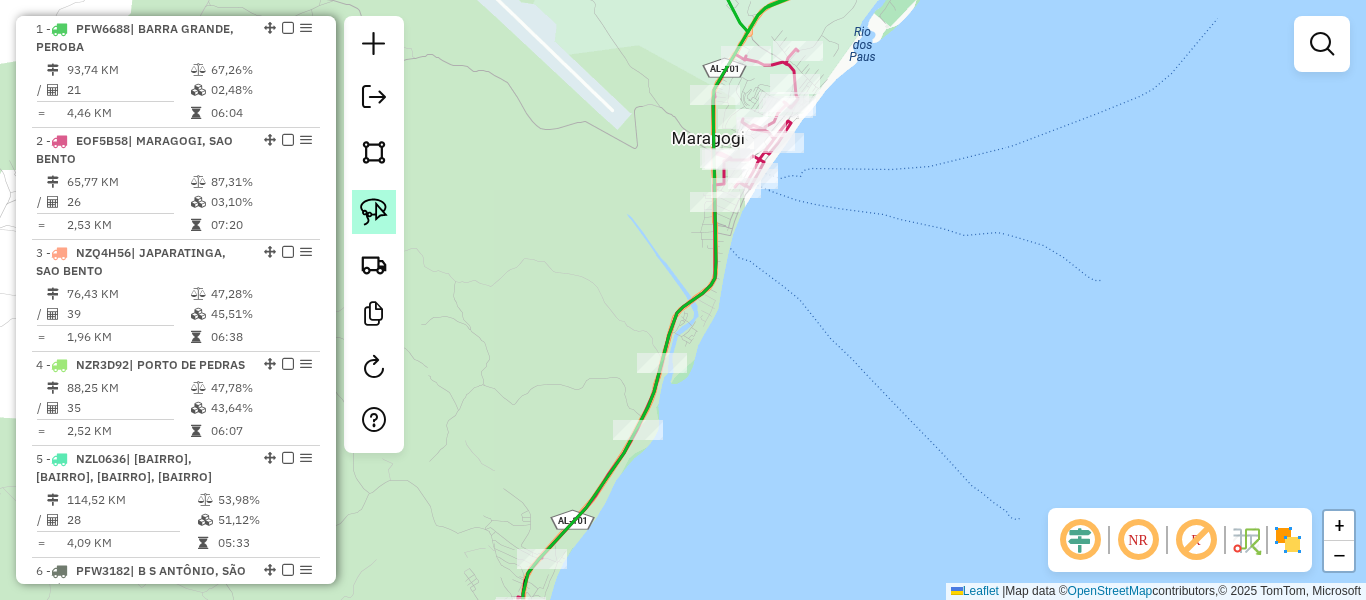 click 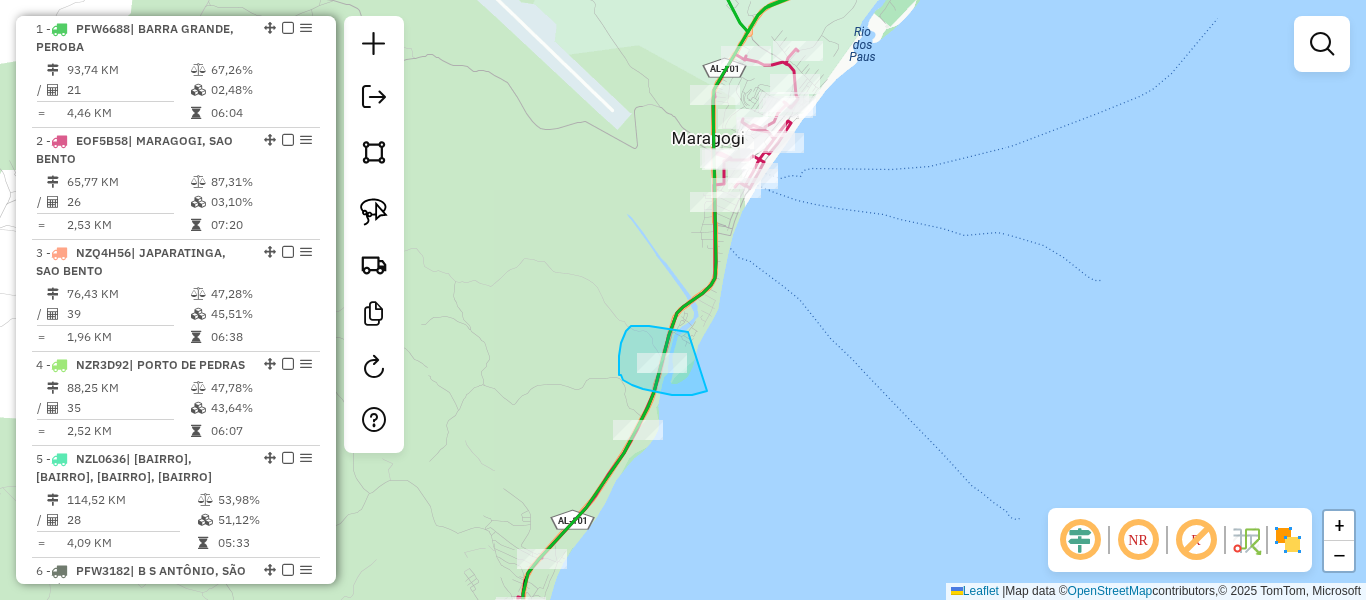 drag, startPoint x: 688, startPoint y: 332, endPoint x: 711, endPoint y: 390, distance: 62.39391 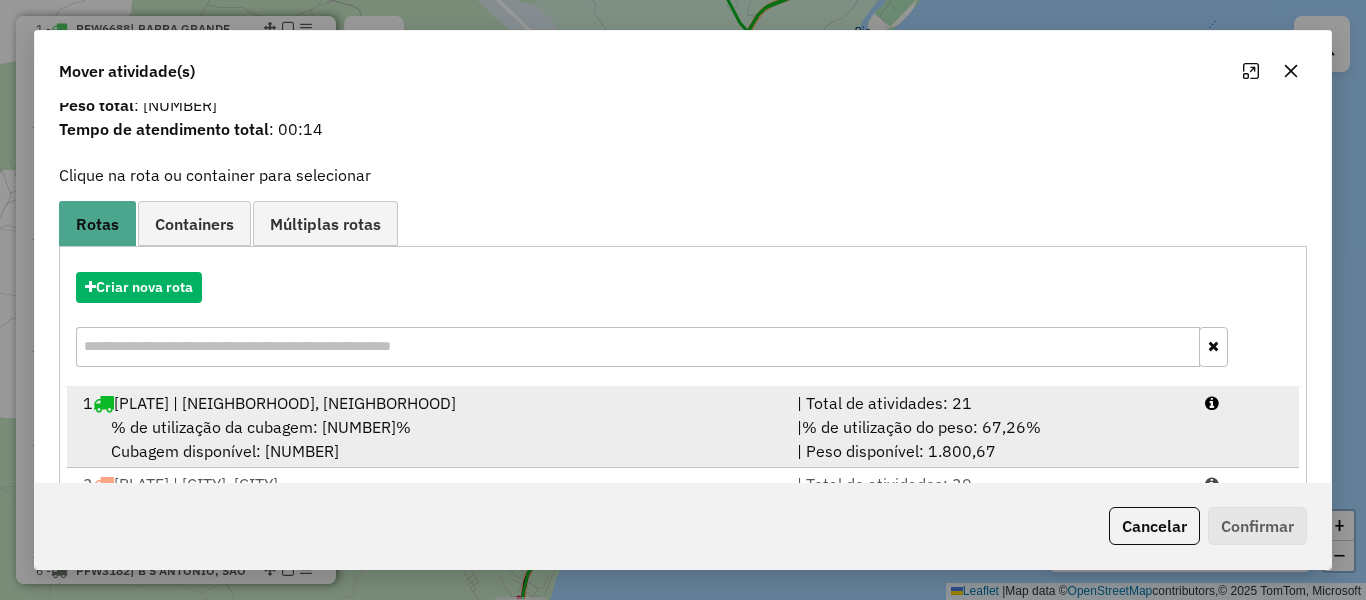 scroll, scrollTop: 100, scrollLeft: 0, axis: vertical 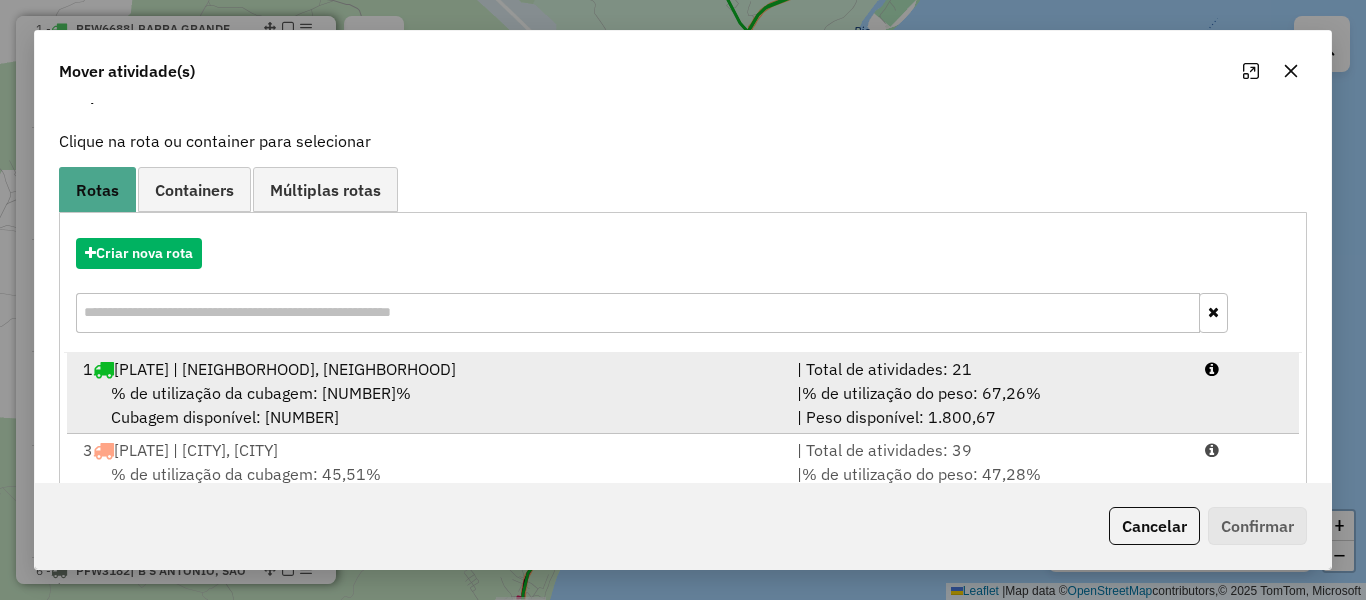 click on "% de utilização da cubagem: 02,48%  Cubagem disponível: 5.363,87" at bounding box center (428, 405) 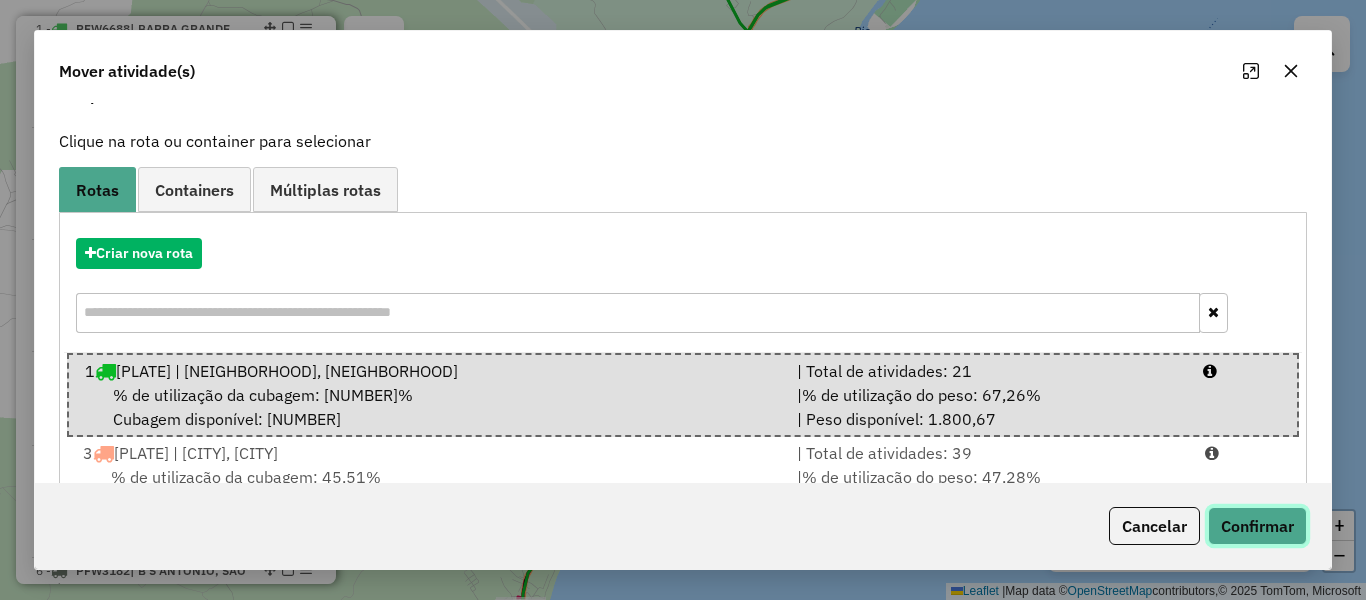 click on "Confirmar" 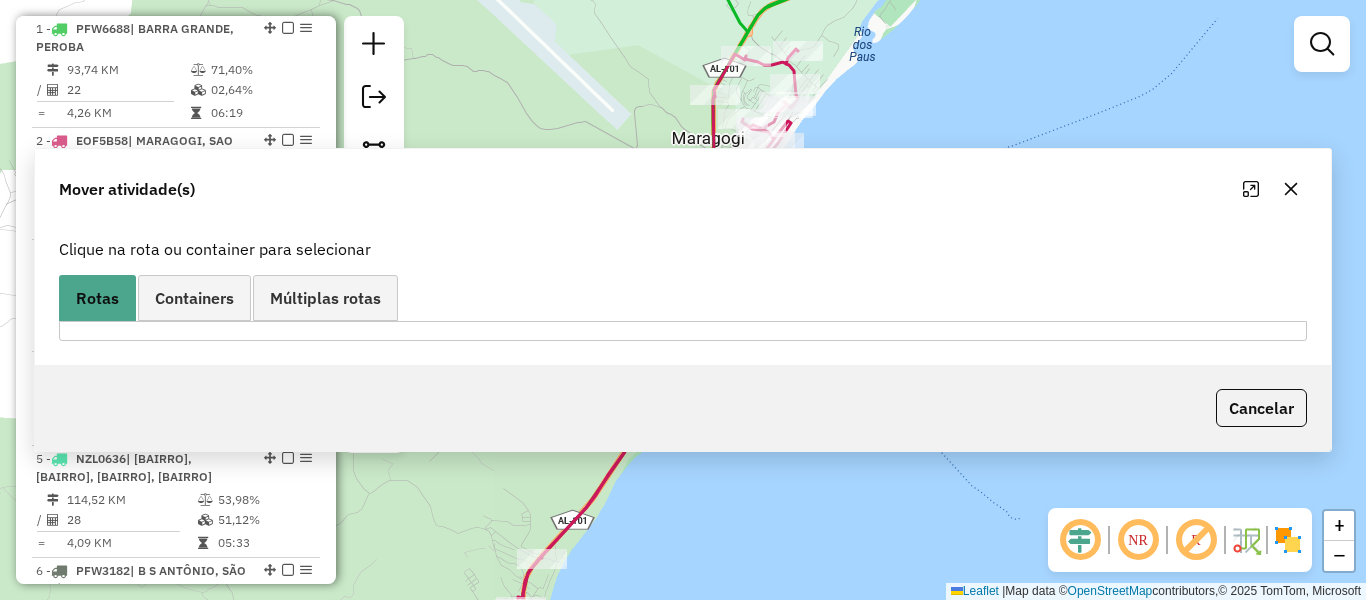 scroll, scrollTop: 0, scrollLeft: 0, axis: both 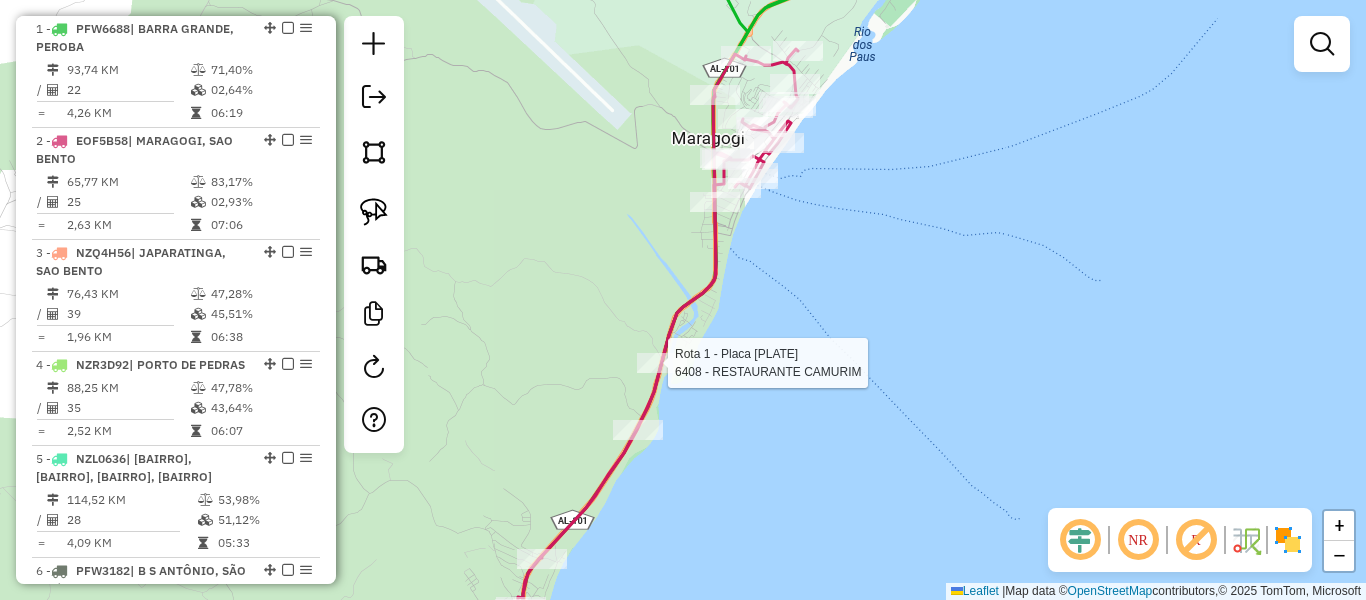 select on "**********" 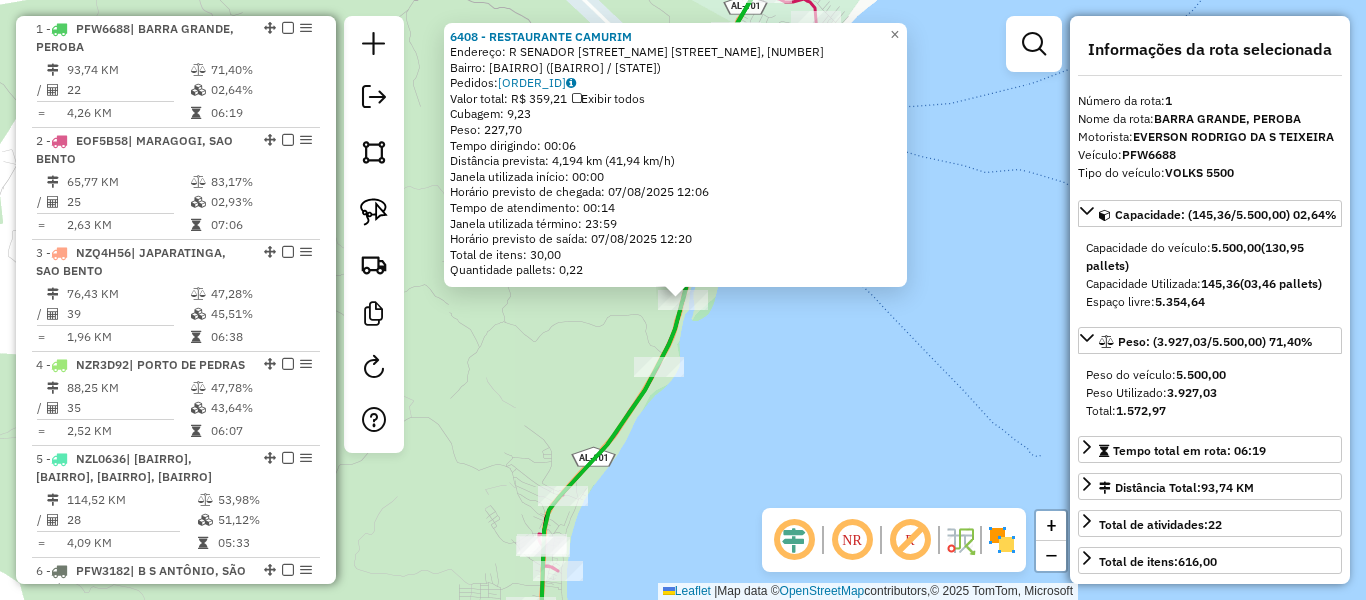 click on "6408 - RESTAURANTE CAMURIM  Endereço: R   SENADOR RUI PALMEIRA, 25   Bairro: CENTRO ([CITY] / [STATE])   Pedidos:  06381624   Valor total: R$ 359,21   Exibir todos   Cubagem: 9,23  Peso: 227,70  Tempo dirigindo: 00:06   Distância prevista: 4,194 km (41,94 km/h)   Janela utilizada início: 00:00   Horário previsto de chegada: 07/08/2025 12:06   Tempo de atendimento: 00:14   Janela utilizada término: 23:59   Horário previsto de saída: 07/08/2025 12:20   Total de itens: 30,00   Quantidade pallets: 0,22  × Janela de atendimento Grade de atendimento Capacidade Transportadoras Veículos Cliente Pedidos  Rotas Selecione os dias de semana para filtrar as janelas de atendimento  Seg   Ter   Qua   Qui   Sex   Sáb   Dom  Informe o período da janela de atendimento: De: Até:  Filtrar exatamente a janela do cliente  Considerar janela de atendimento padrão  Selecione os dias de semana para filtrar as grades de atendimento  Seg   Ter   Qua   Qui   Sex   Sáb   Dom   Clientes fora do dia de atendimento selecionado De:" 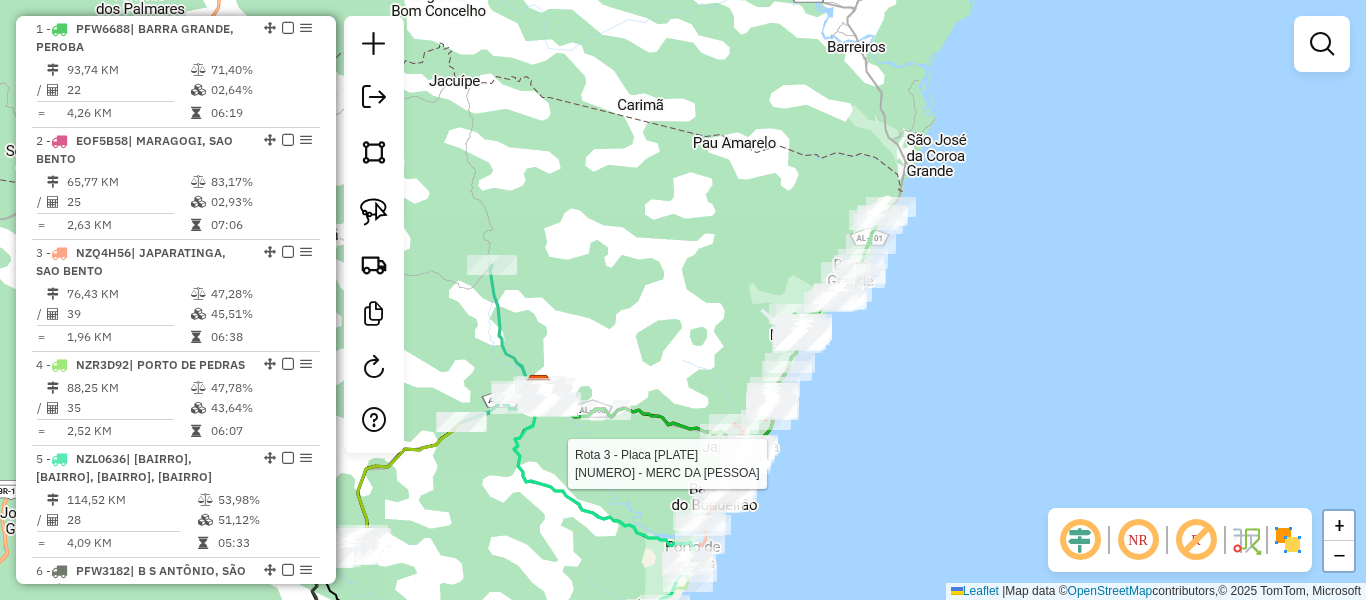 select on "**********" 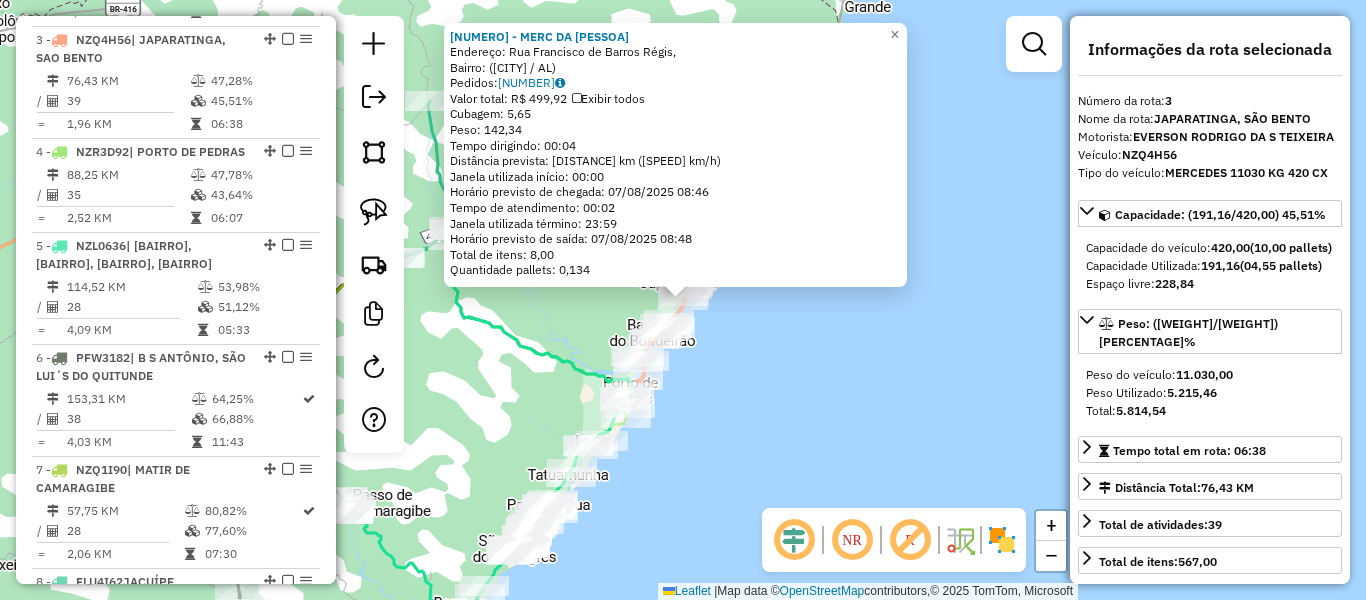 scroll, scrollTop: 998, scrollLeft: 0, axis: vertical 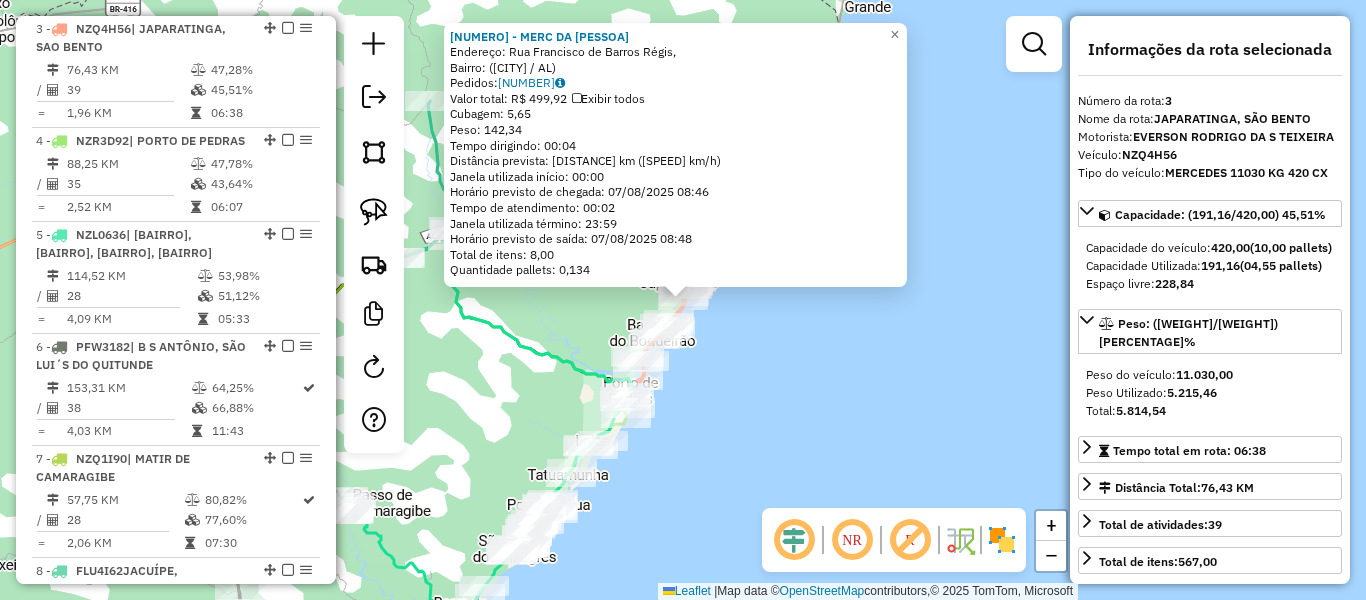 click on "[MERCEARIA] [PESSOA] Endereço: [RUA], Bairro: ([BAIRRO] / [STATE]) Pedidos: [NUMERO] Valor total: R$ 499,92 Exibir todos Cubagem: 5,65 Peso: 142,34 Tempo dirigindo: 00:04 Distância prevista: 2,271 km (34,07 km/h) Janela utilizada início: 00:00 Horário previsto de chegada: 07/08/2025 08:46 Tempo de atendimento: 00:02 Janela utilizada término: 23:59 Horário previsto de saída: 07/08/2025 08:48 Total de itens: 8,00 Quantidade pallets: 0,134 × Janela de atendimento Grade de atendimento Capacidade Transportadoras Veículos Cliente Pedidos Rotas Selecione os dias de semana para filtrar as janelas de atendimento Seg Ter Qua Qui Sex Sáb Dom Informe o período da janela de atendimento: De: Até: Filtrar exatamente a janela do cliente Considerar janela de atendimento padrão Selecione os dias de semana para filtrar as grades de atendimento Seg Ter Qua Qui Sex Sáb Dom Clientes fora do dia de atendimento selecionado" 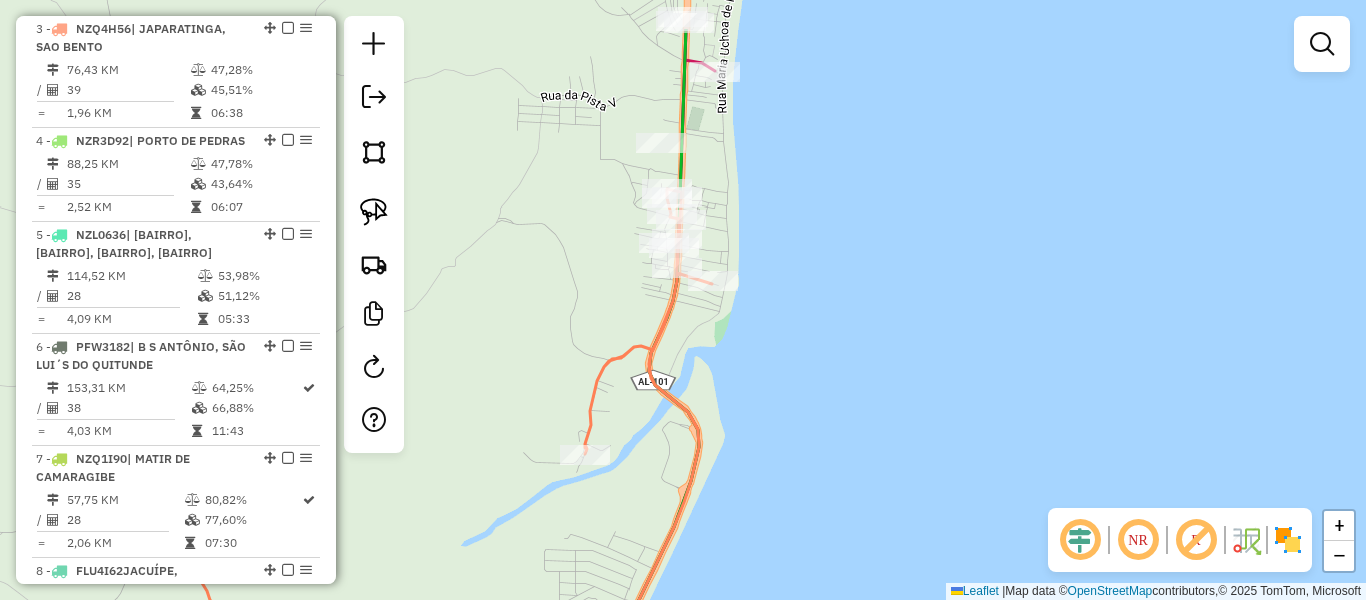 drag, startPoint x: 802, startPoint y: 257, endPoint x: 771, endPoint y: 350, distance: 98.03061 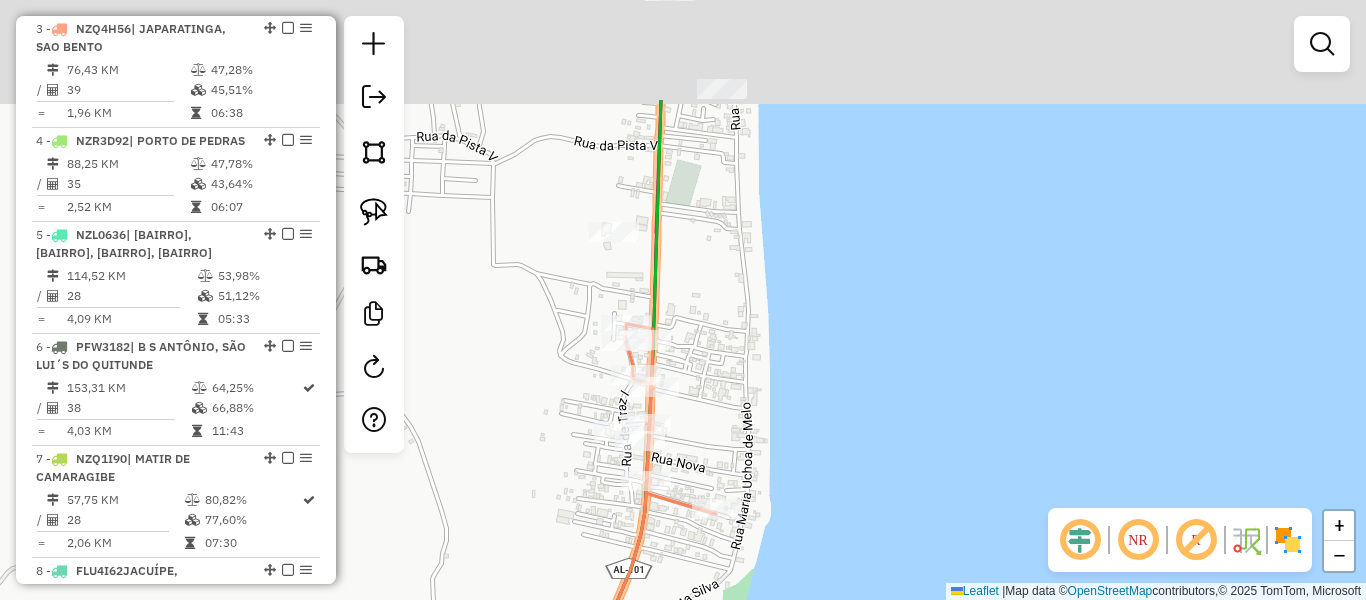 drag, startPoint x: 734, startPoint y: 180, endPoint x: 734, endPoint y: 372, distance: 192 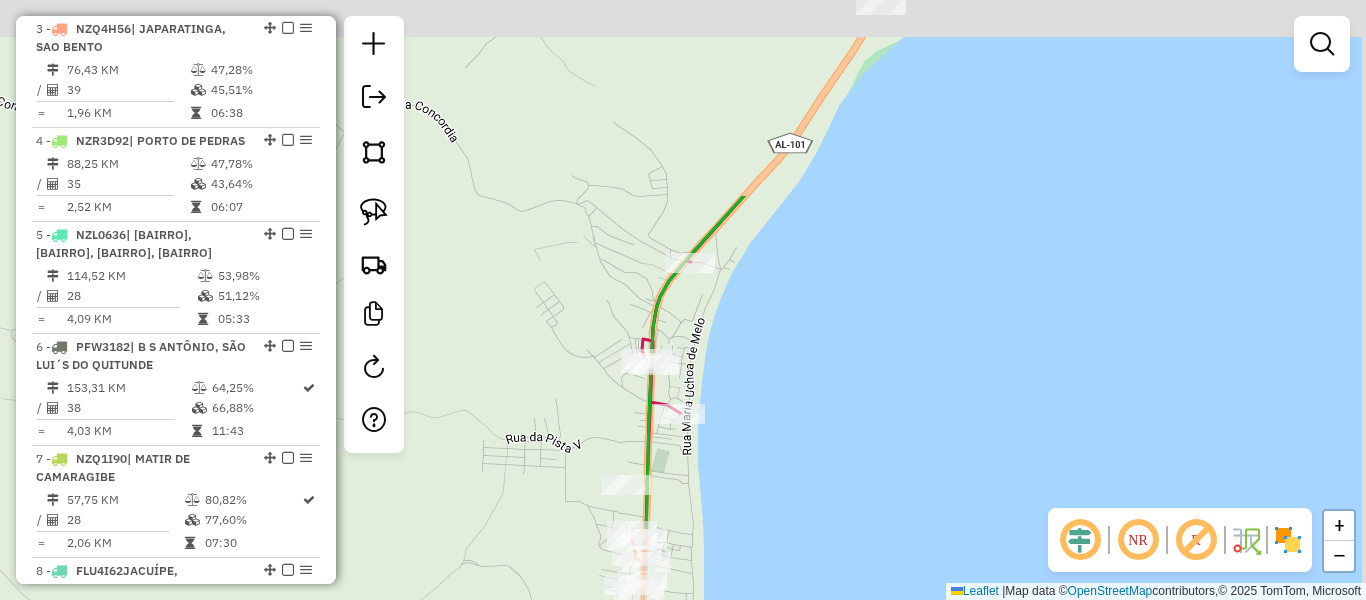 drag, startPoint x: 781, startPoint y: 102, endPoint x: 714, endPoint y: 386, distance: 291.79617 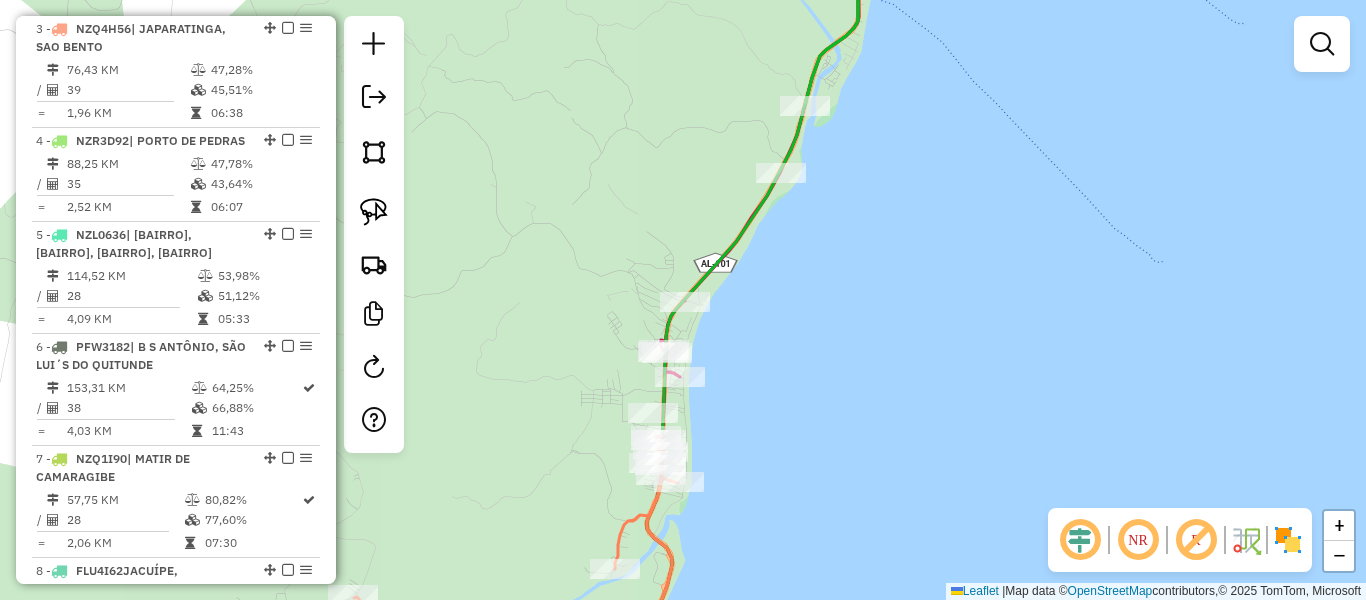 click on "Janela de atendimento Grade de atendimento Capacidade Transportadoras Veículos Cliente Pedidos  Rotas Selecione os dias de semana para filtrar as janelas de atendimento  Seg   Ter   Qua   Qui   Sex   Sáb   Dom  Informe o período da janela de atendimento: De: Até:  Filtrar exatamente a janela do cliente  Considerar janela de atendimento padrão  Selecione os dias de semana para filtrar as grades de atendimento  Seg   Ter   Qua   Qui   Sex   Sáb   Dom   Considerar clientes sem dia de atendimento cadastrado  Clientes fora do dia de atendimento selecionado Filtrar as atividades entre os valores definidos abaixo:  Peso mínimo:   Peso máximo:   Cubagem mínima:   Cubagem máxima:   De:   Até:  Filtrar as atividades entre o tempo de atendimento definido abaixo:  De:   Até:   Considerar capacidade total dos clientes não roteirizados Transportadora: Selecione um ou mais itens Tipo de veículo: Selecione um ou mais itens Veículo: Selecione um ou mais itens Motorista: Selecione um ou mais itens Nome: Rótulo:" 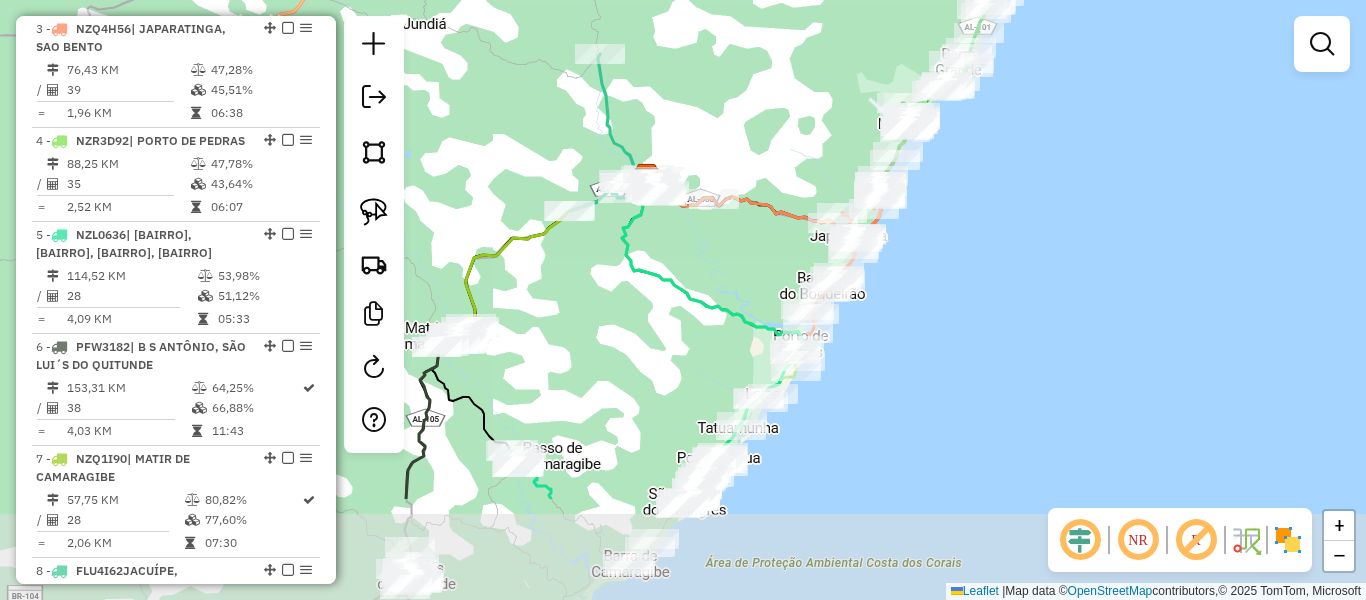 drag, startPoint x: 785, startPoint y: 418, endPoint x: 909, endPoint y: 173, distance: 274.59244 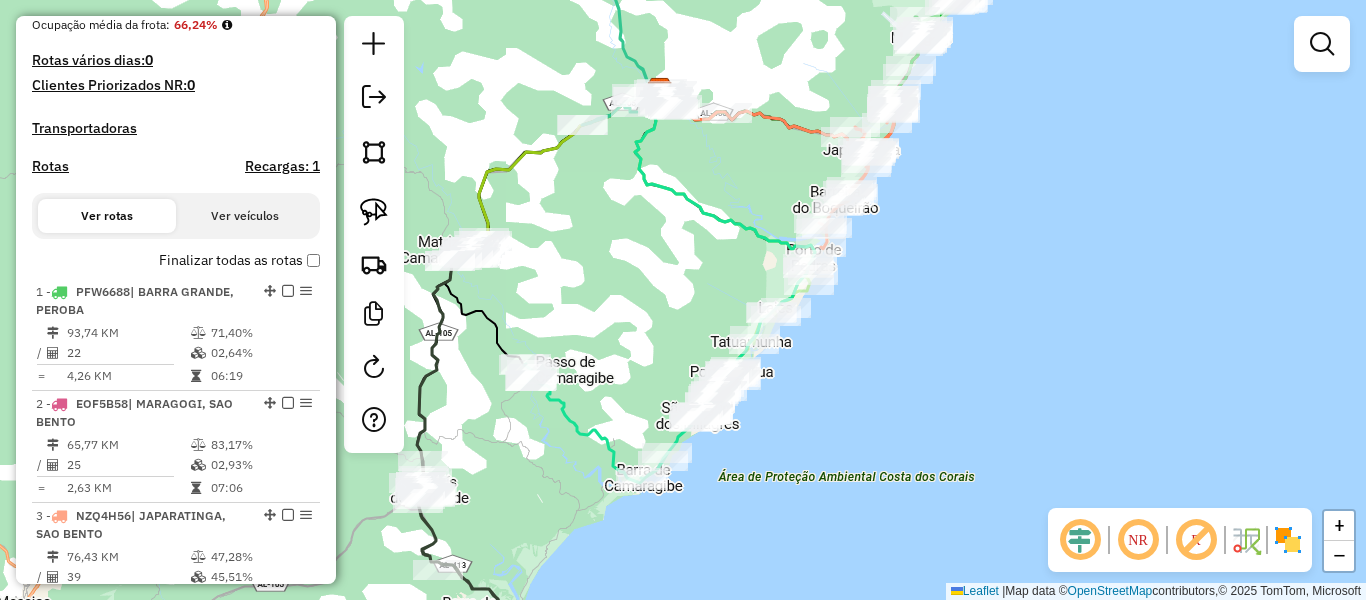 scroll, scrollTop: 498, scrollLeft: 0, axis: vertical 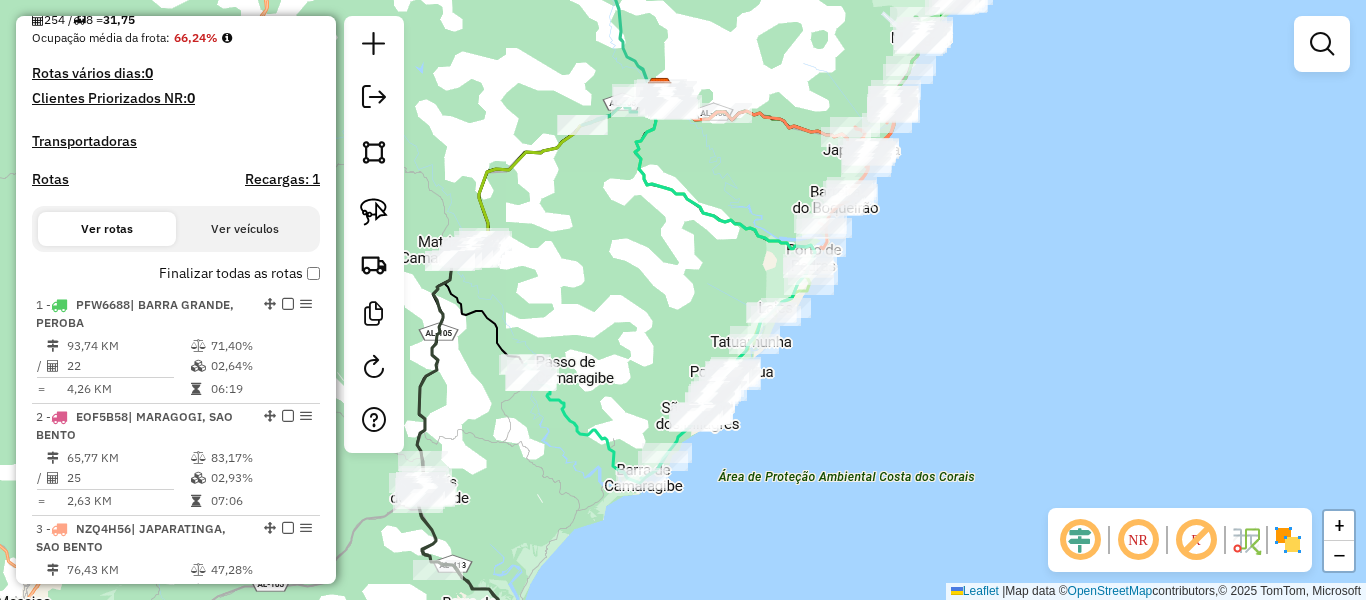 click on "Rotas" at bounding box center (50, 179) 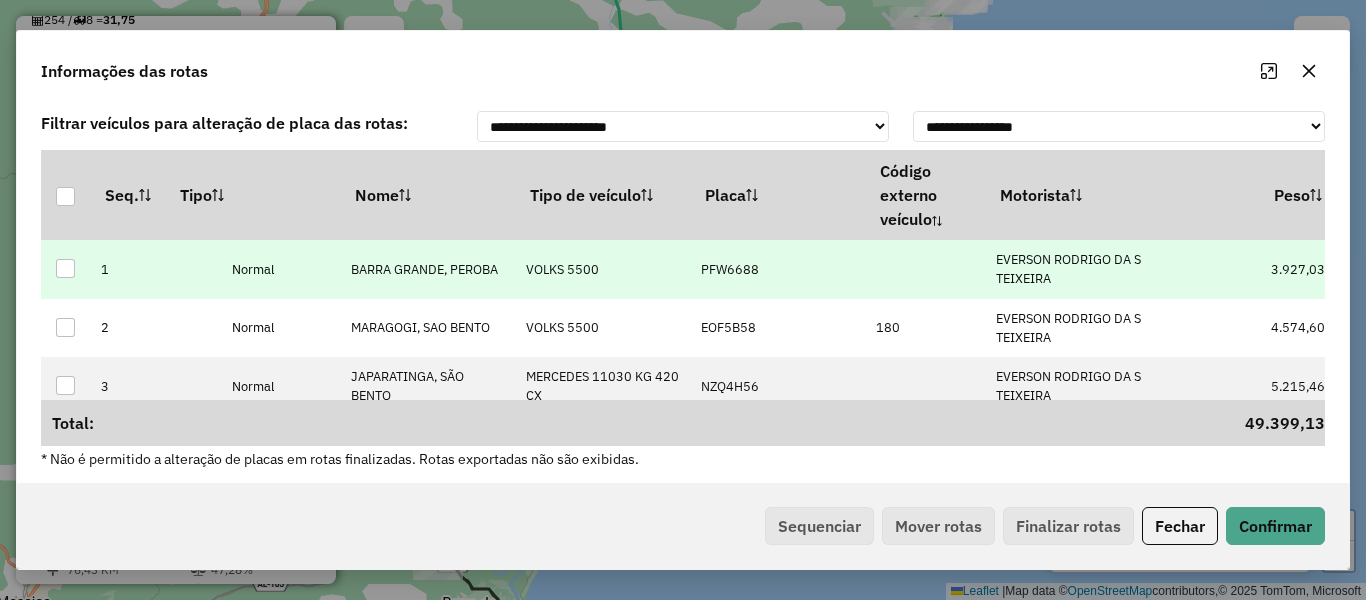click on "EVERSON RODRIGO DA S TEIXEIRA" at bounding box center [1068, 269] 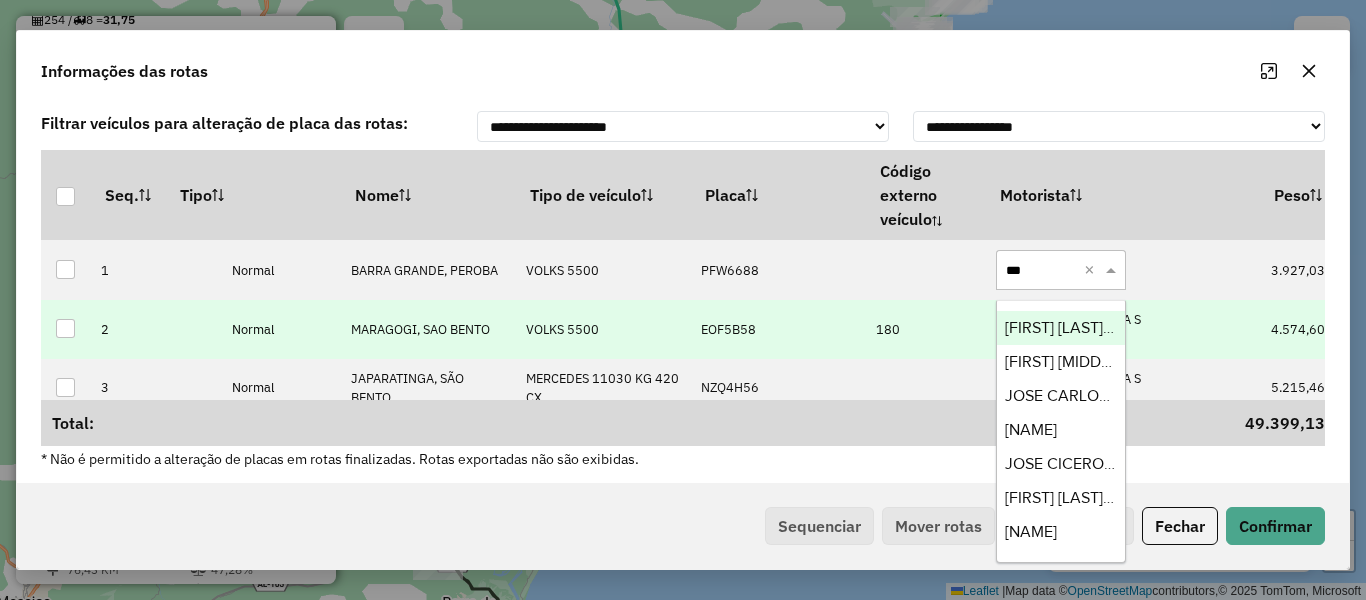 type on "****" 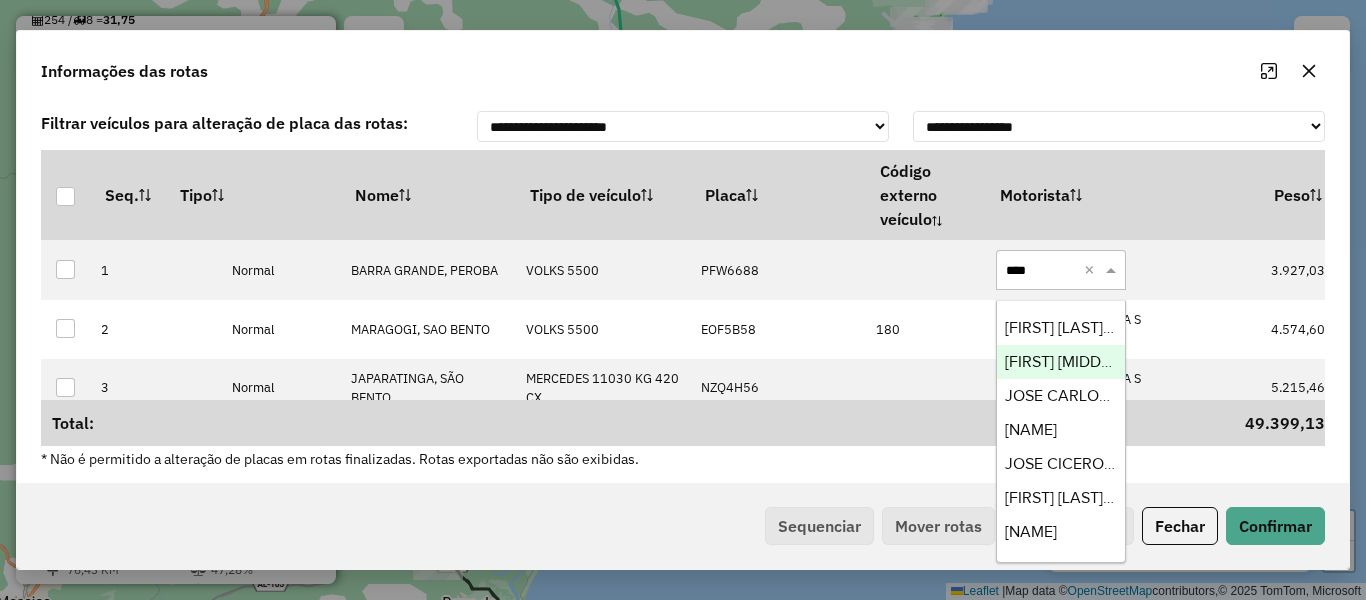 click on "[FIRST] [MIDDLE] [LAST] [SUFFIX]" at bounding box center (1120, 361) 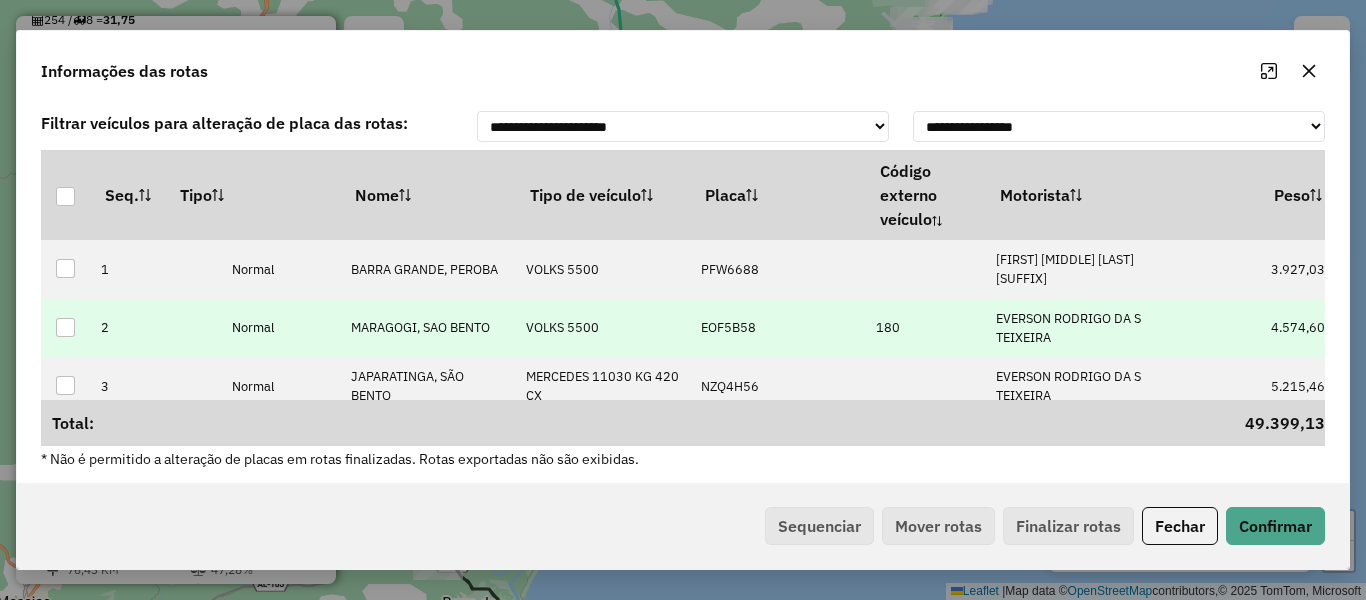 click on "EVERSON RODRIGO DA S TEIXEIRA" at bounding box center [1068, 328] 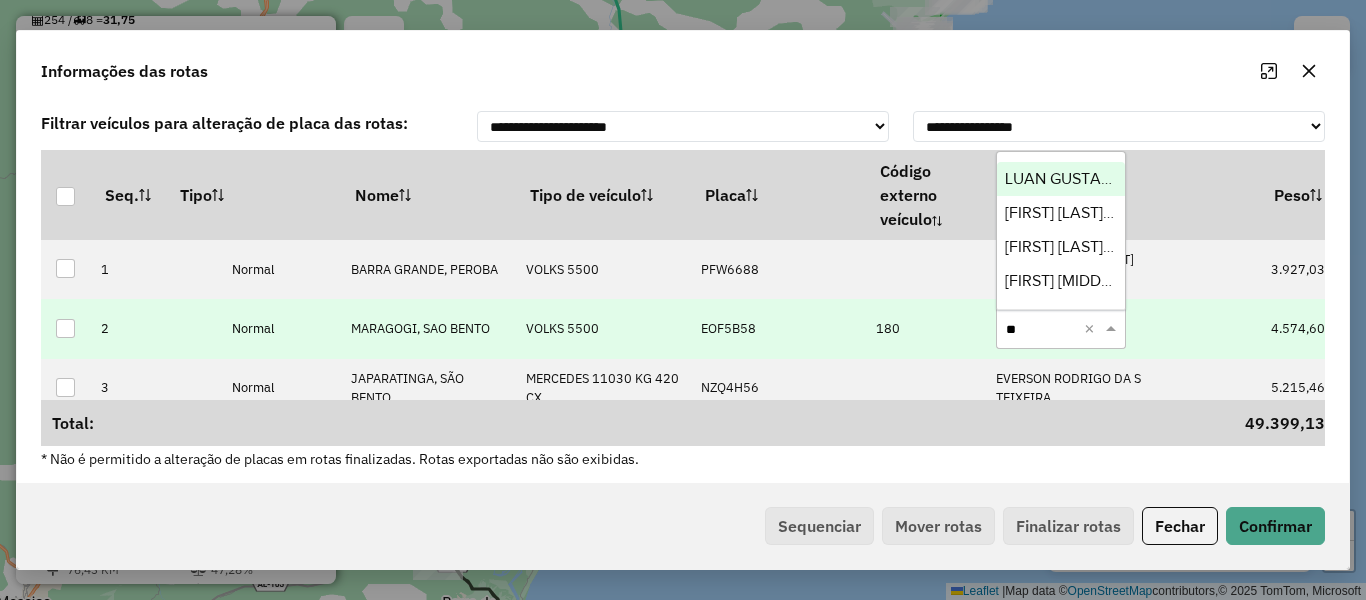 type on "***" 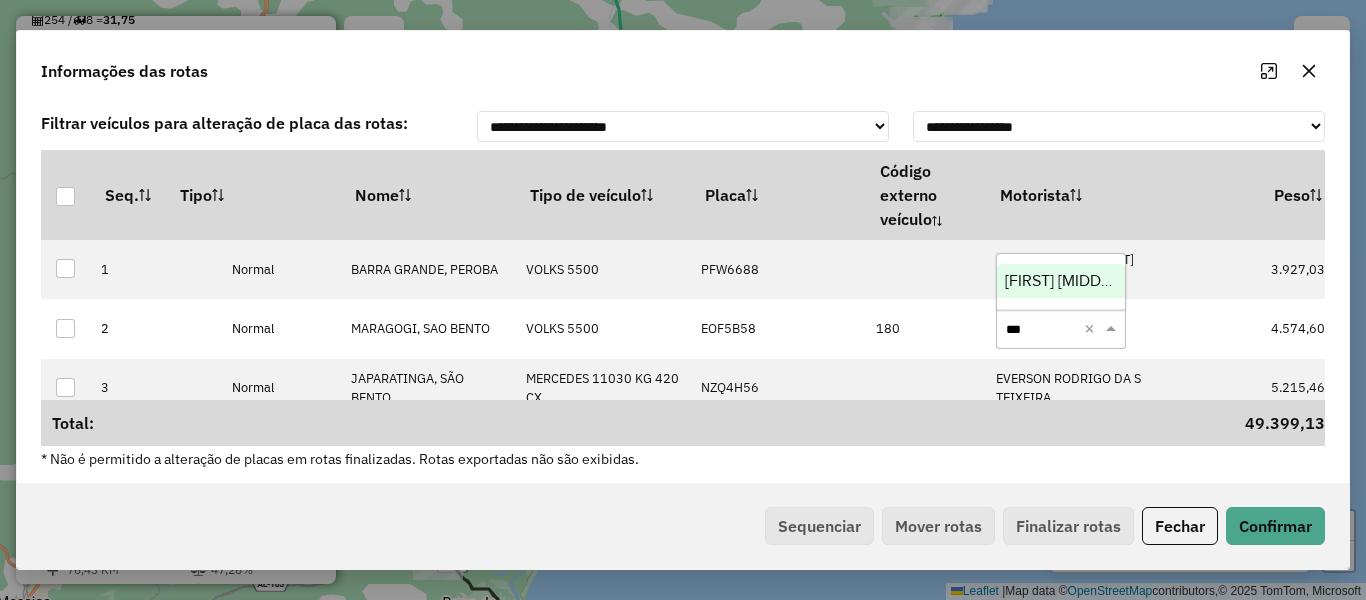 click on "[FIRST] [MIDDLE] [LAST] [SUFFIX]" at bounding box center (1120, 280) 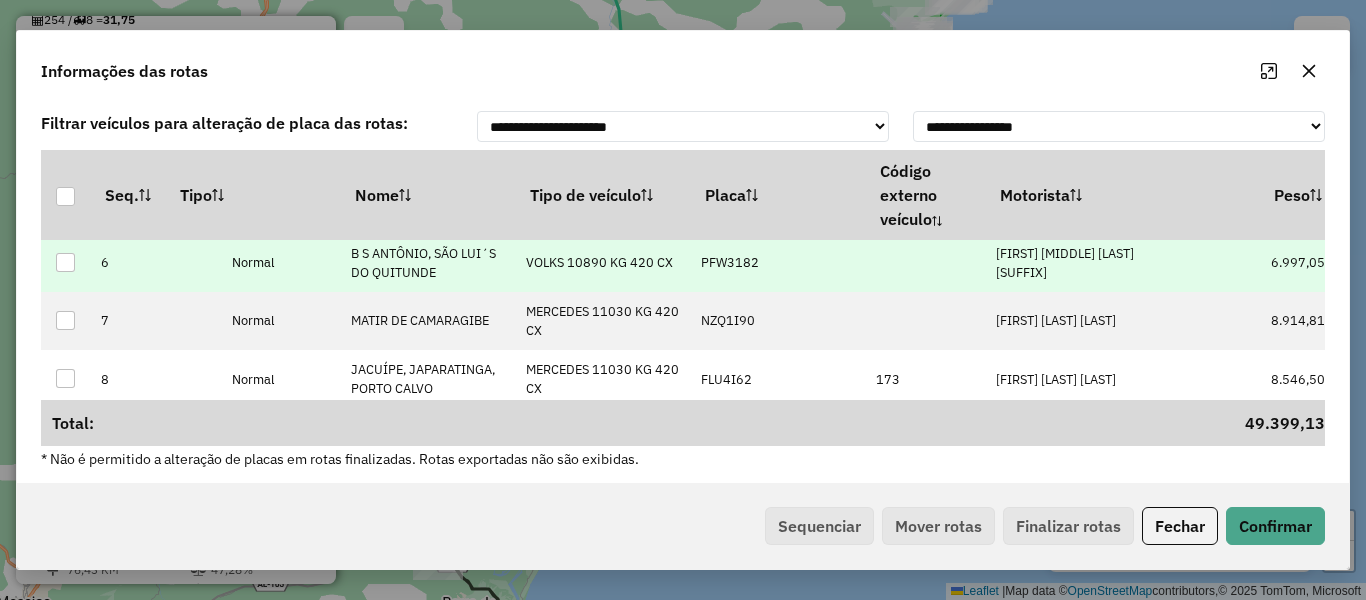 scroll, scrollTop: 352, scrollLeft: 0, axis: vertical 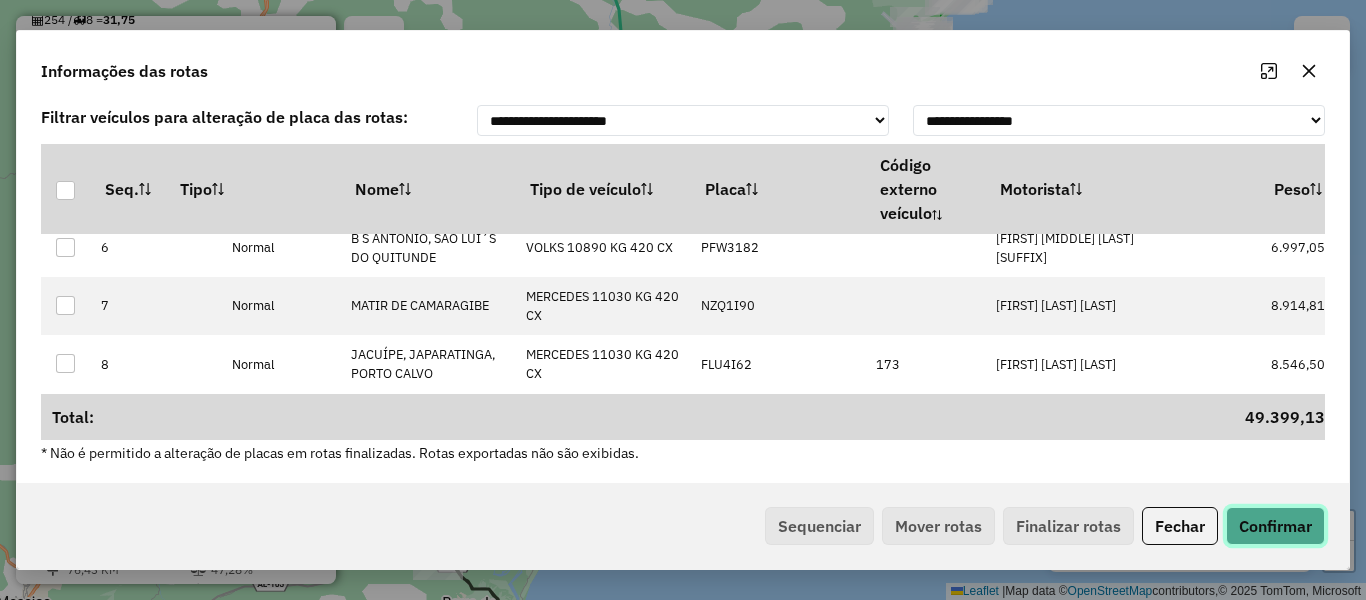 click on "Confirmar" 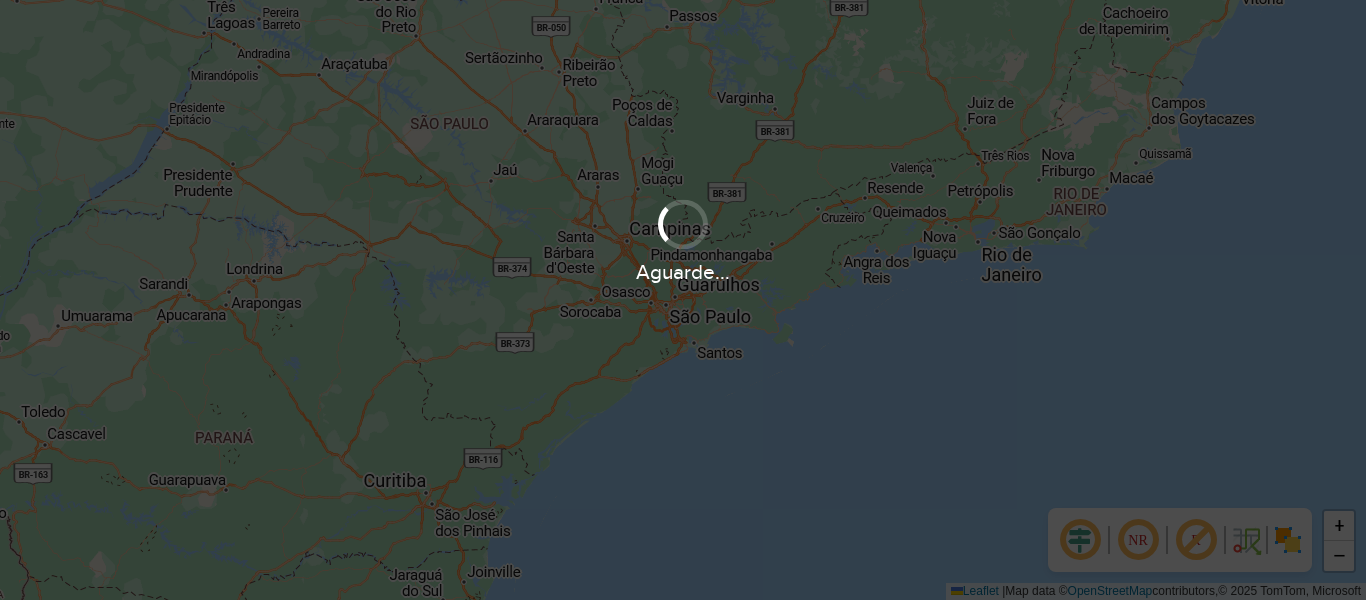 scroll, scrollTop: 0, scrollLeft: 0, axis: both 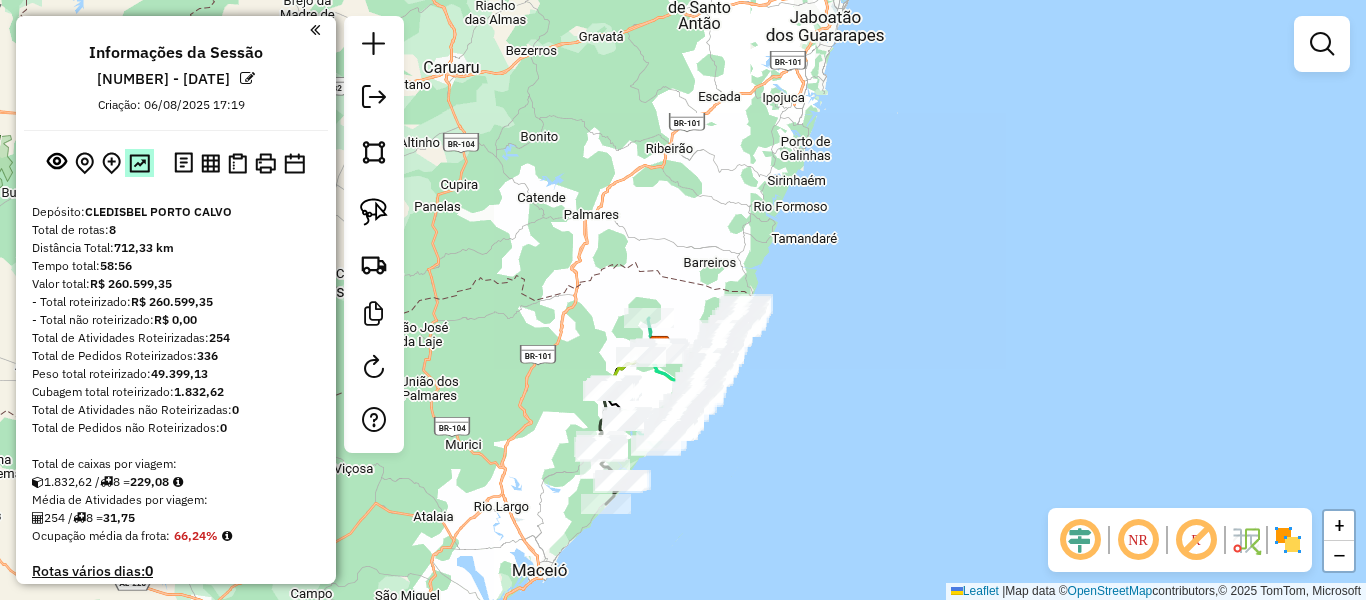 click at bounding box center [139, 163] 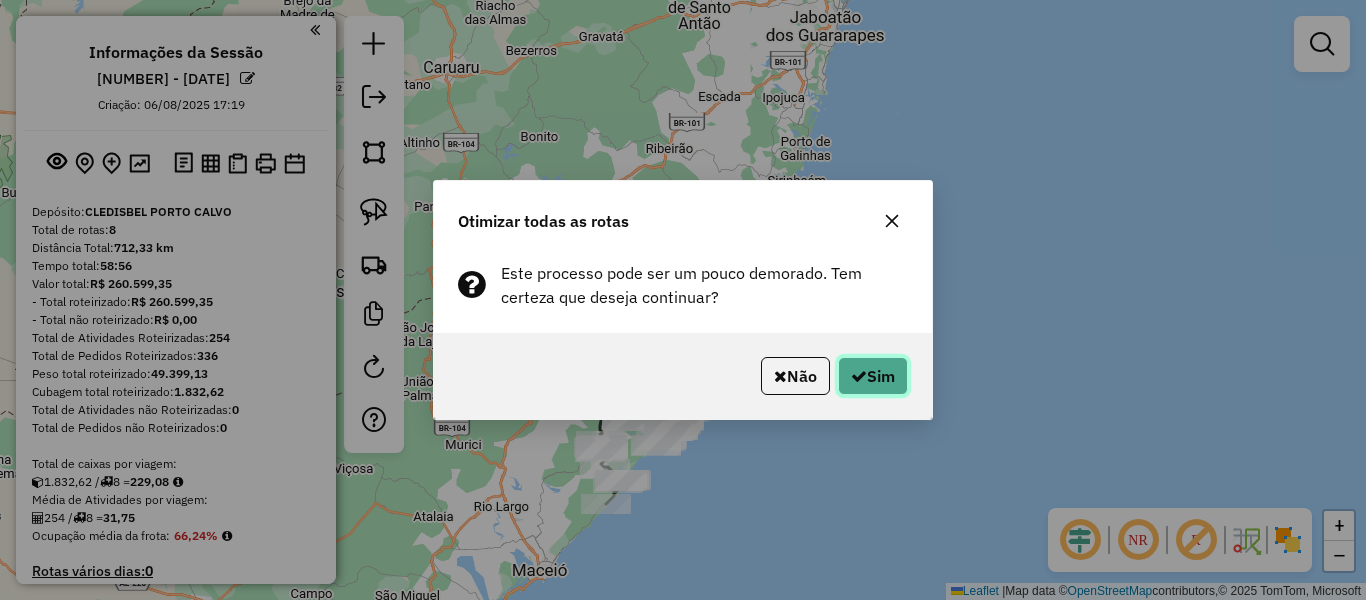 click on "Sim" 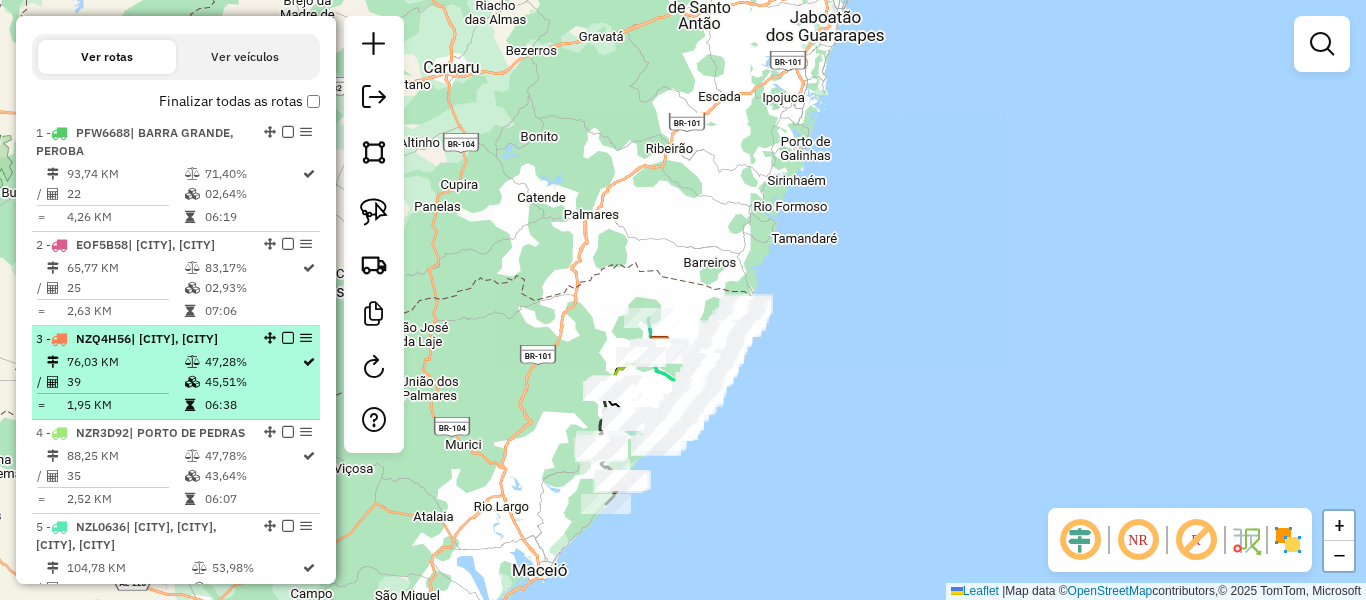 scroll, scrollTop: 517, scrollLeft: 0, axis: vertical 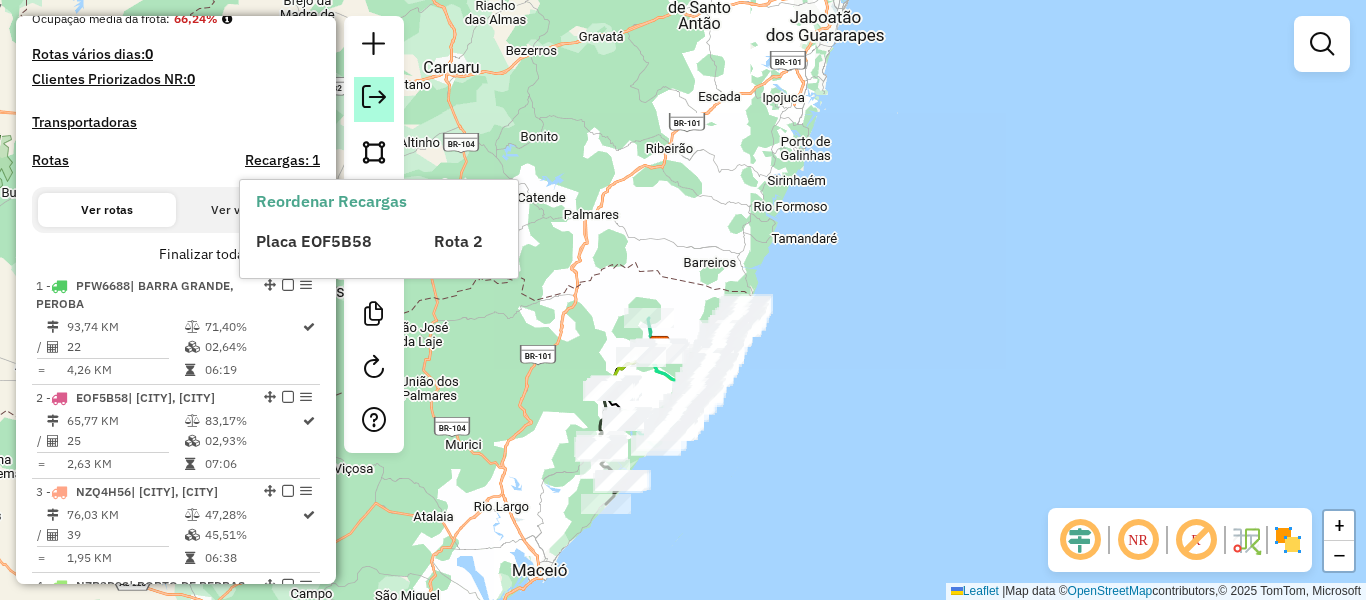 click 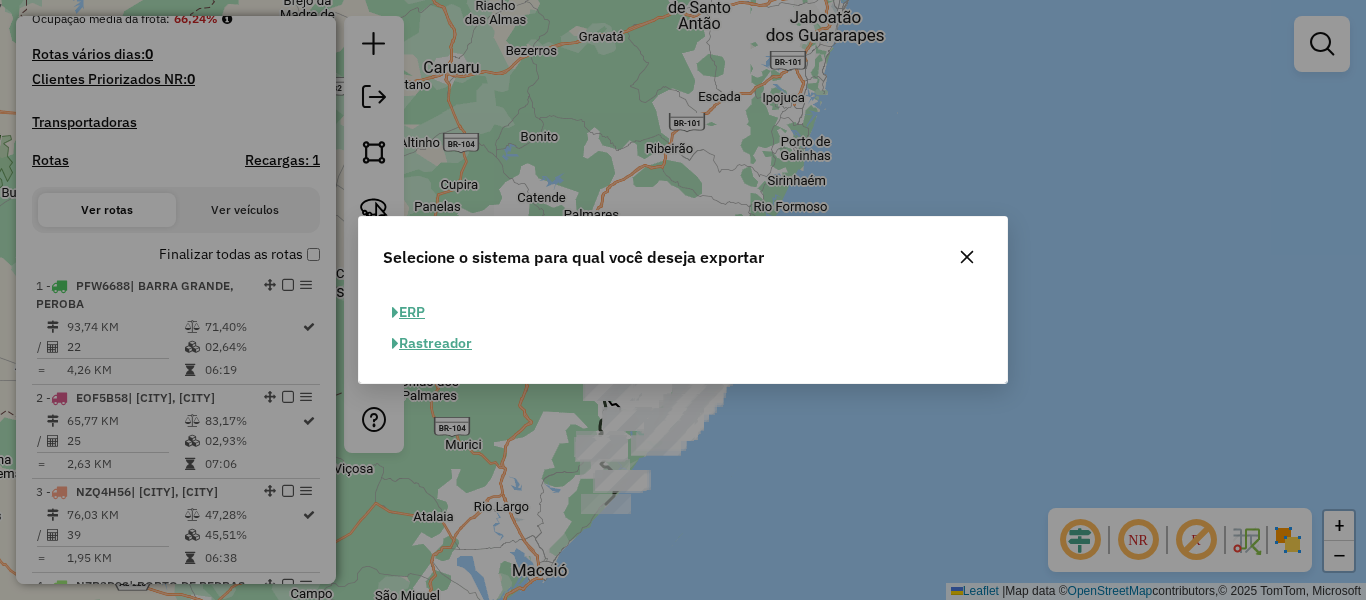 click on "ERP" 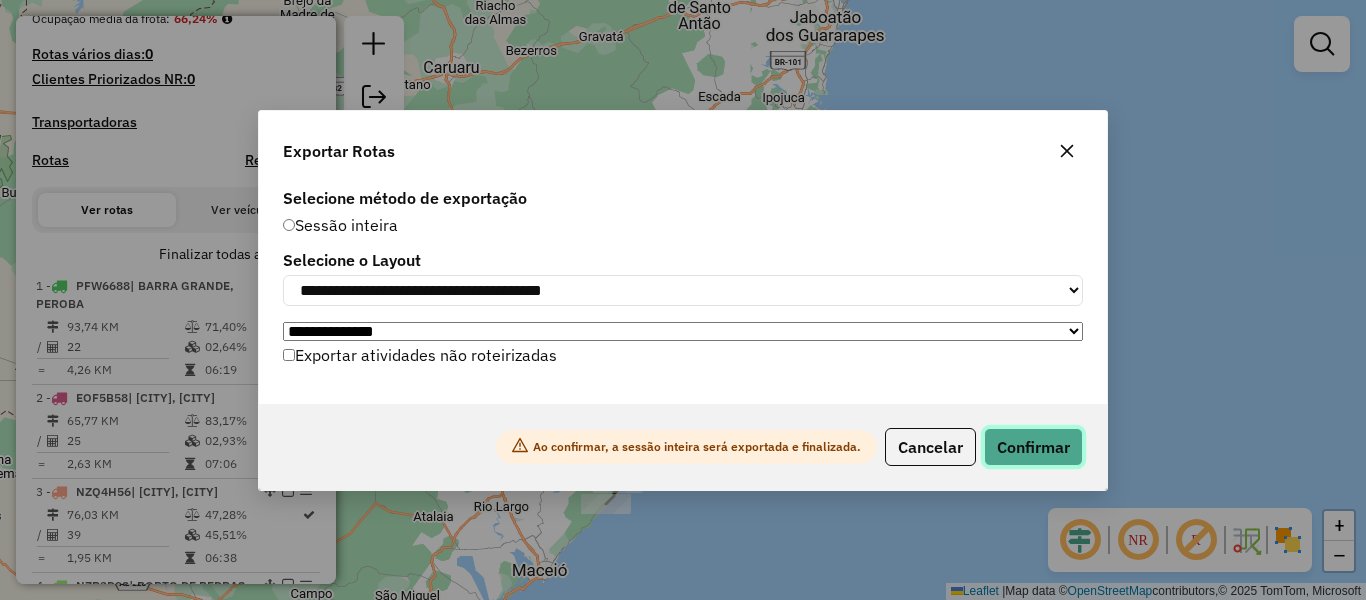 click on "Confirmar" 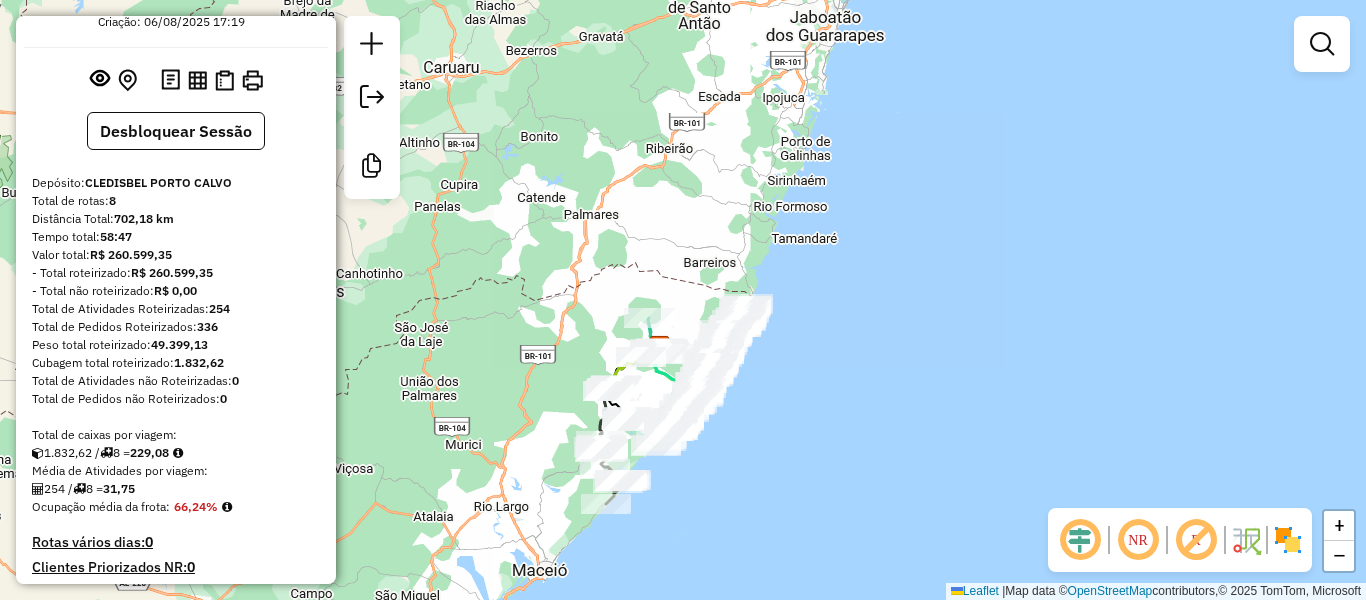 scroll, scrollTop: 0, scrollLeft: 0, axis: both 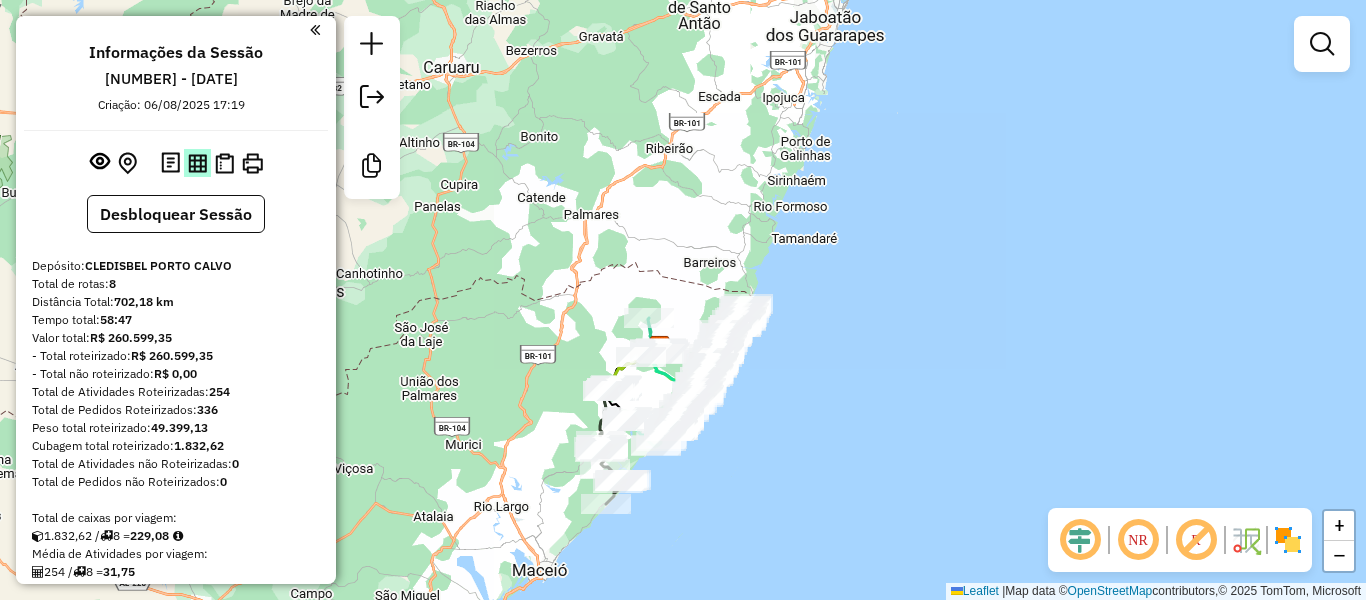 click at bounding box center (197, 163) 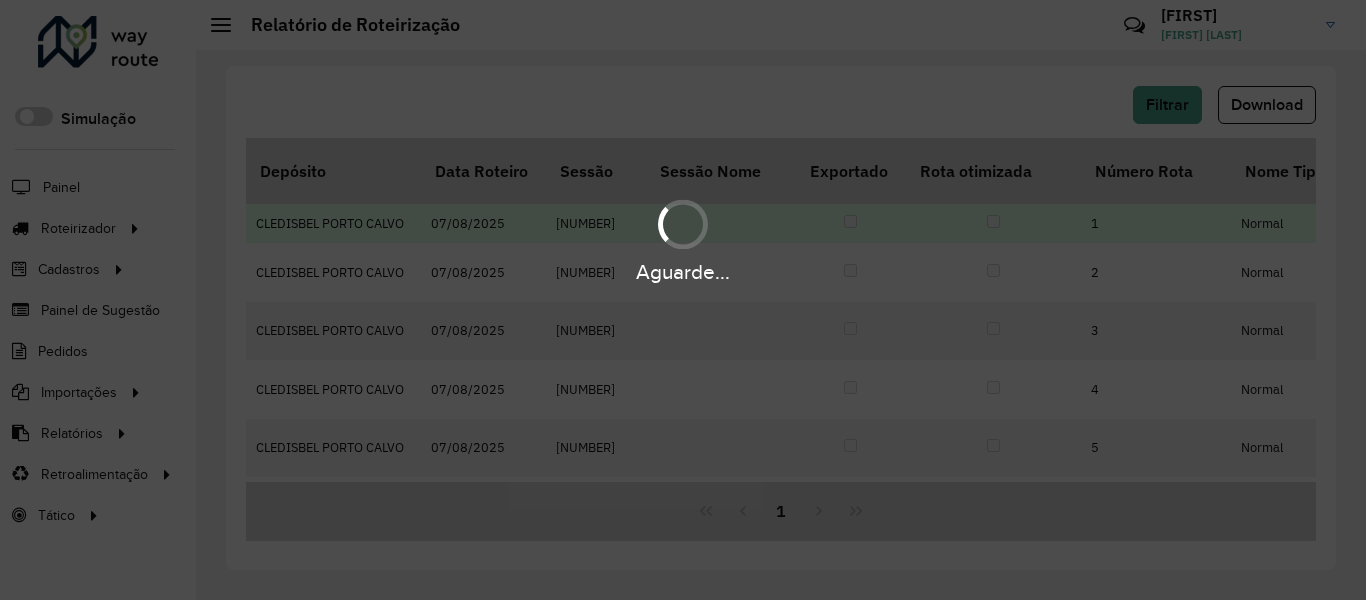 scroll, scrollTop: 0, scrollLeft: 0, axis: both 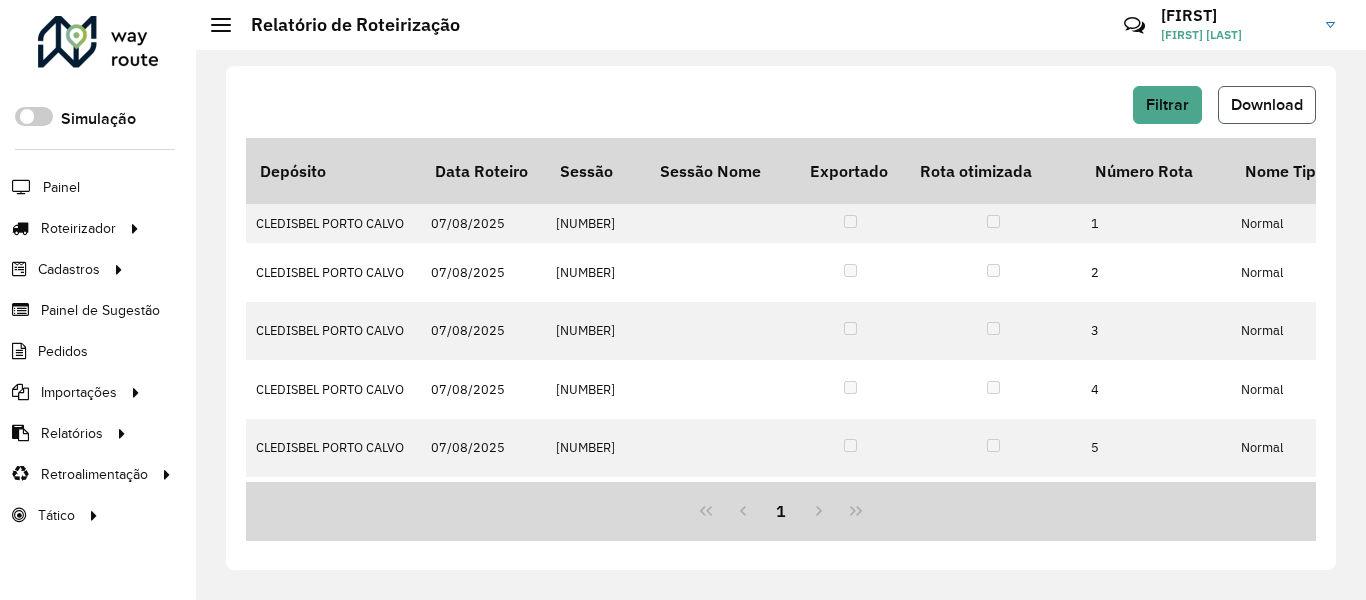 click on "Download" 